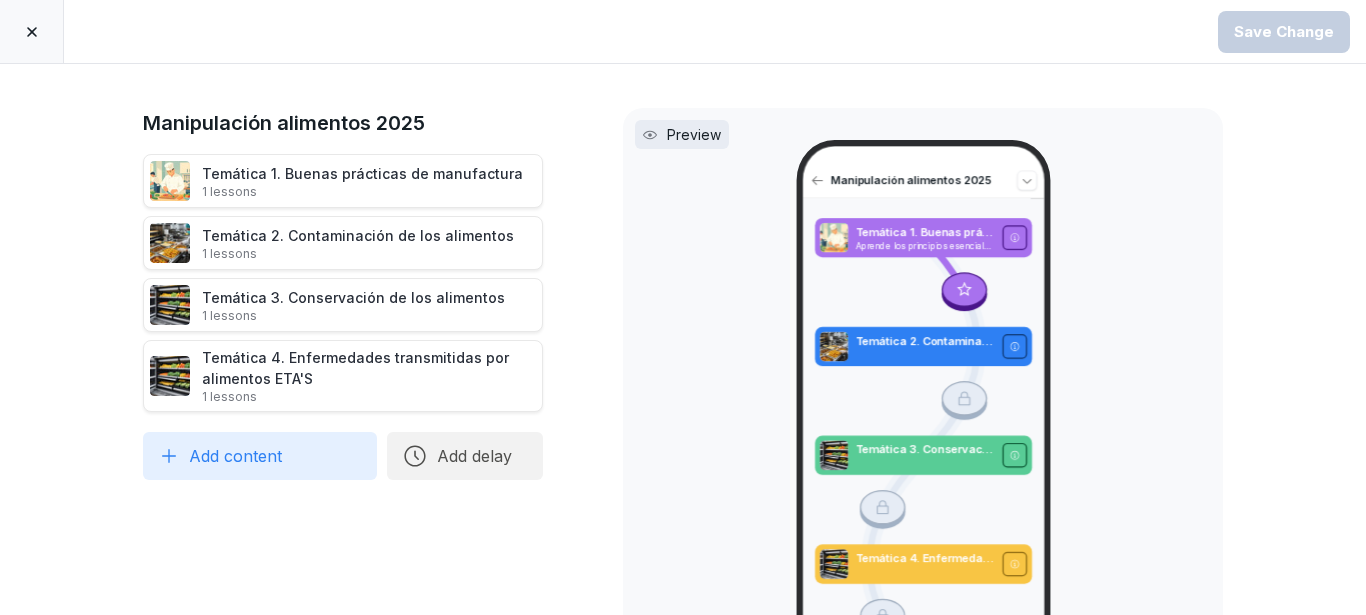 scroll, scrollTop: 0, scrollLeft: 0, axis: both 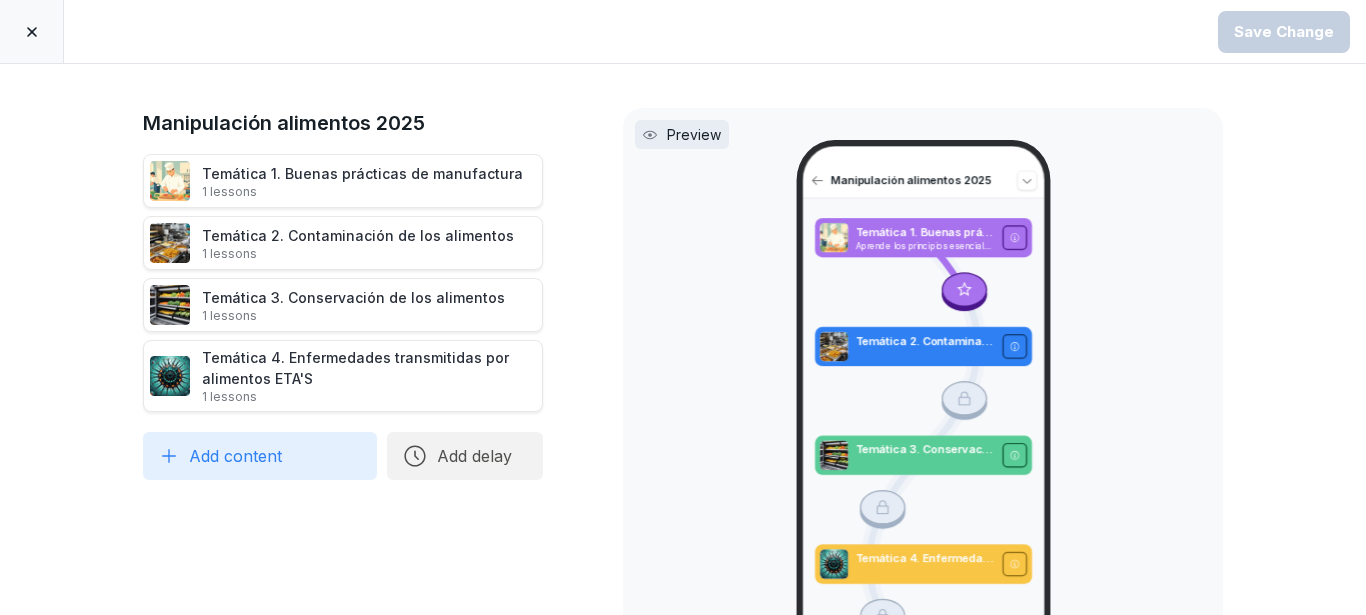 click on "Add content" at bounding box center (260, 456) 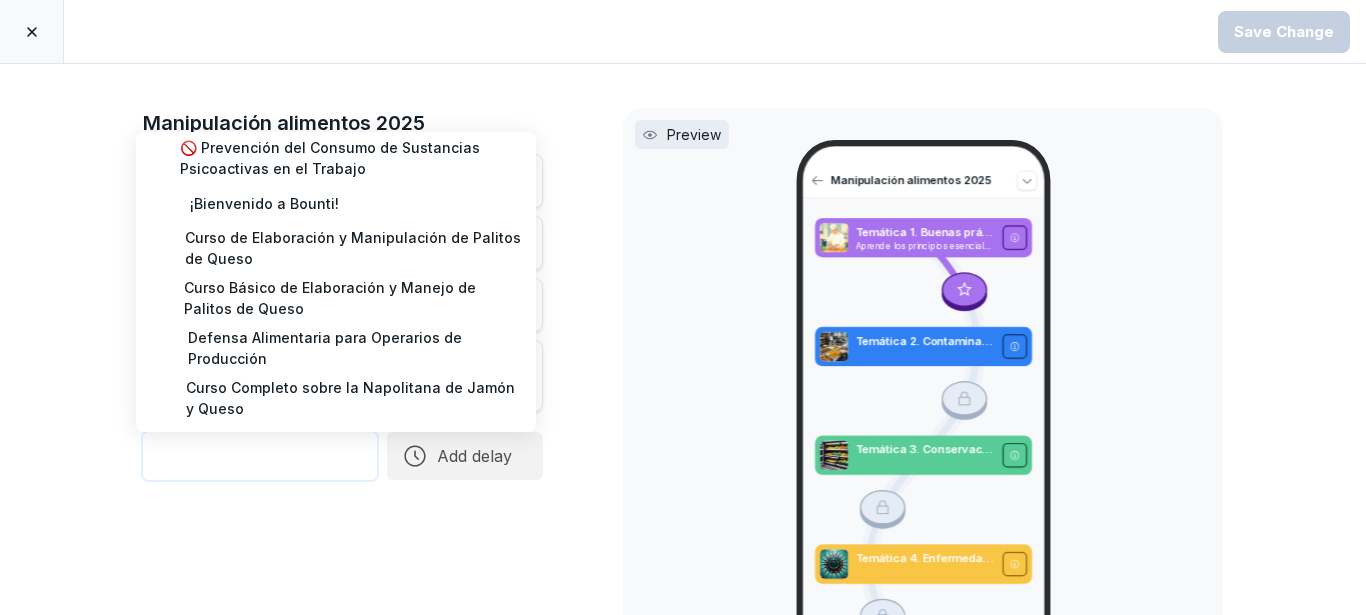 scroll, scrollTop: 0, scrollLeft: 0, axis: both 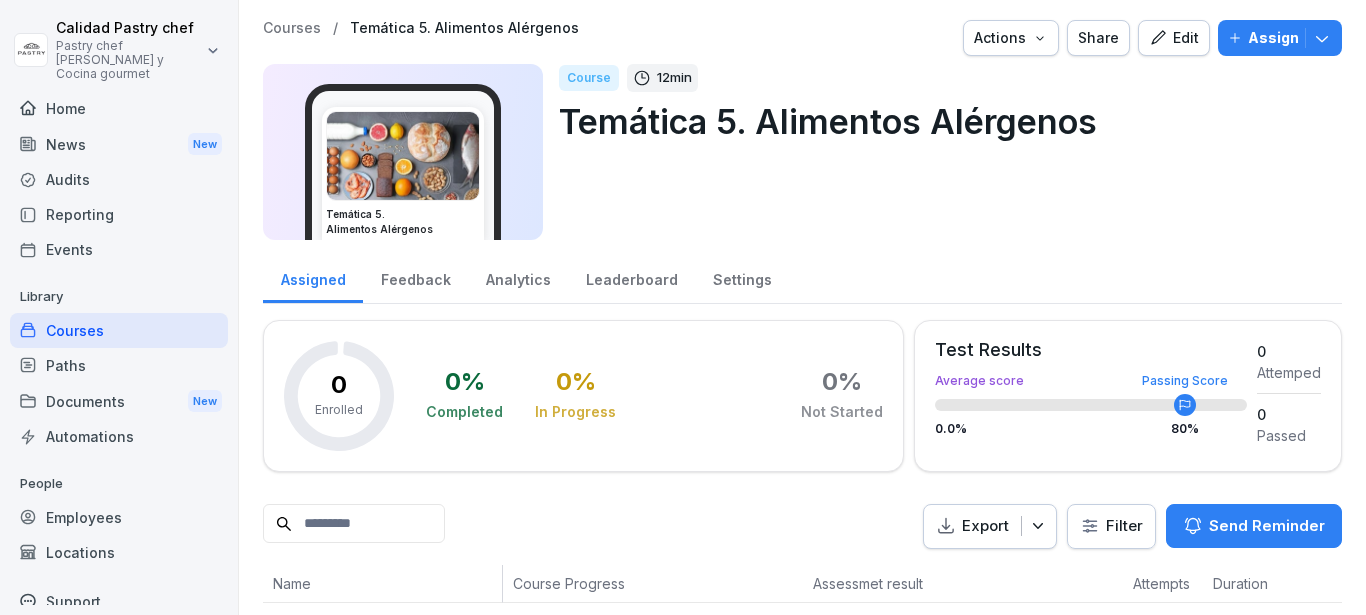 click on "Edit" at bounding box center (1174, 38) 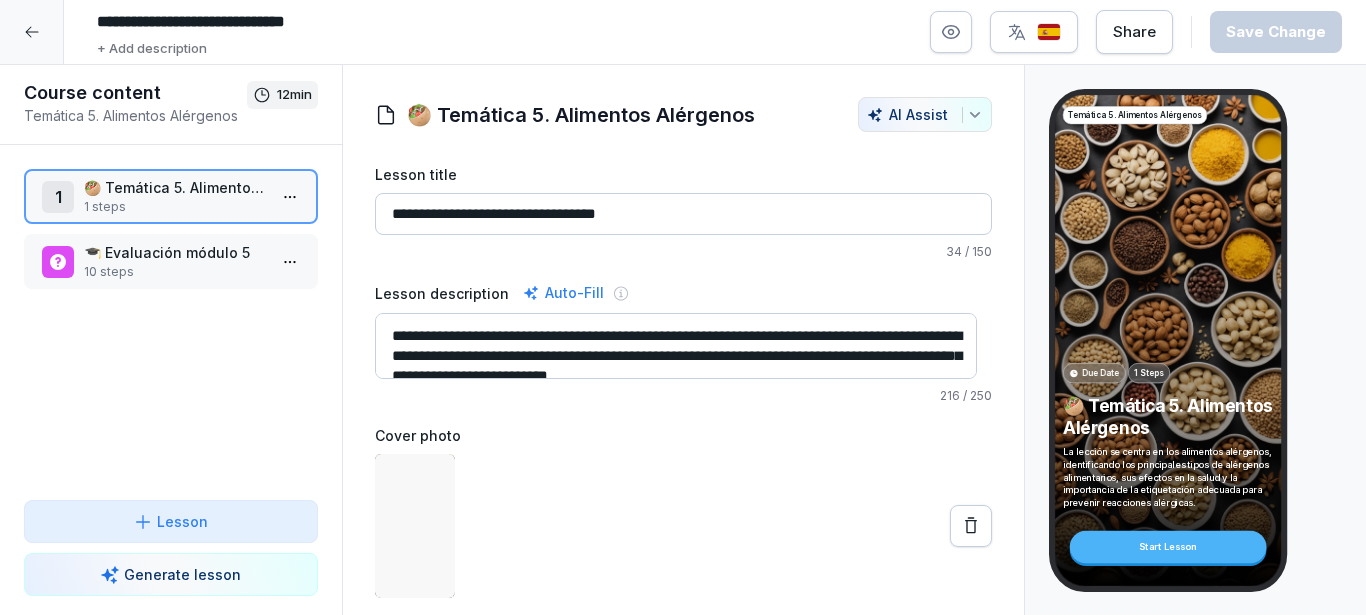 click 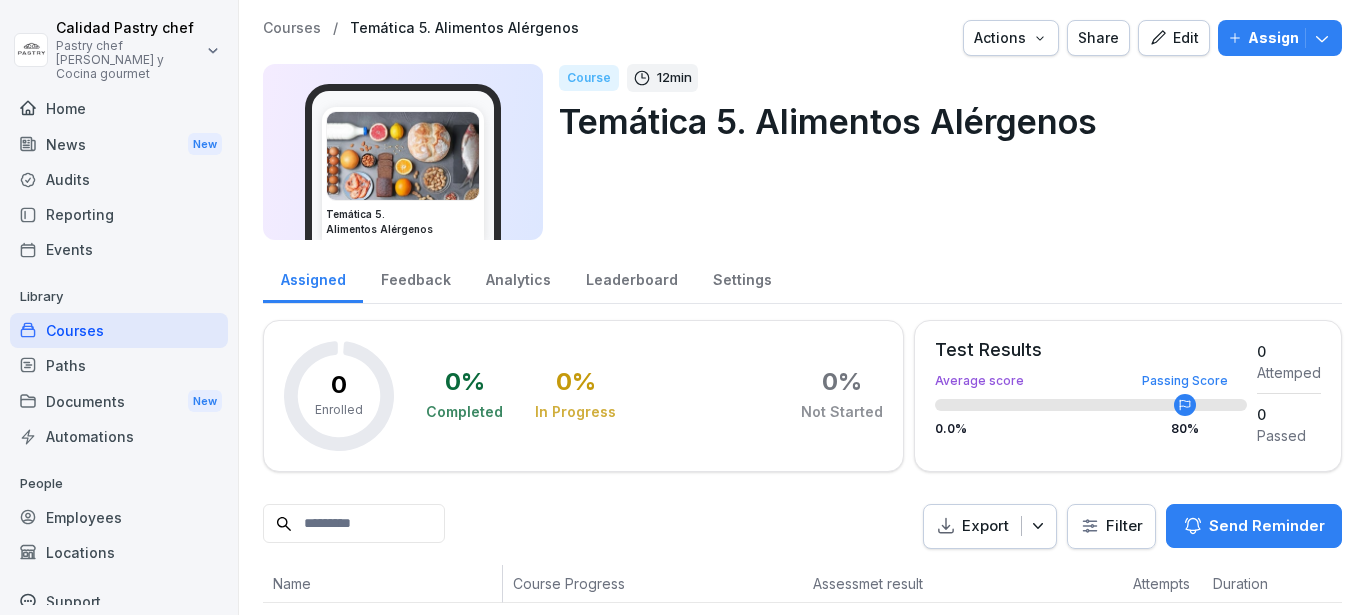 click on "Actions" at bounding box center (1011, 38) 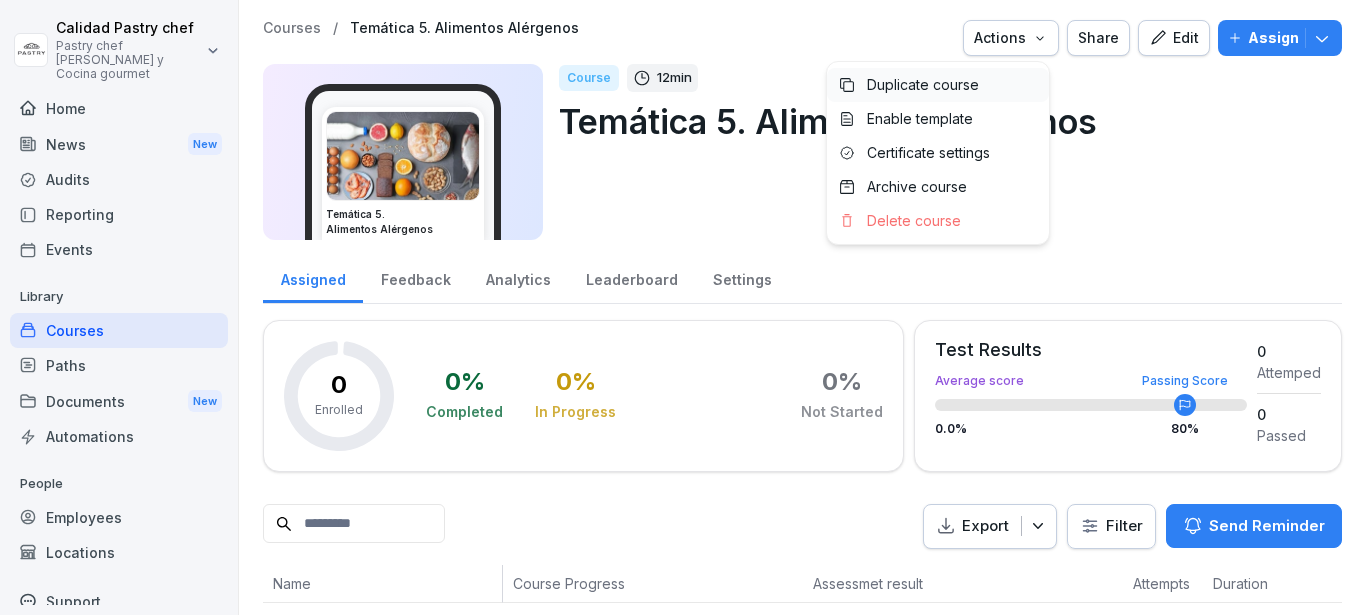 click on "Duplicate course" at bounding box center (923, 85) 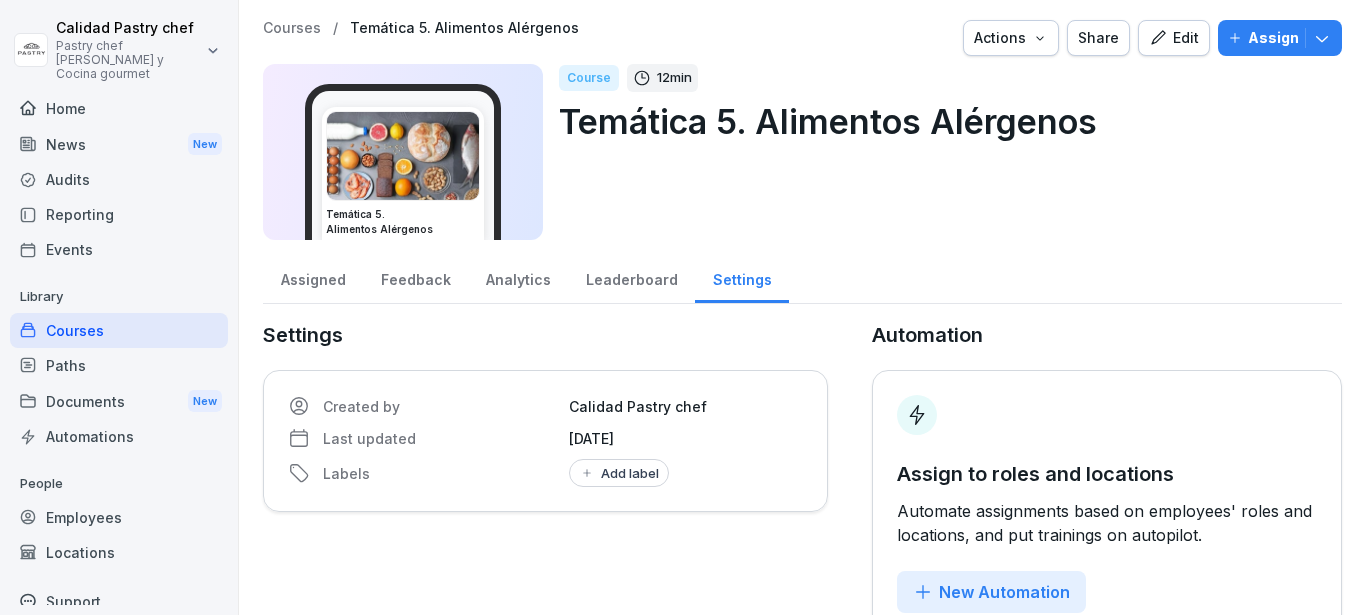 click 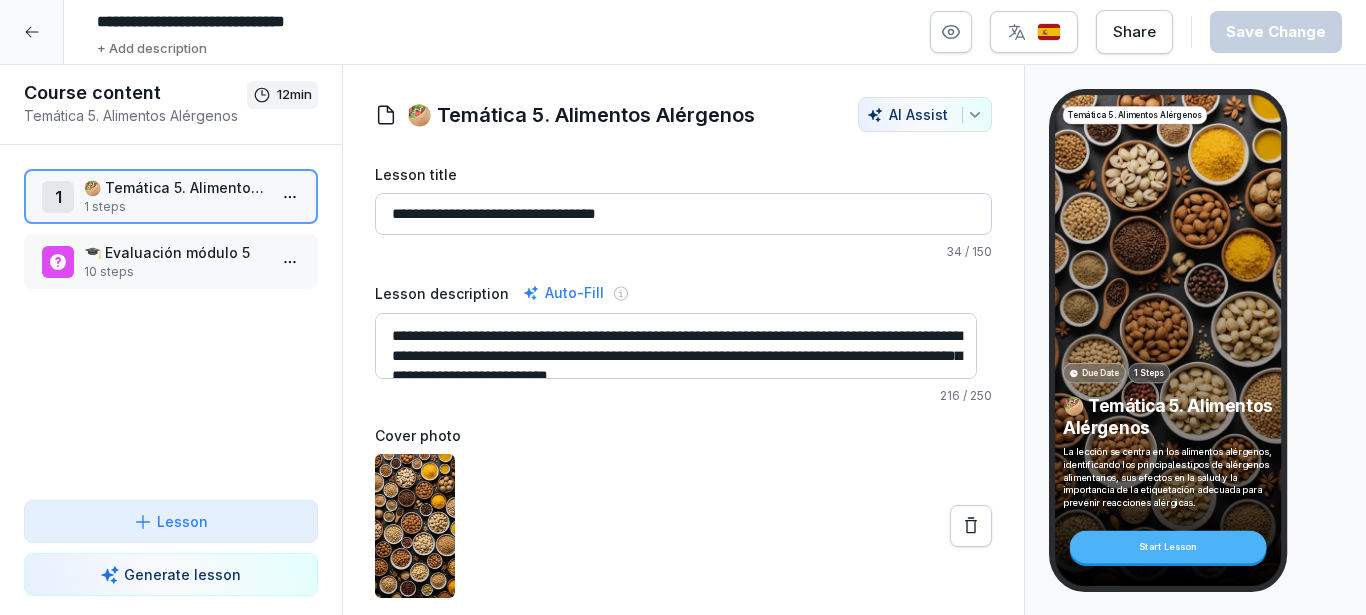 click on "🥙 Temática 5. Alimentos Alérgenos" at bounding box center [581, 115] 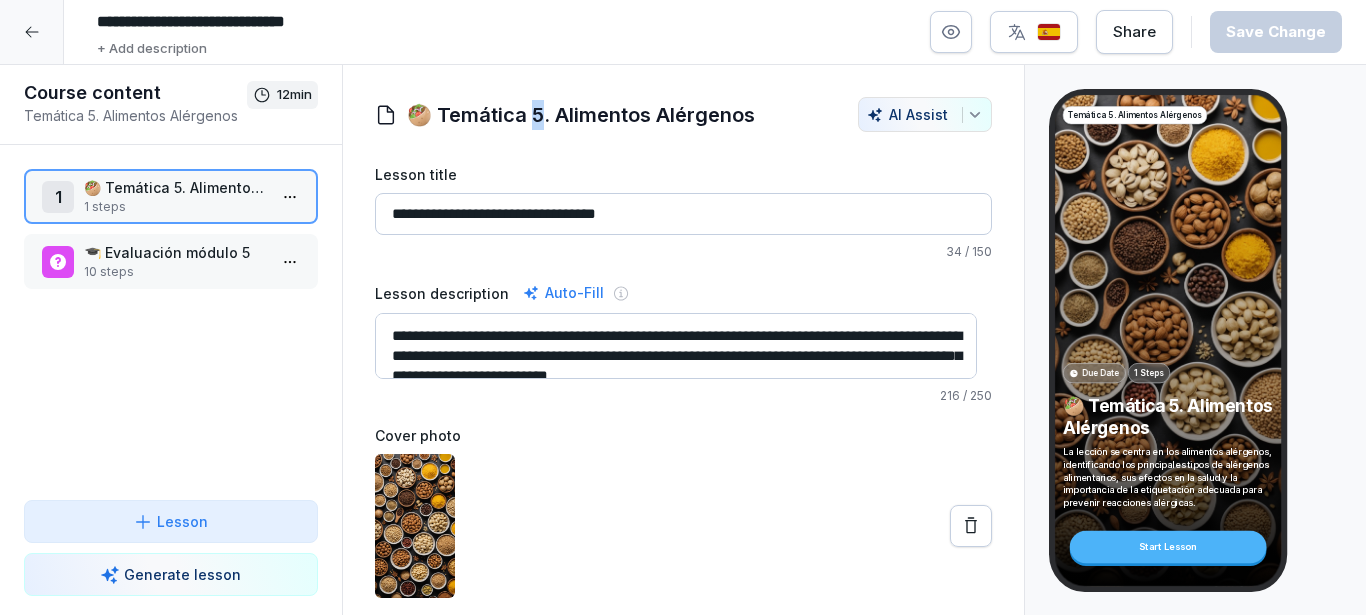 click on "🥙 Temática 5. Alimentos Alérgenos" at bounding box center [581, 115] 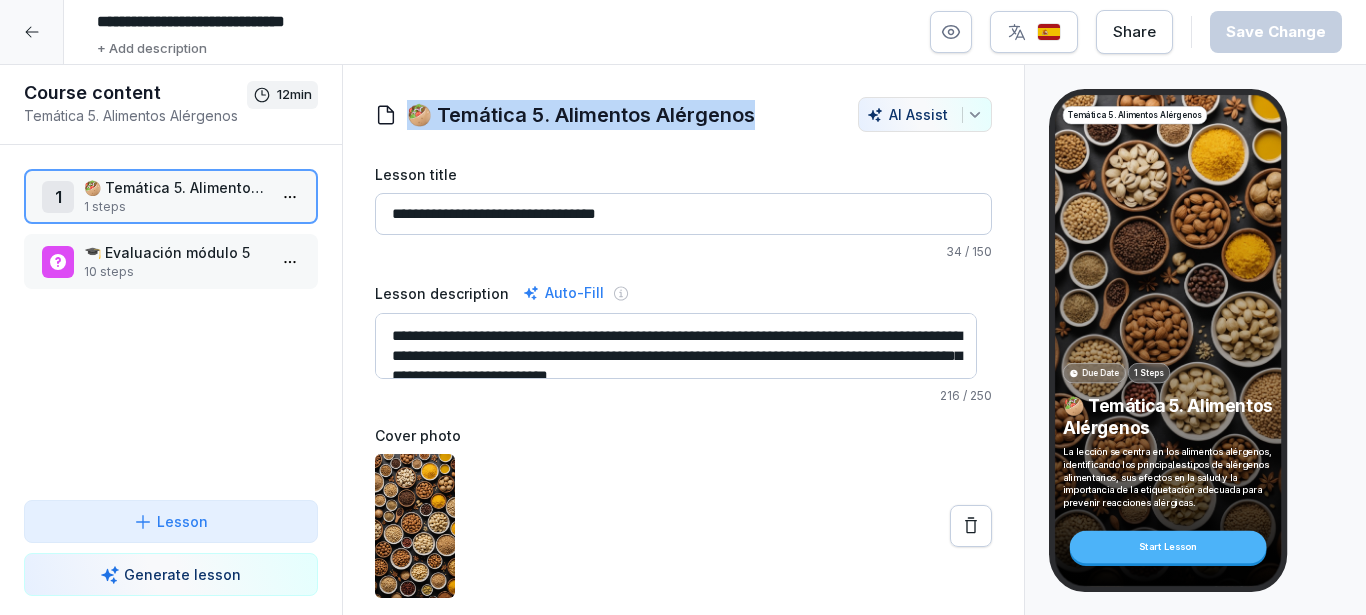 click on "🥙 Temática 5. Alimentos Alérgenos" at bounding box center [581, 115] 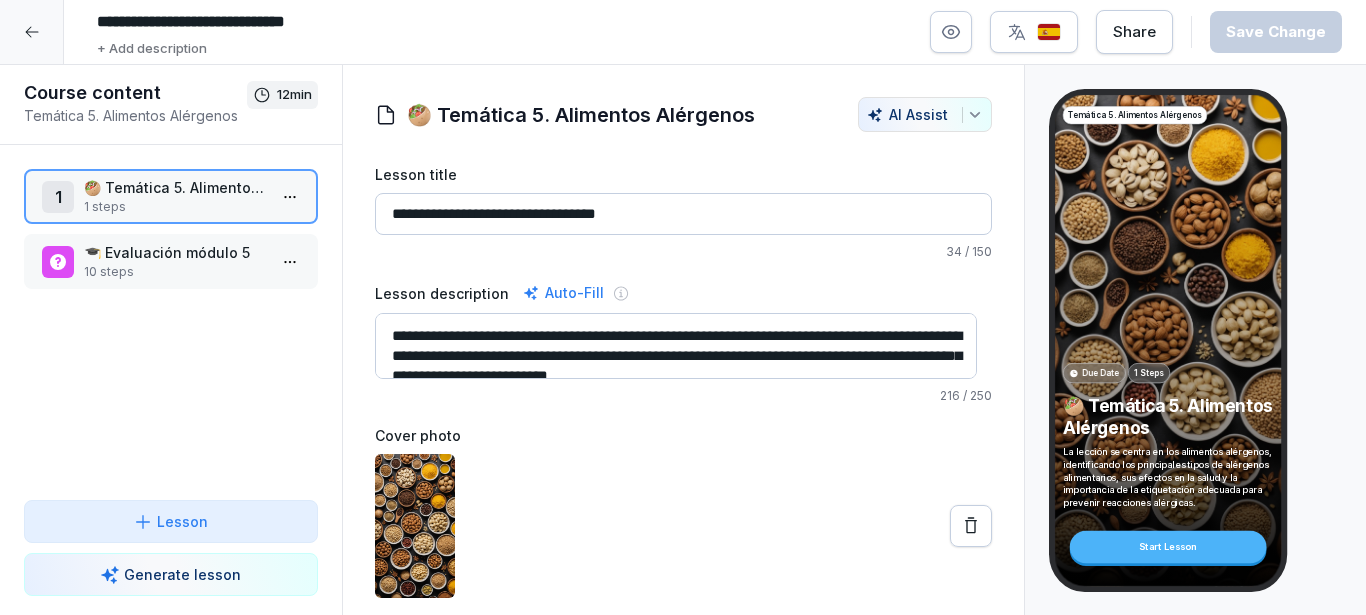 click on "**********" at bounding box center [388, 22] 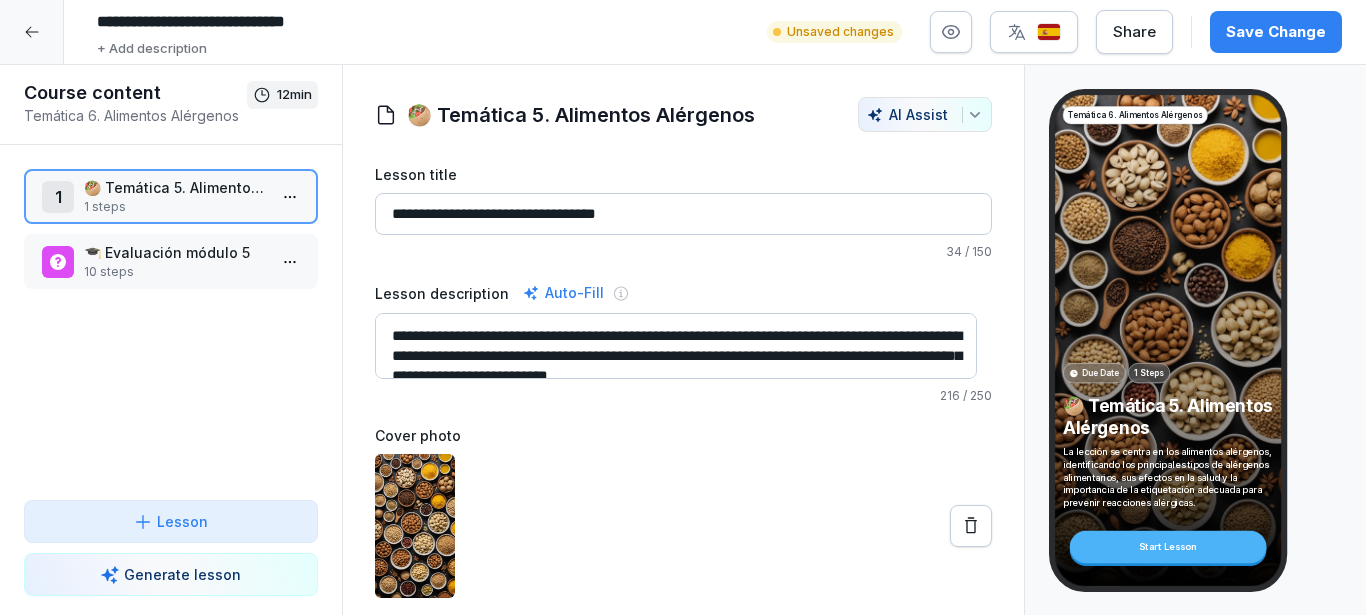 drag, startPoint x: 364, startPoint y: 24, endPoint x: 194, endPoint y: 29, distance: 170.07352 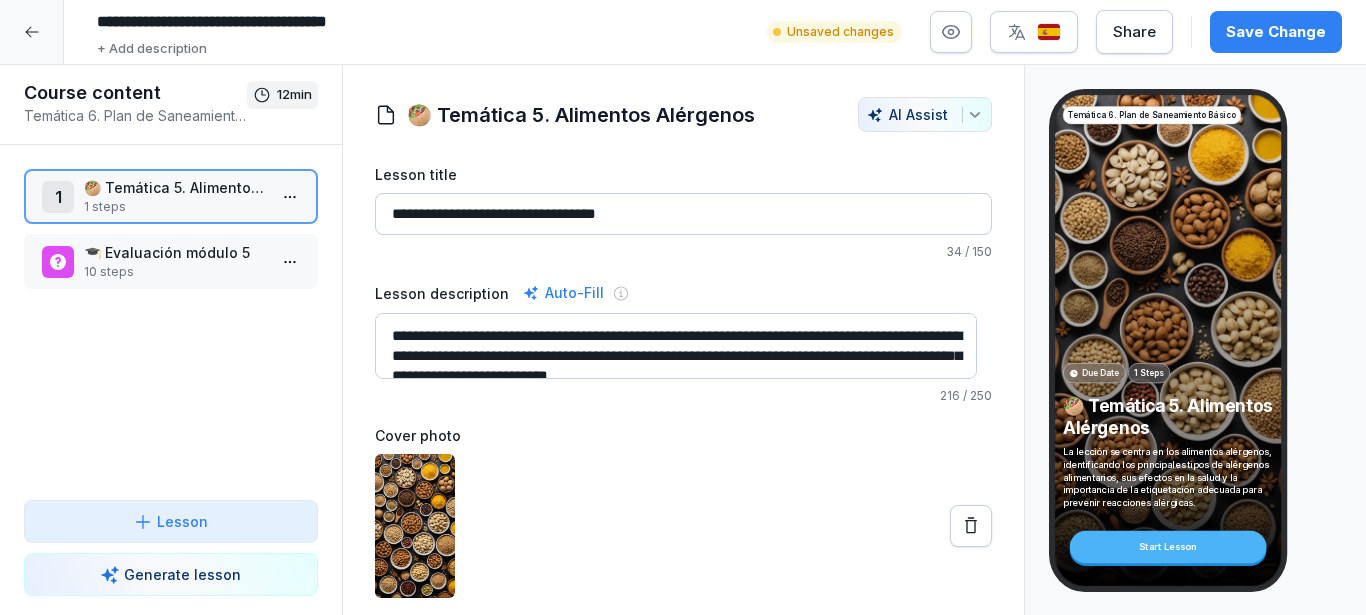 type on "**********" 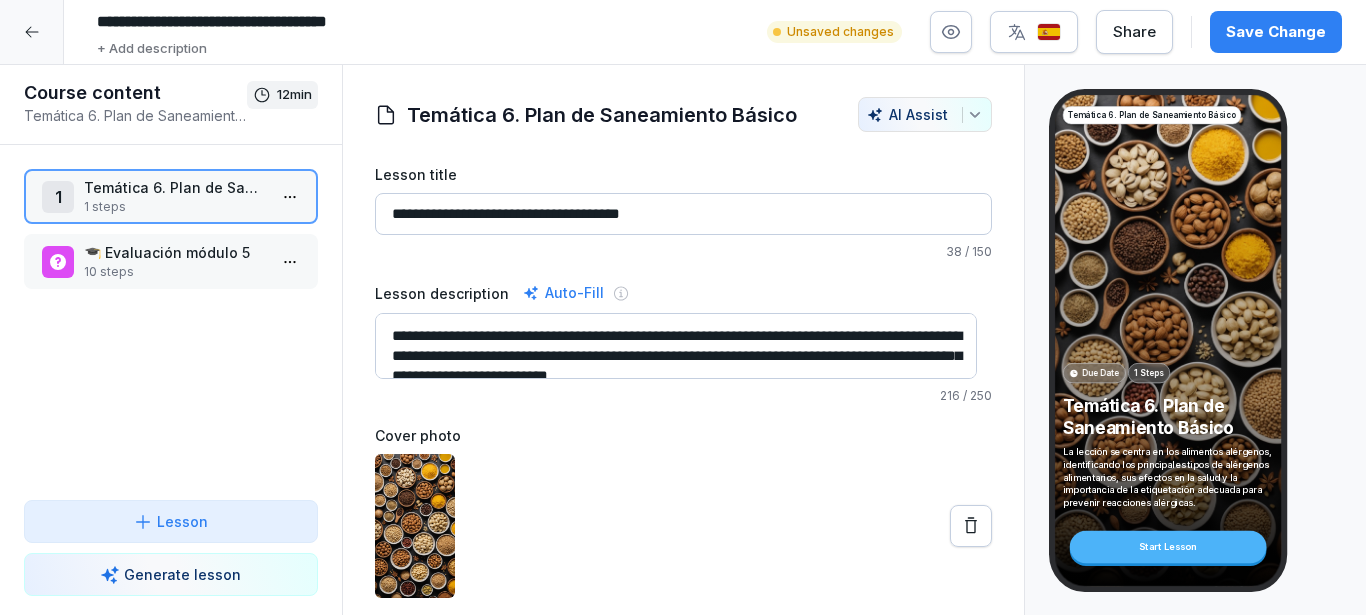 click on "AI Assist" at bounding box center [925, 114] 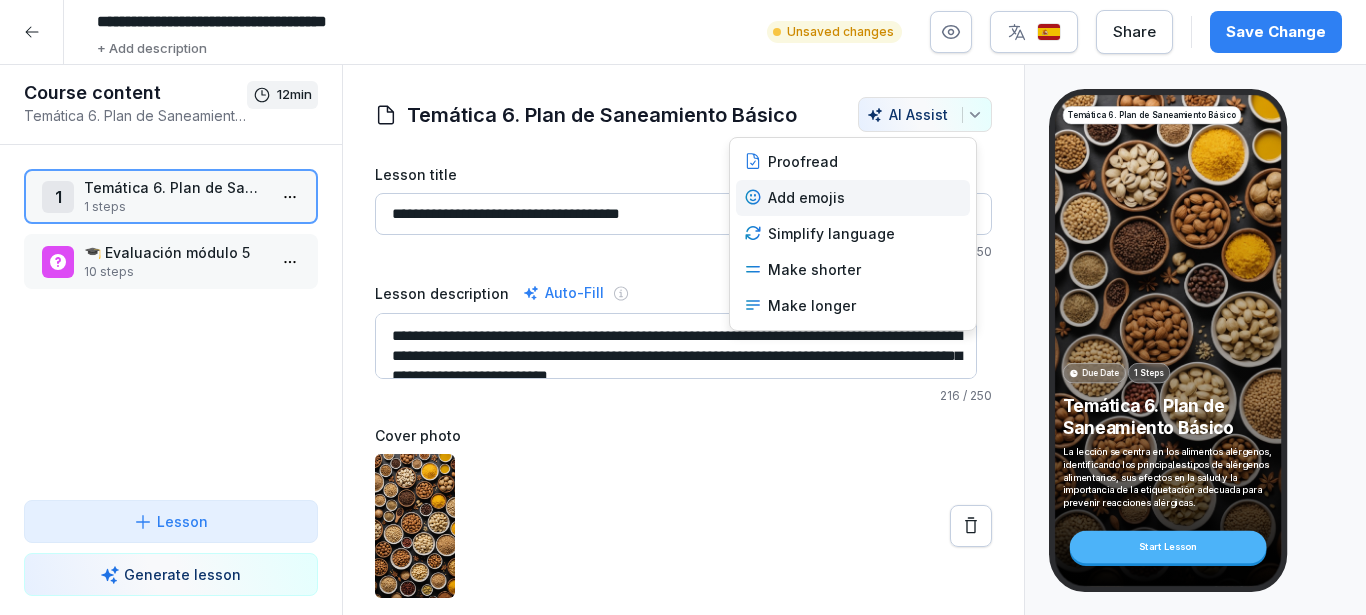 click on "Add emojis" at bounding box center (853, 198) 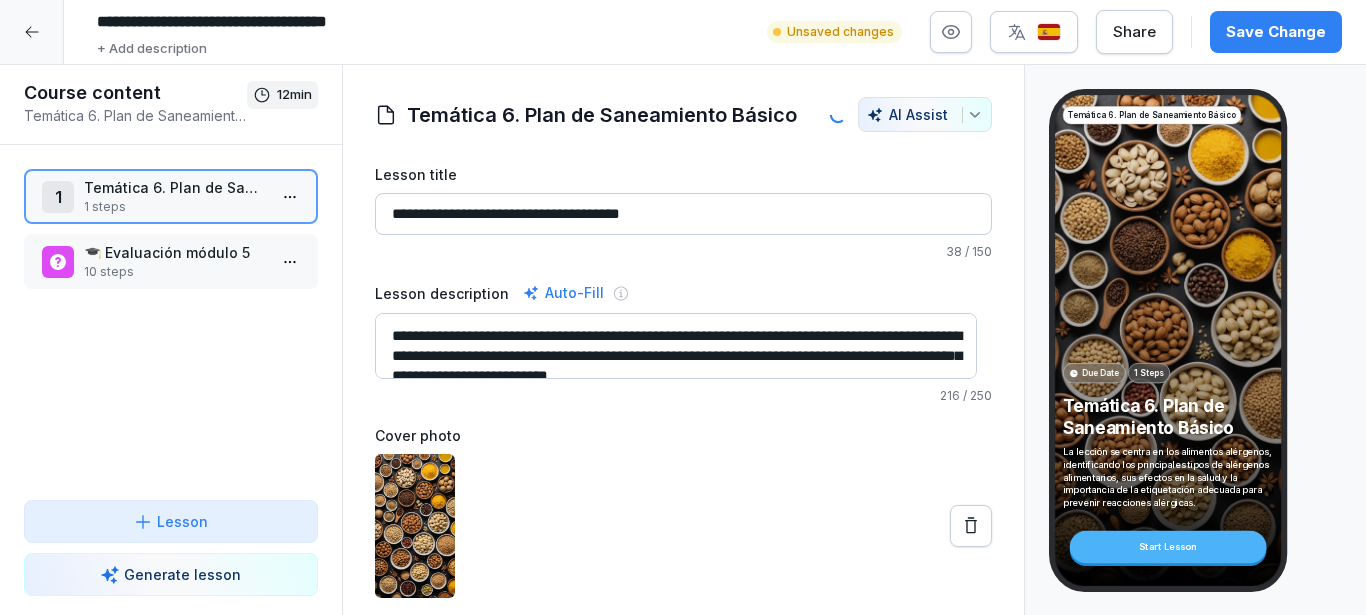 type on "**********" 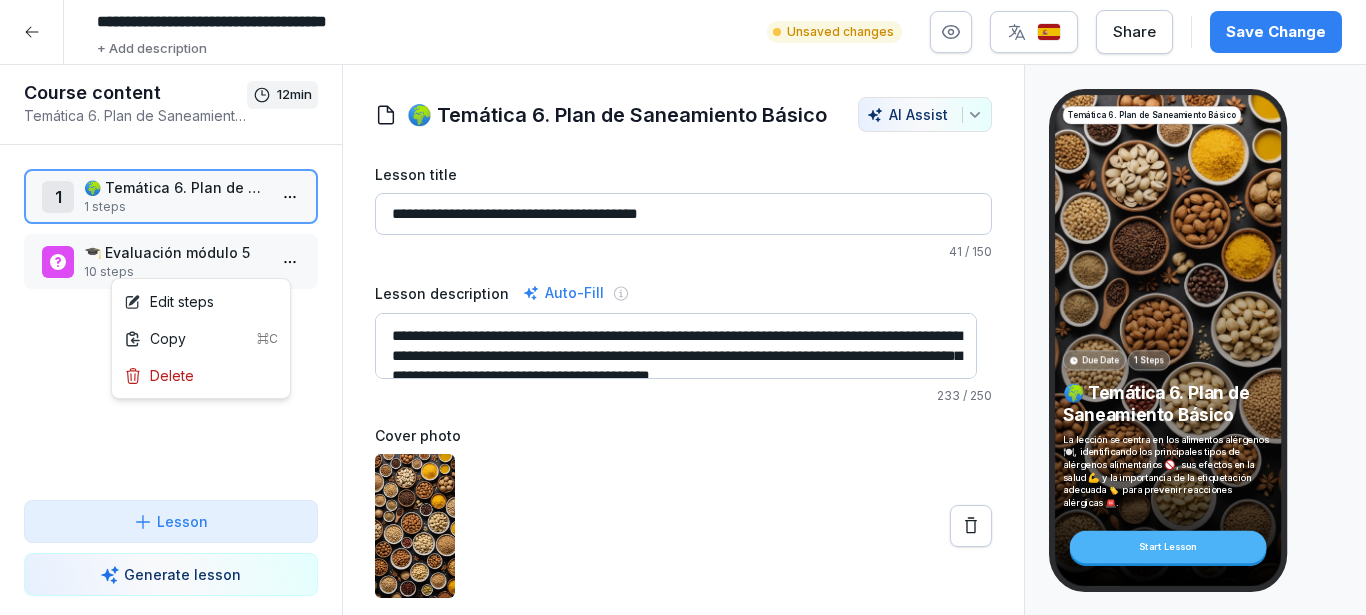 click on "**********" at bounding box center [683, 307] 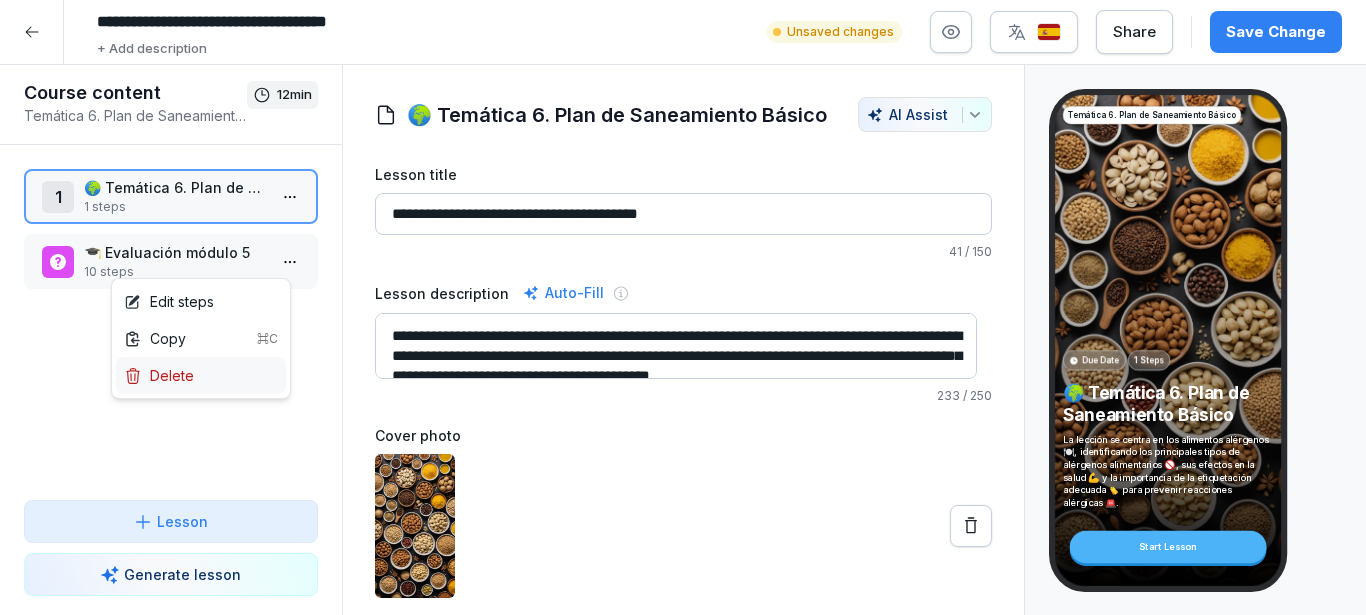 click on "Delete" at bounding box center (159, 375) 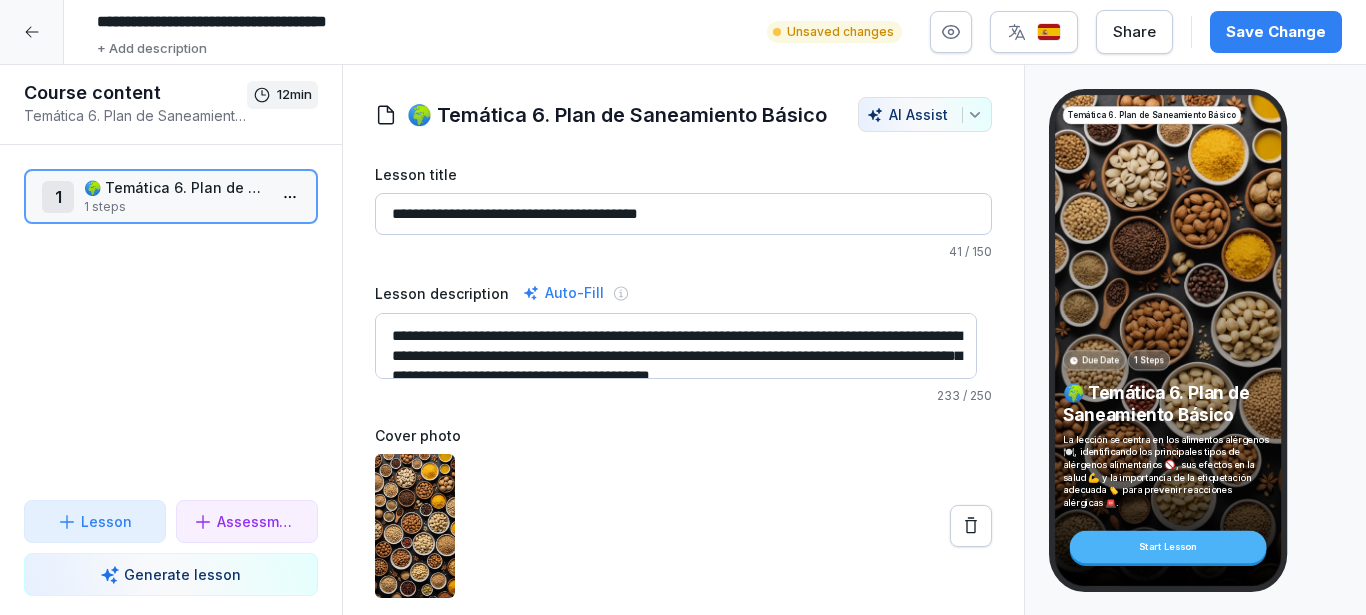 click on "Auto-Fill" at bounding box center [563, 293] 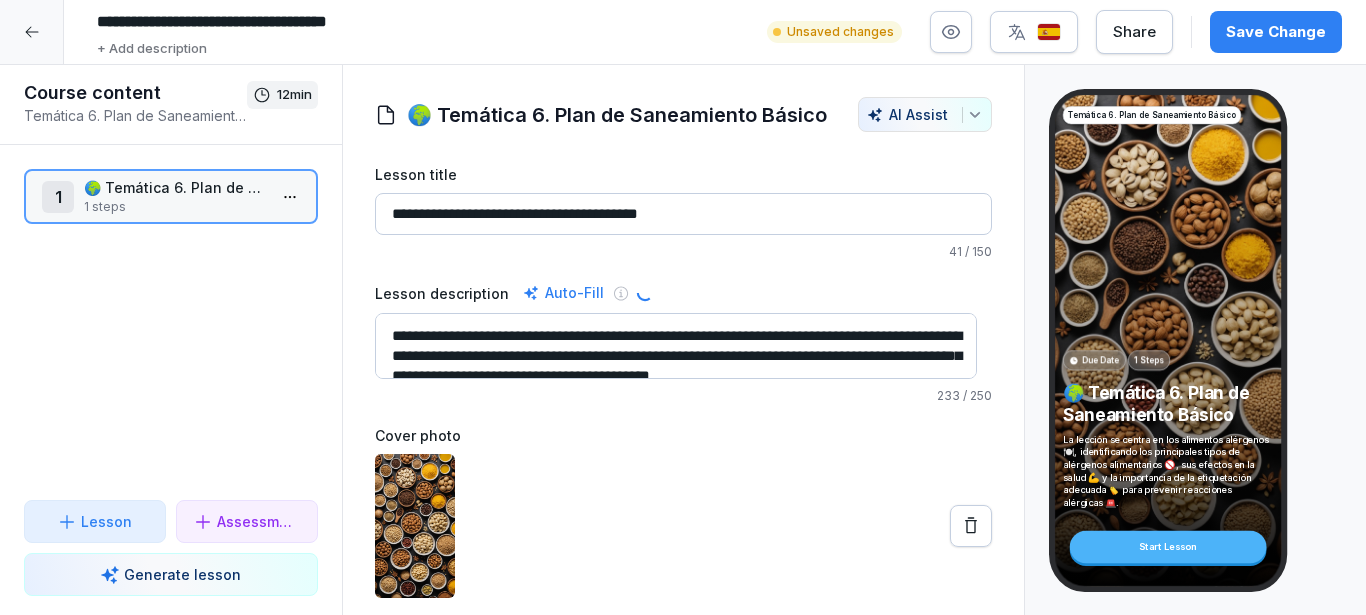 type on "**********" 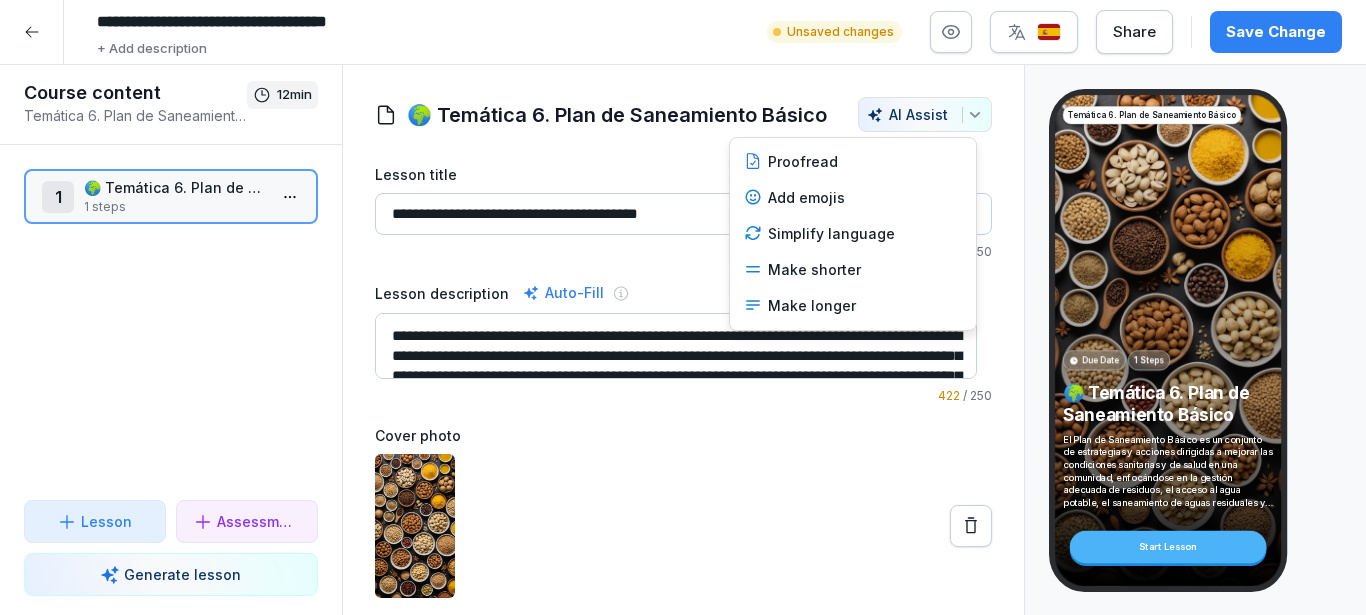 click on "AI Assist" at bounding box center [925, 114] 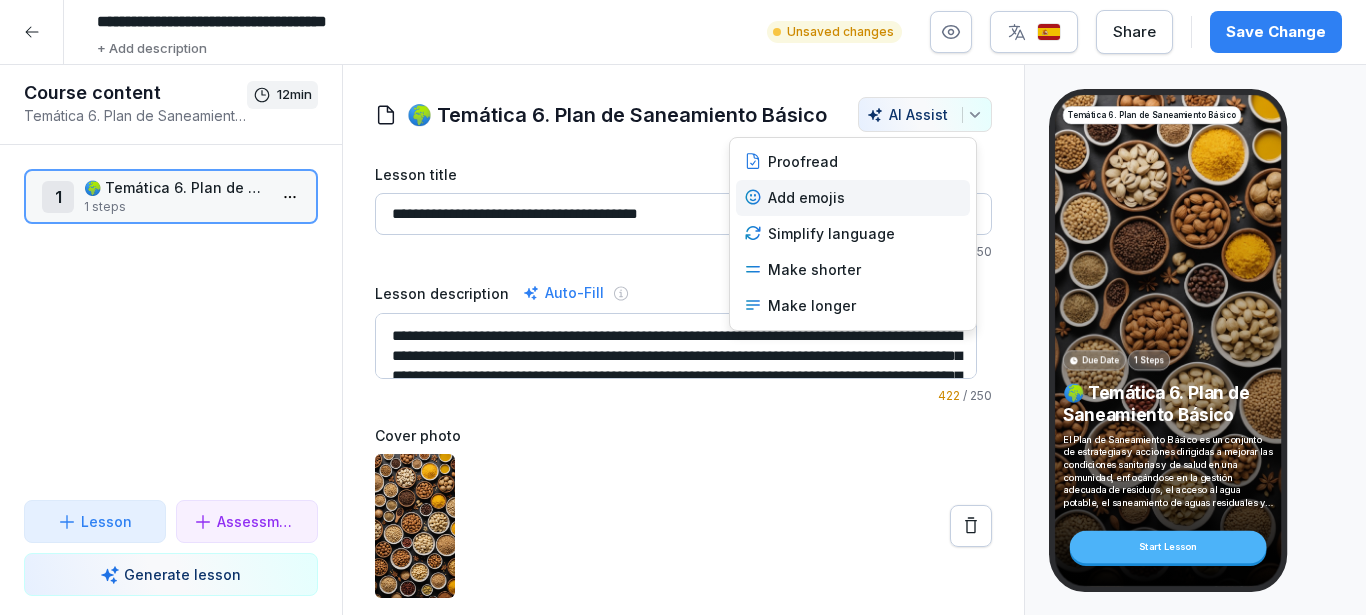 click on "Add emojis" at bounding box center (853, 198) 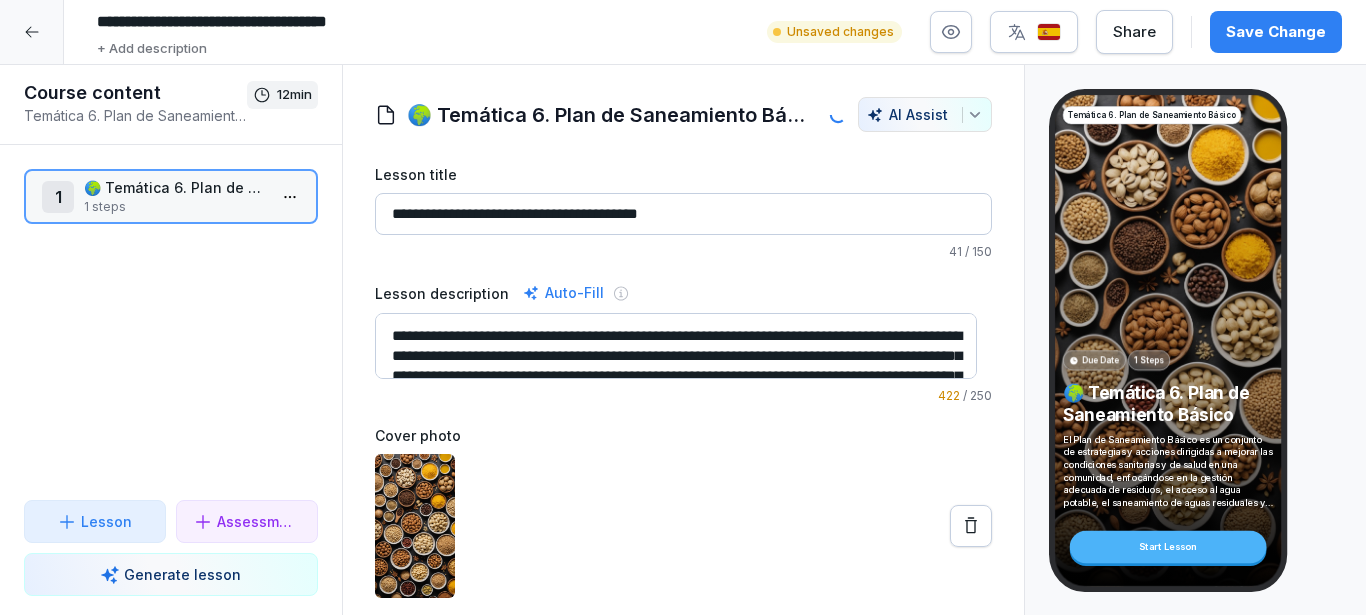 type on "**********" 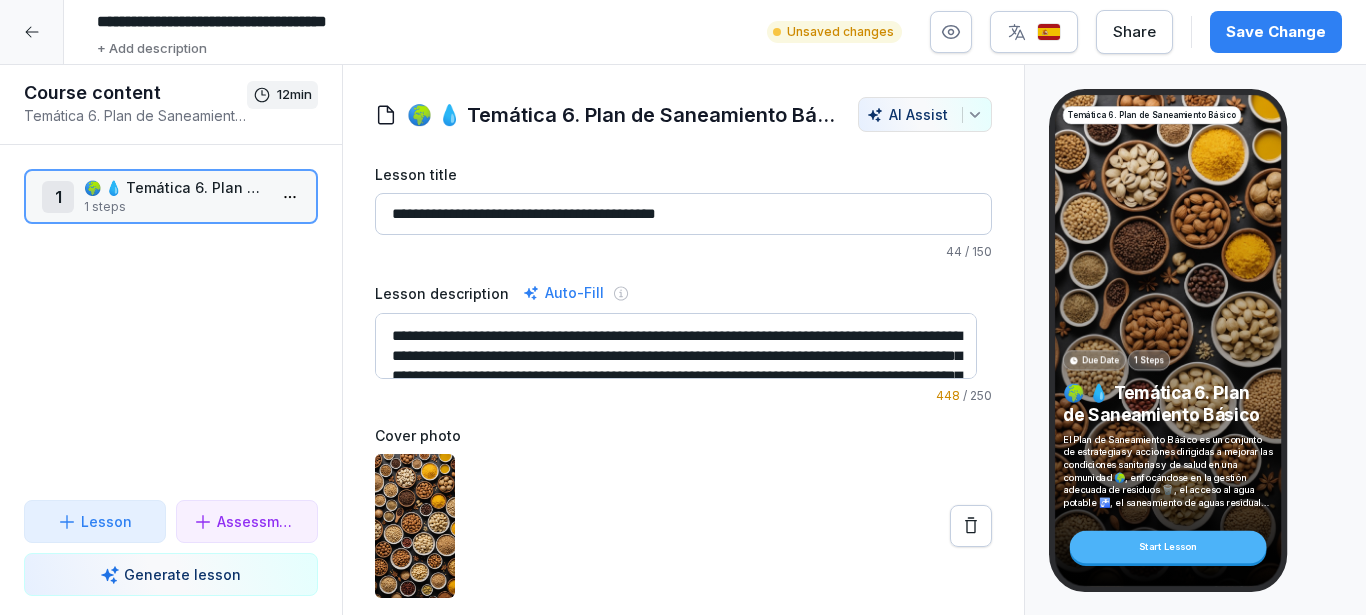 click at bounding box center (415, 526) 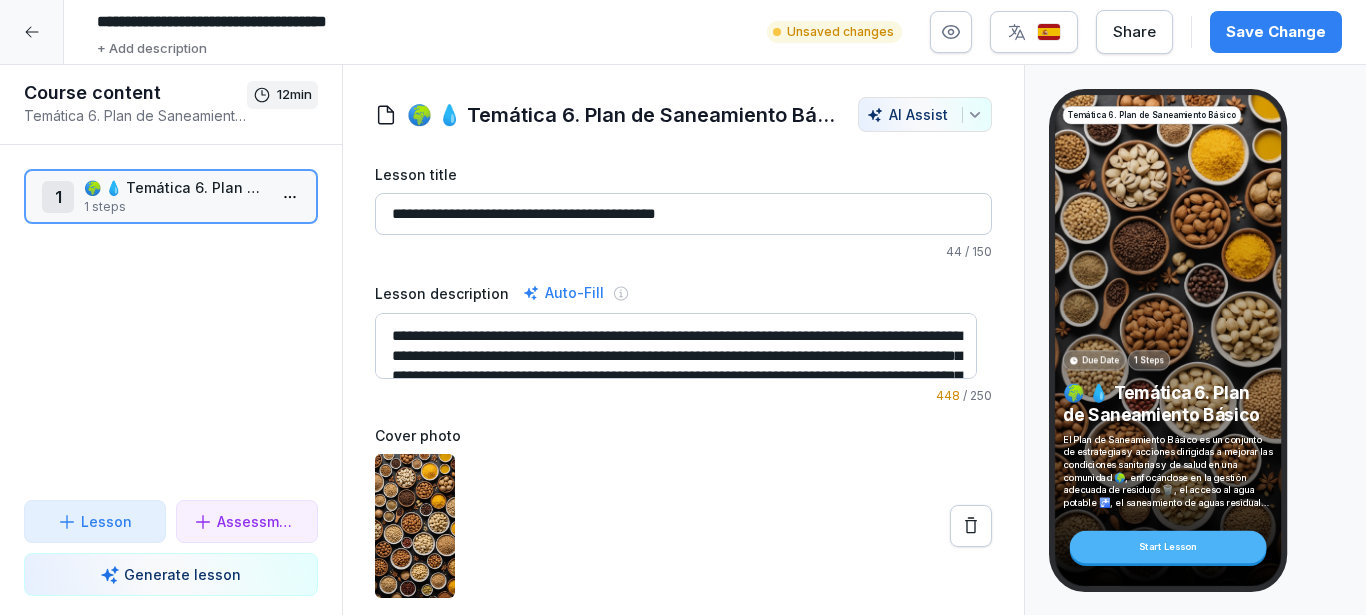click 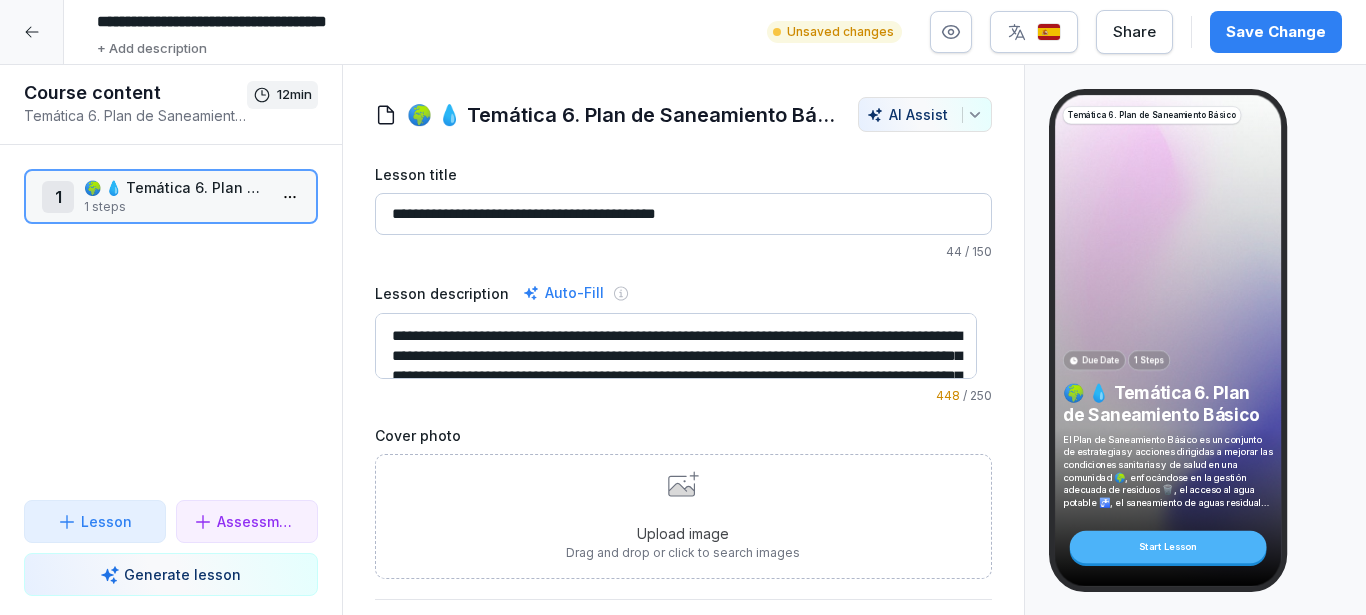 click on "Upload image Drag and drop or click to search images" at bounding box center (683, 516) 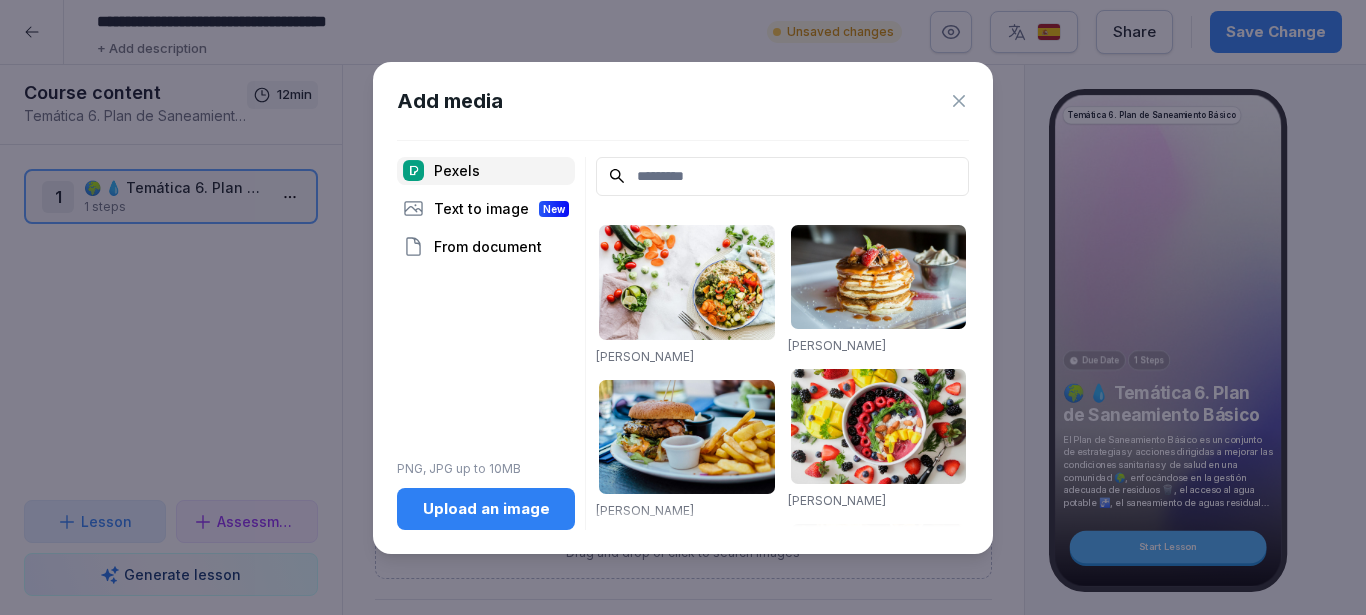 click at bounding box center [782, 176] 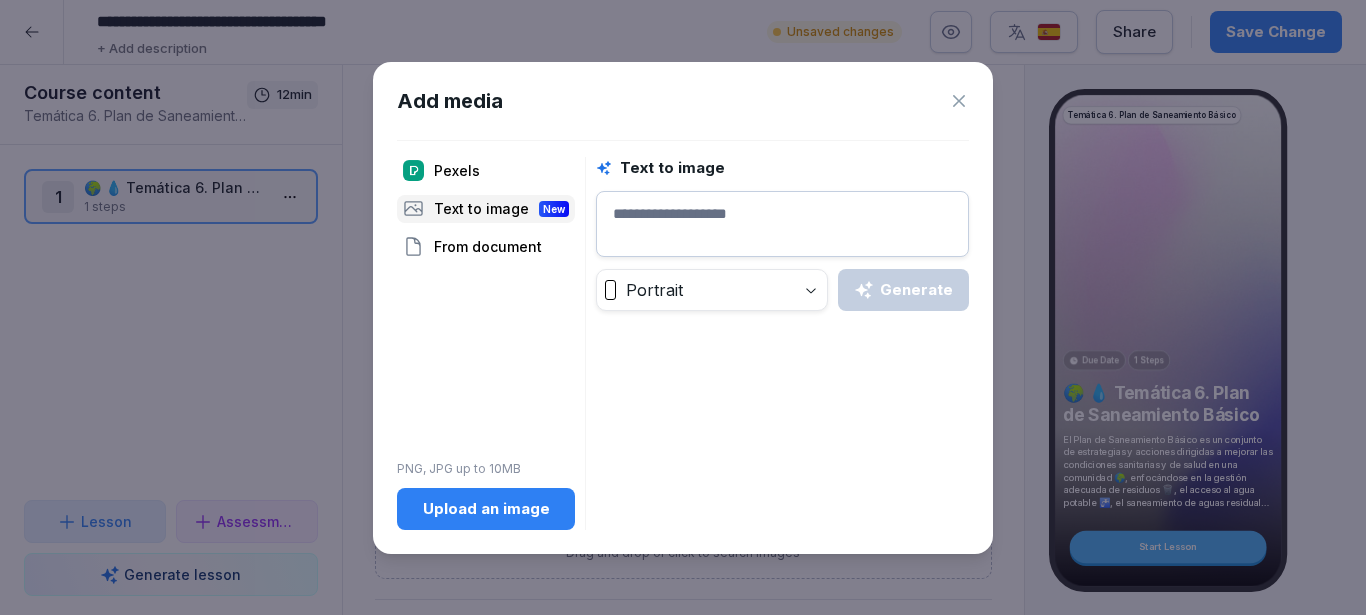 click at bounding box center (782, 224) 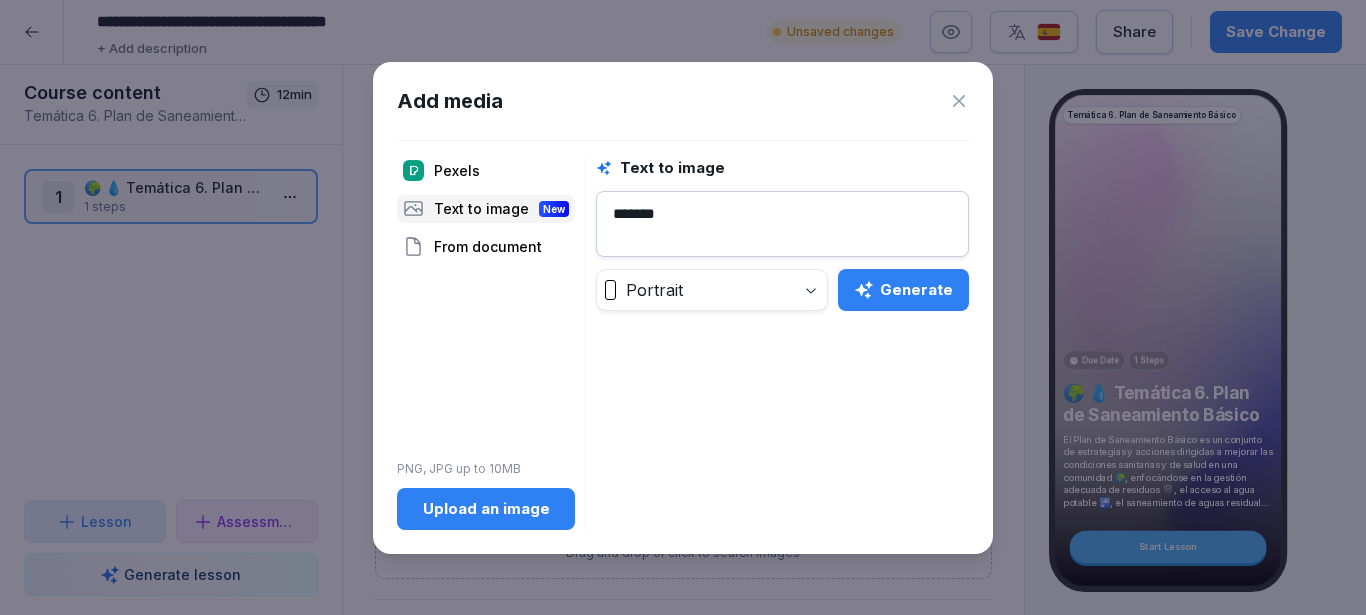 click 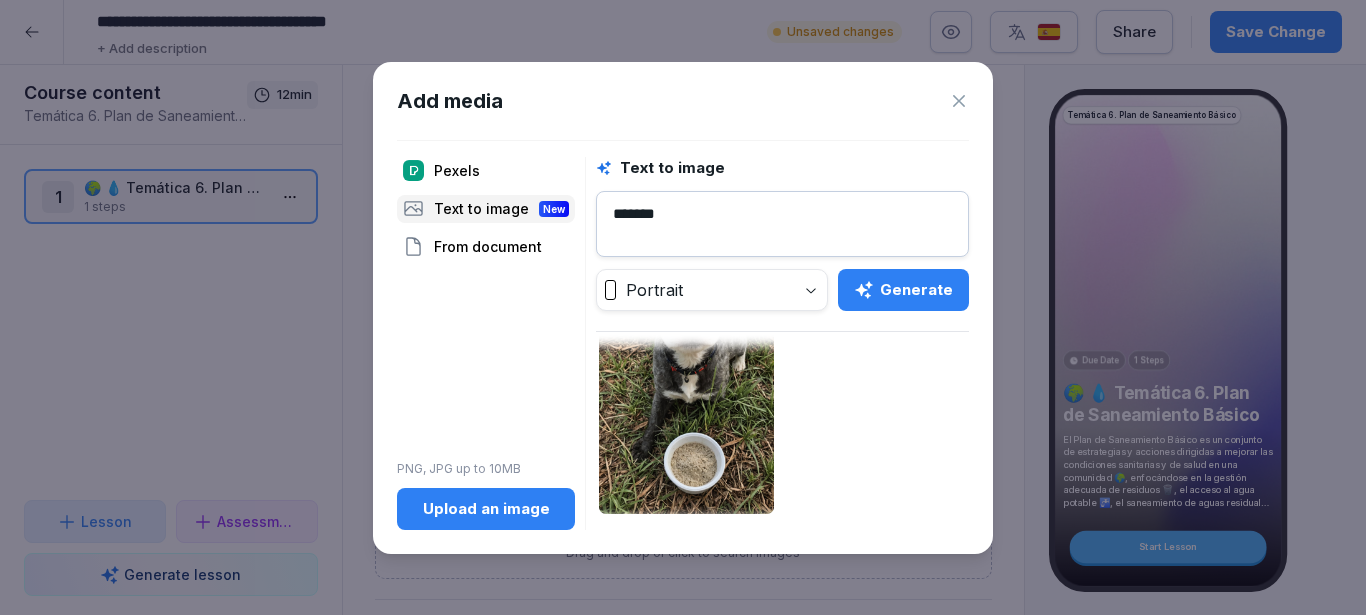scroll, scrollTop: 383, scrollLeft: 0, axis: vertical 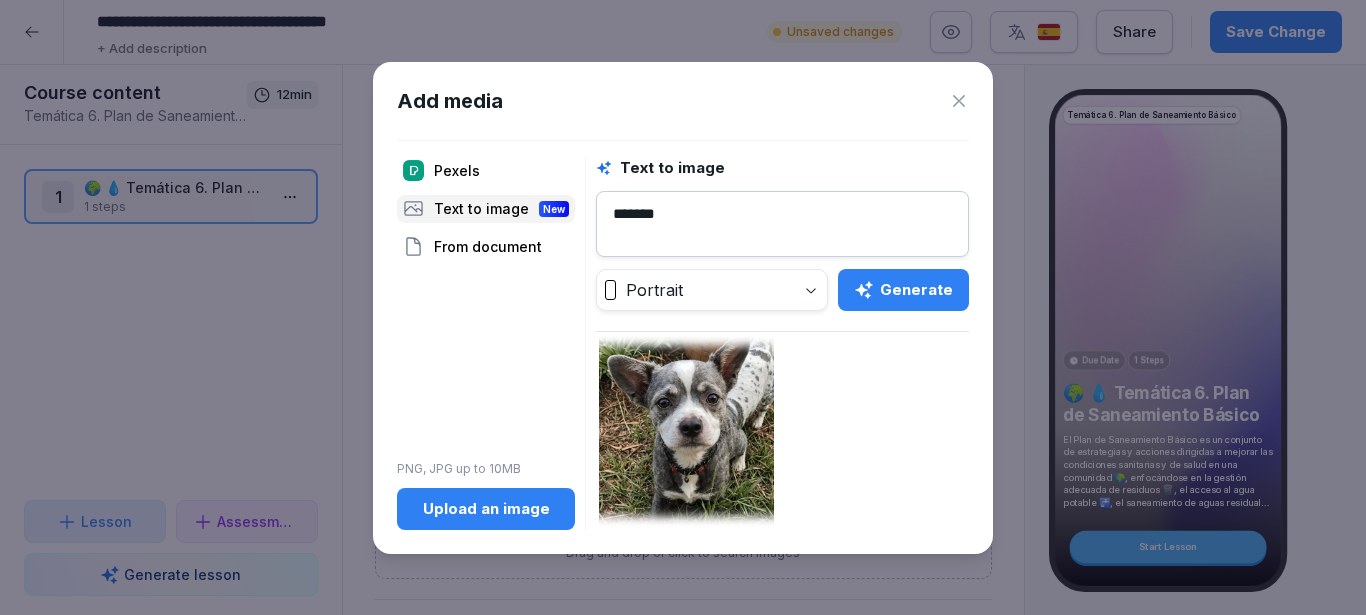 drag, startPoint x: 721, startPoint y: 220, endPoint x: 549, endPoint y: 222, distance: 172.01163 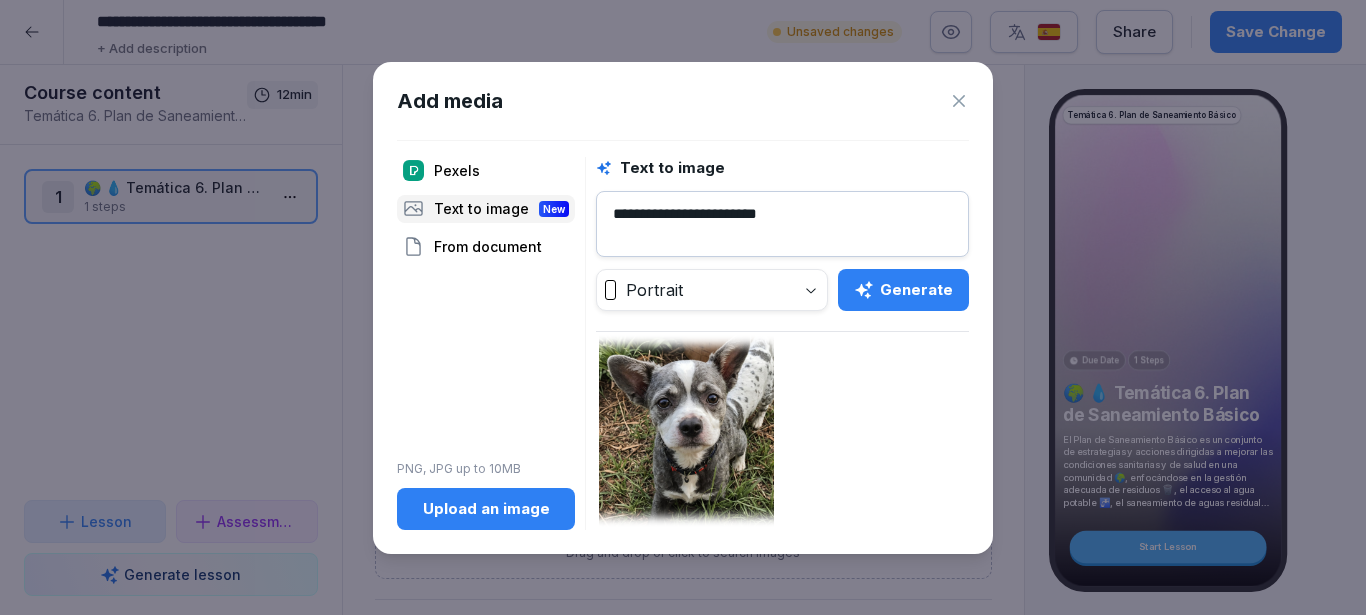type on "**********" 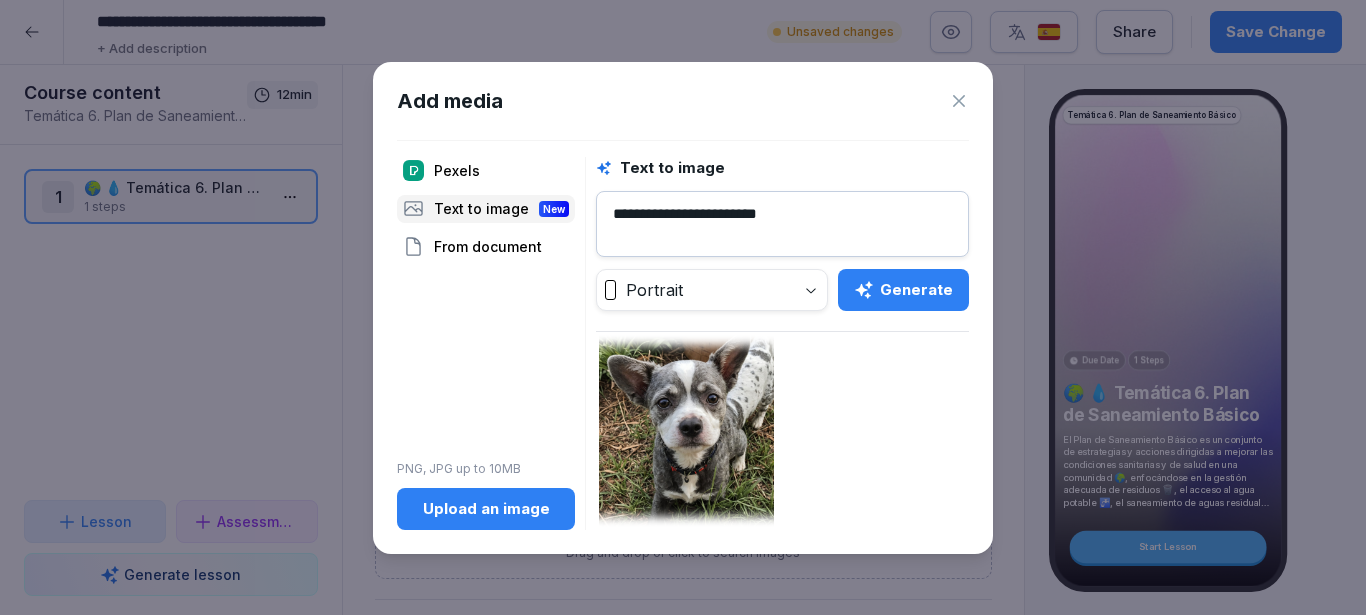 click on "Generate" at bounding box center [903, 290] 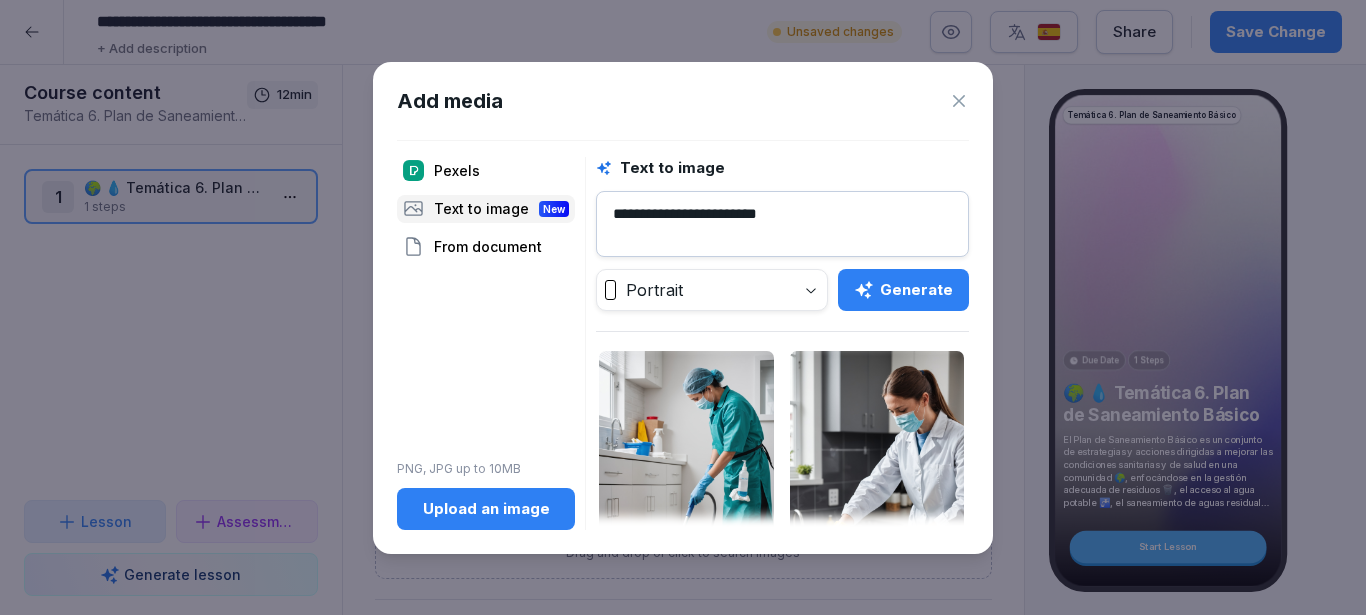 scroll, scrollTop: 100, scrollLeft: 0, axis: vertical 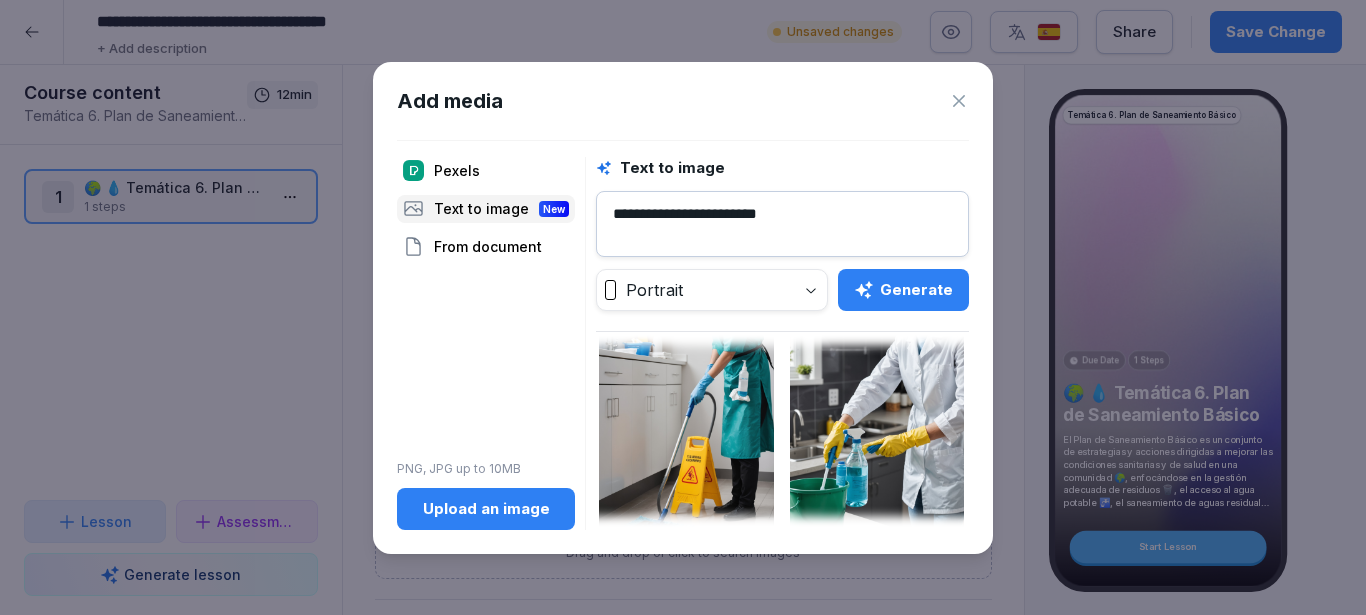 click at bounding box center (877, 408) 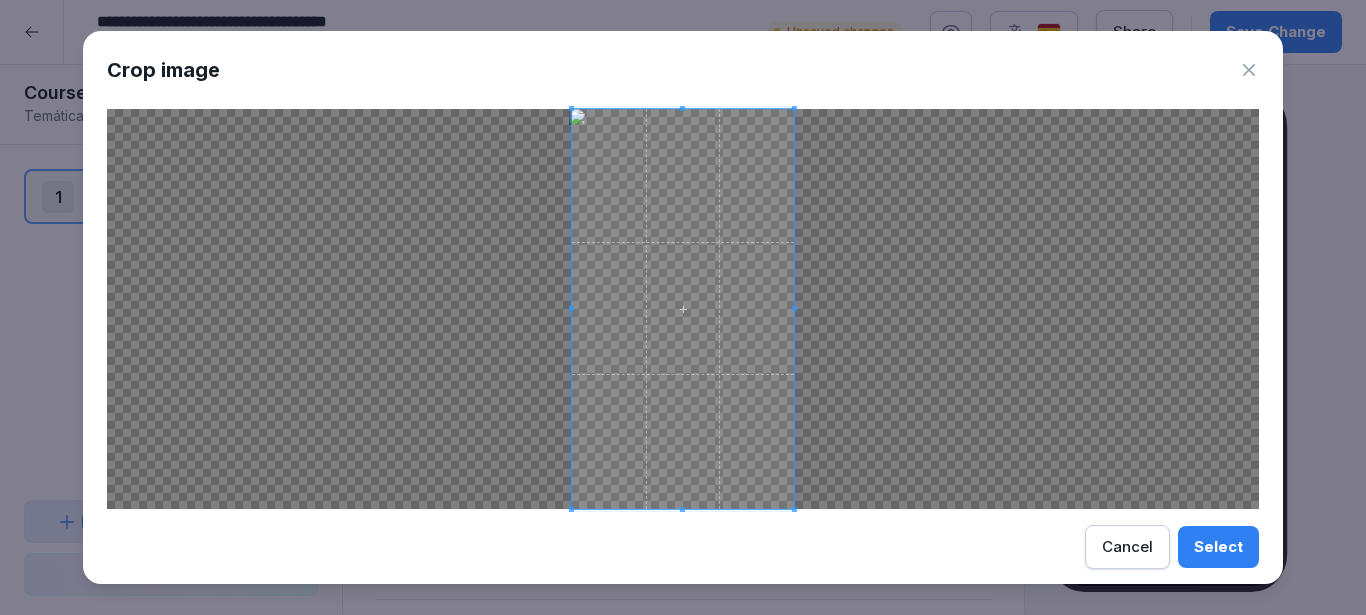click on "Select" at bounding box center (1218, 547) 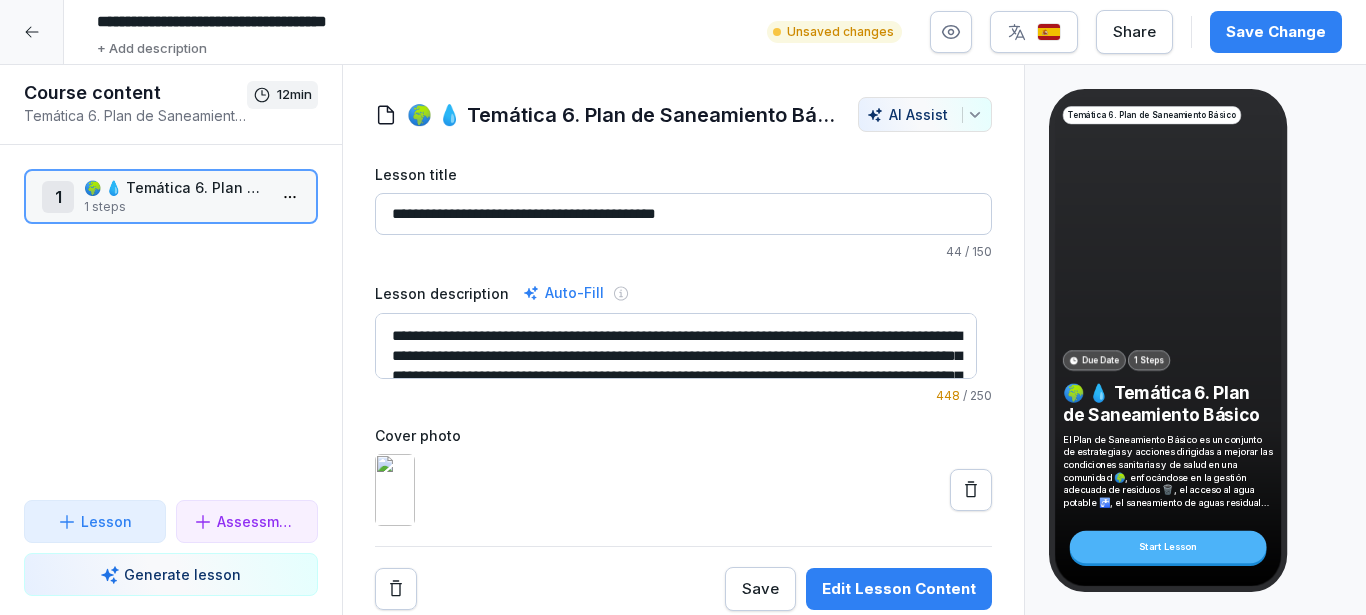 scroll, scrollTop: 82, scrollLeft: 0, axis: vertical 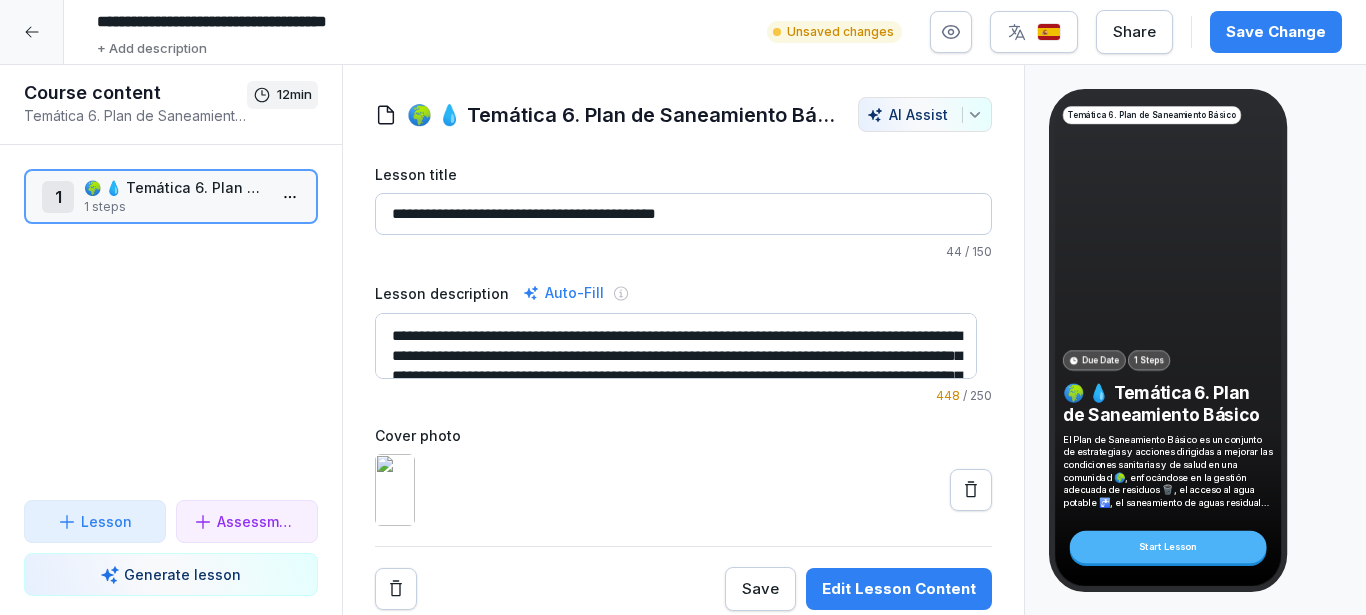 click on "Edit Lesson Content" at bounding box center (899, 589) 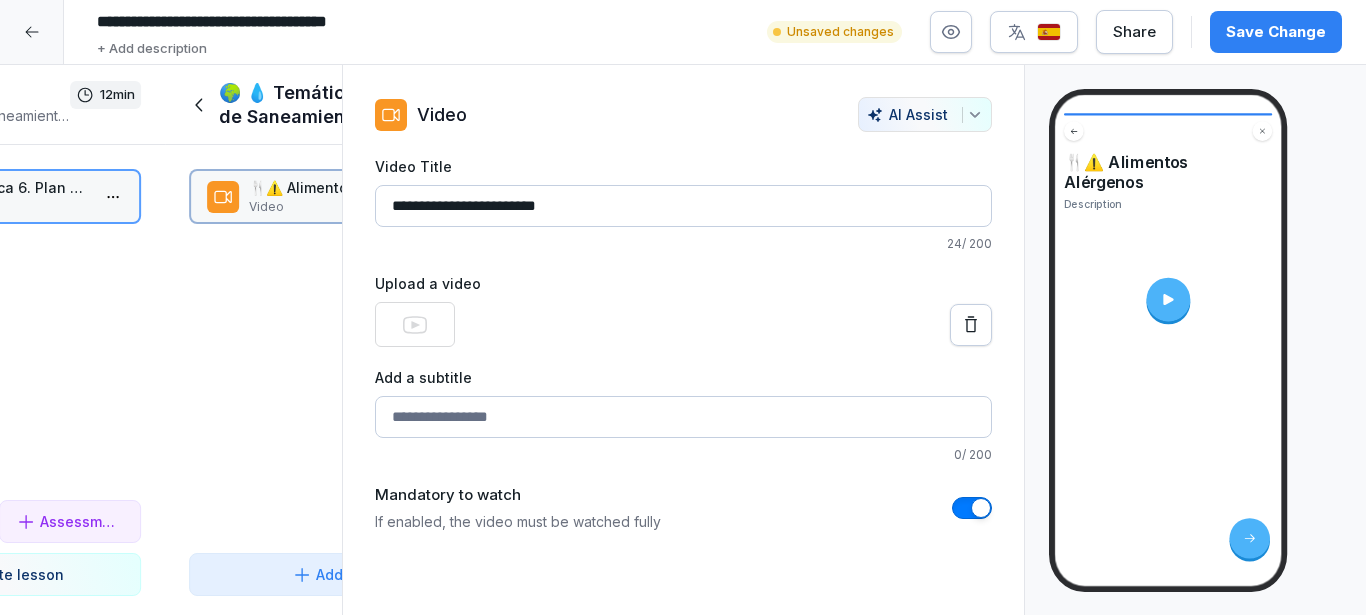 scroll, scrollTop: 0, scrollLeft: 0, axis: both 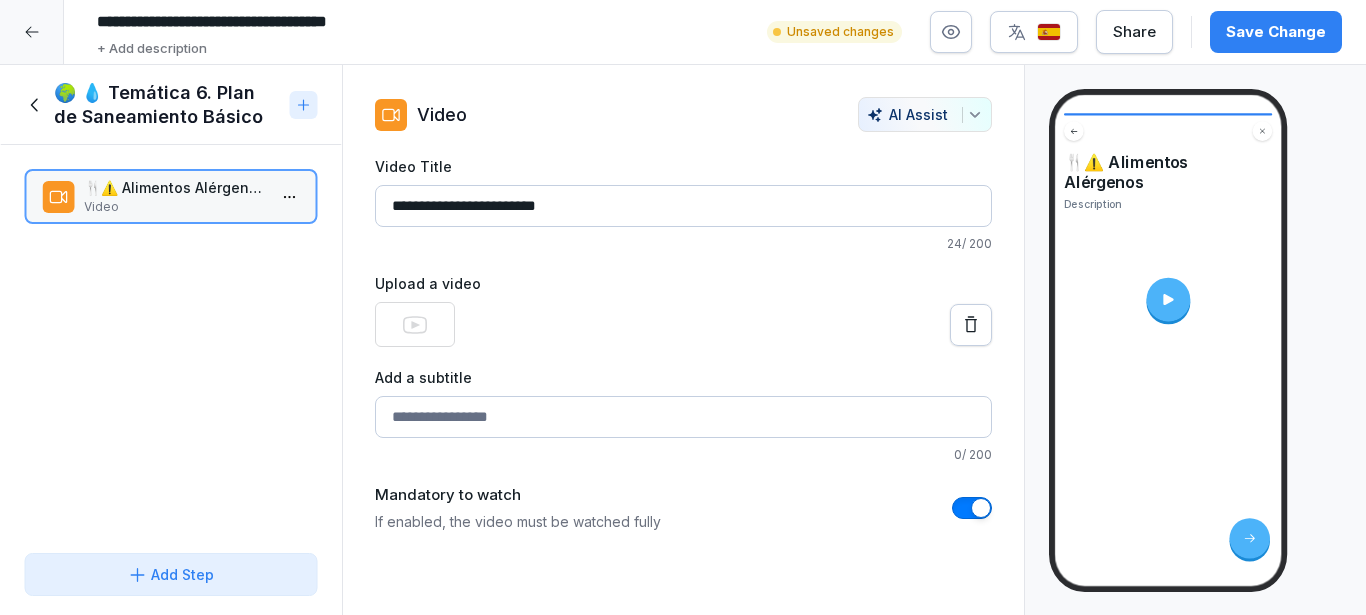 drag, startPoint x: 624, startPoint y: 217, endPoint x: 369, endPoint y: 222, distance: 255.04901 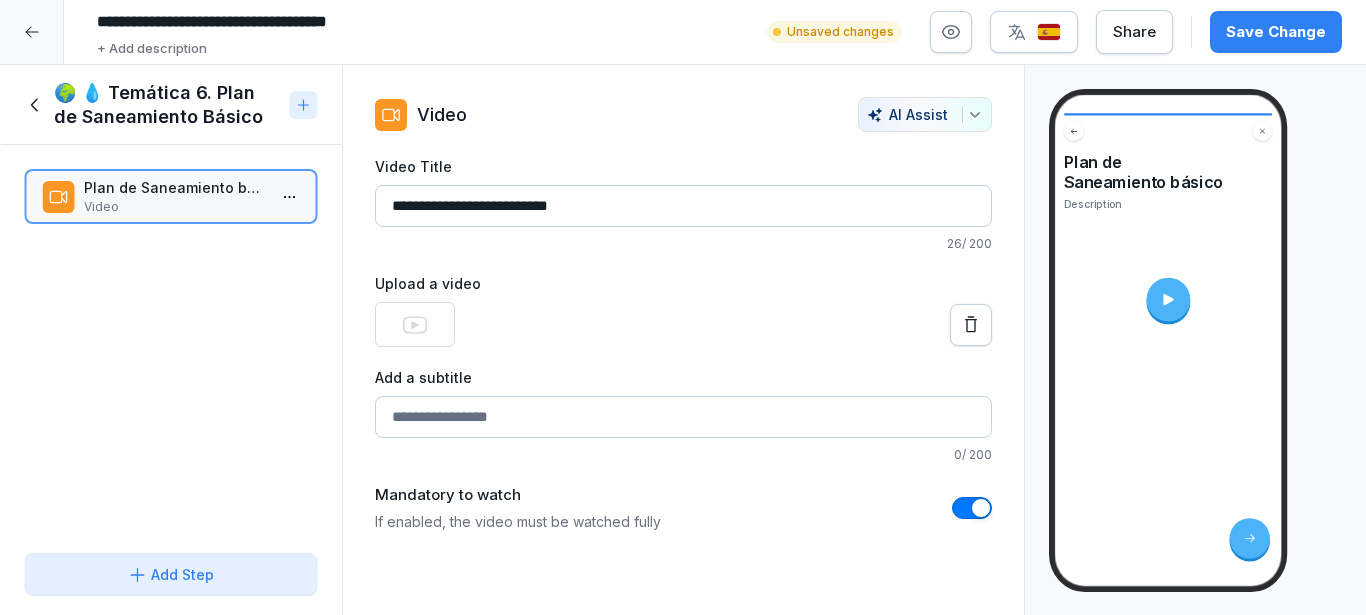 type on "**********" 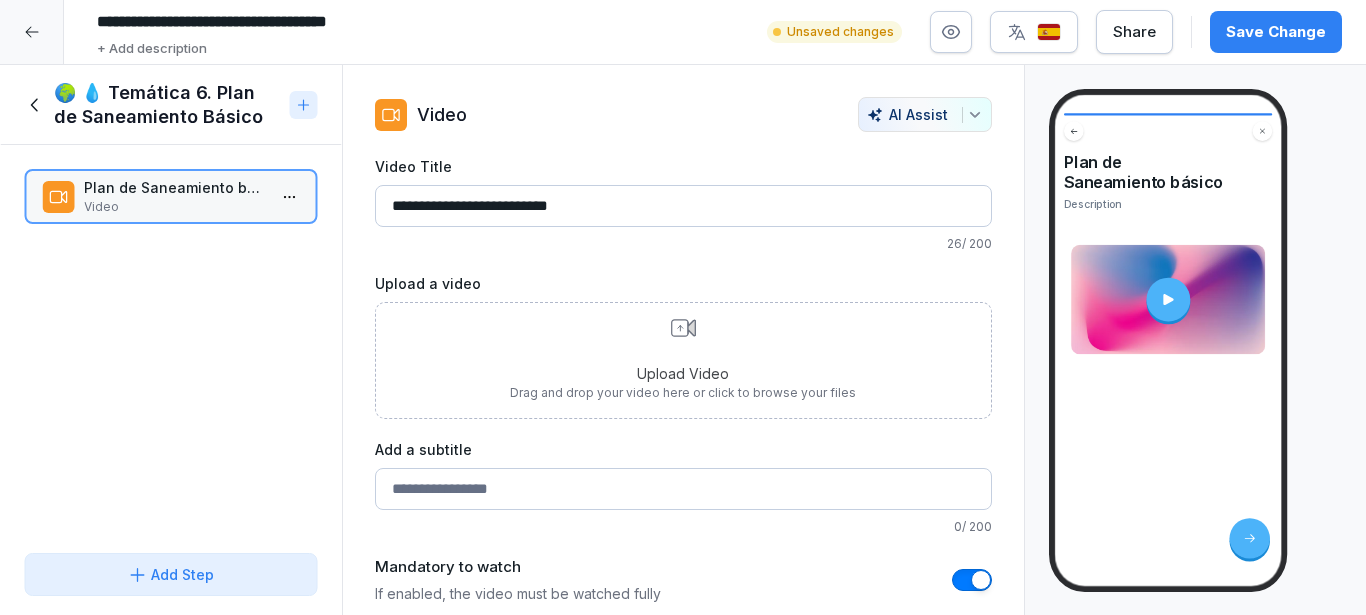 click on "Upload Video Drag and drop your video here or click to browse your files" at bounding box center (683, 360) 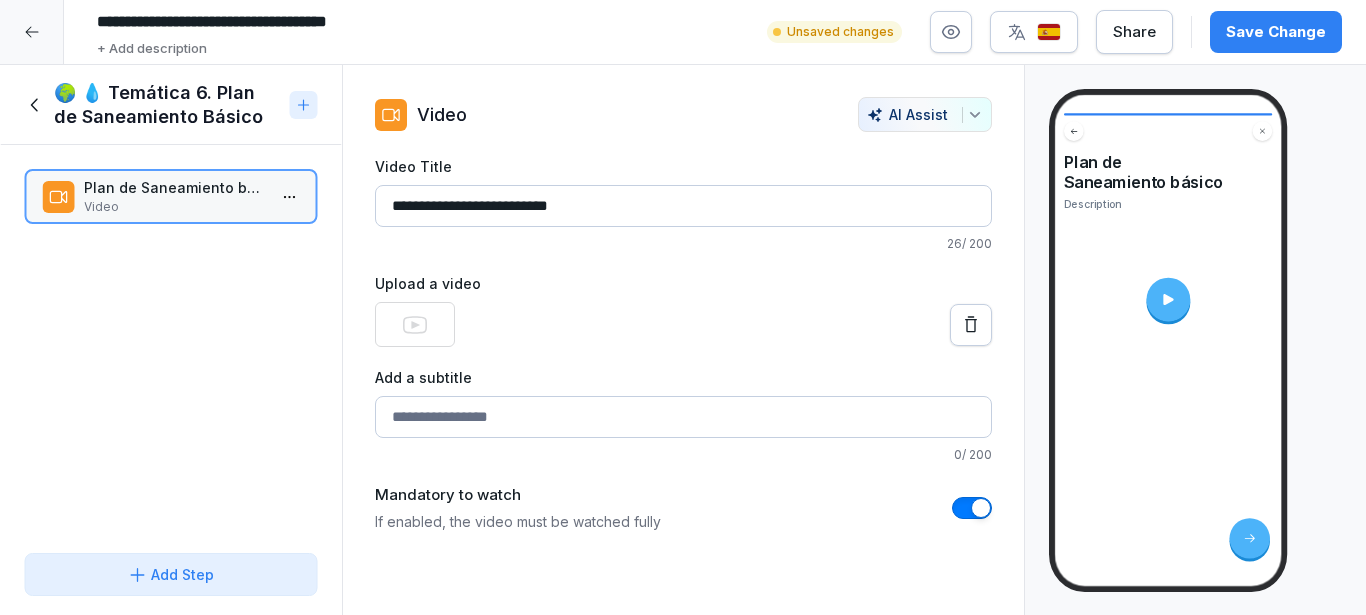 click at bounding box center (1168, 299) 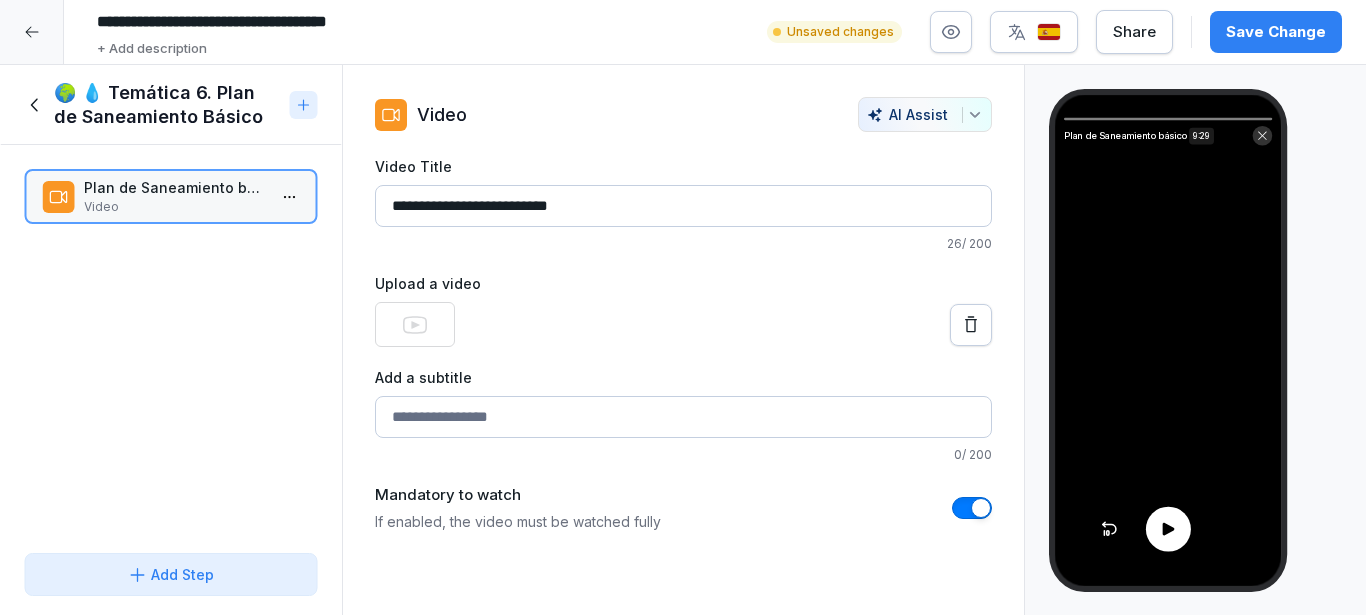 click 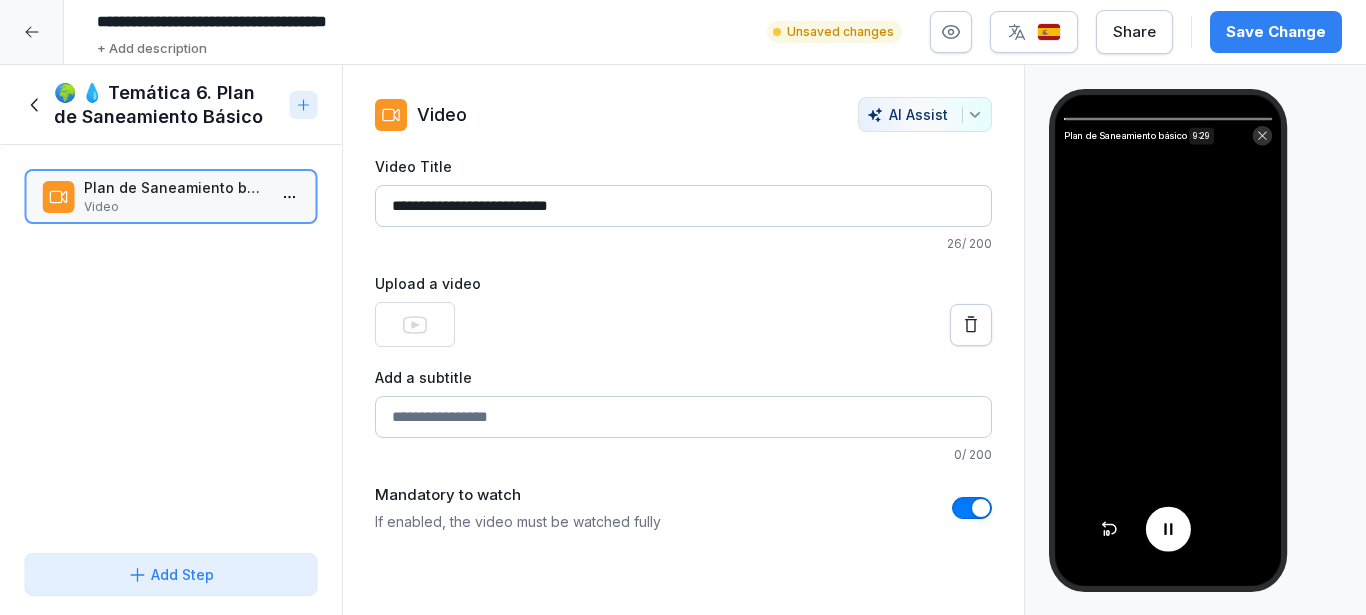click 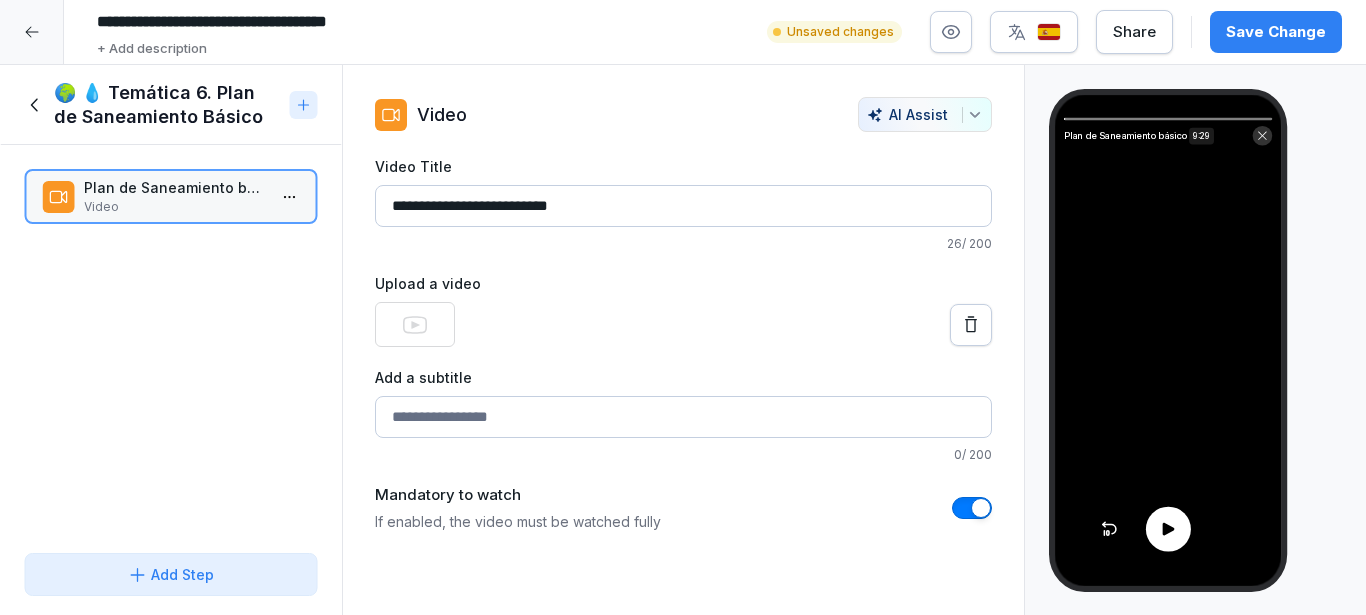 click 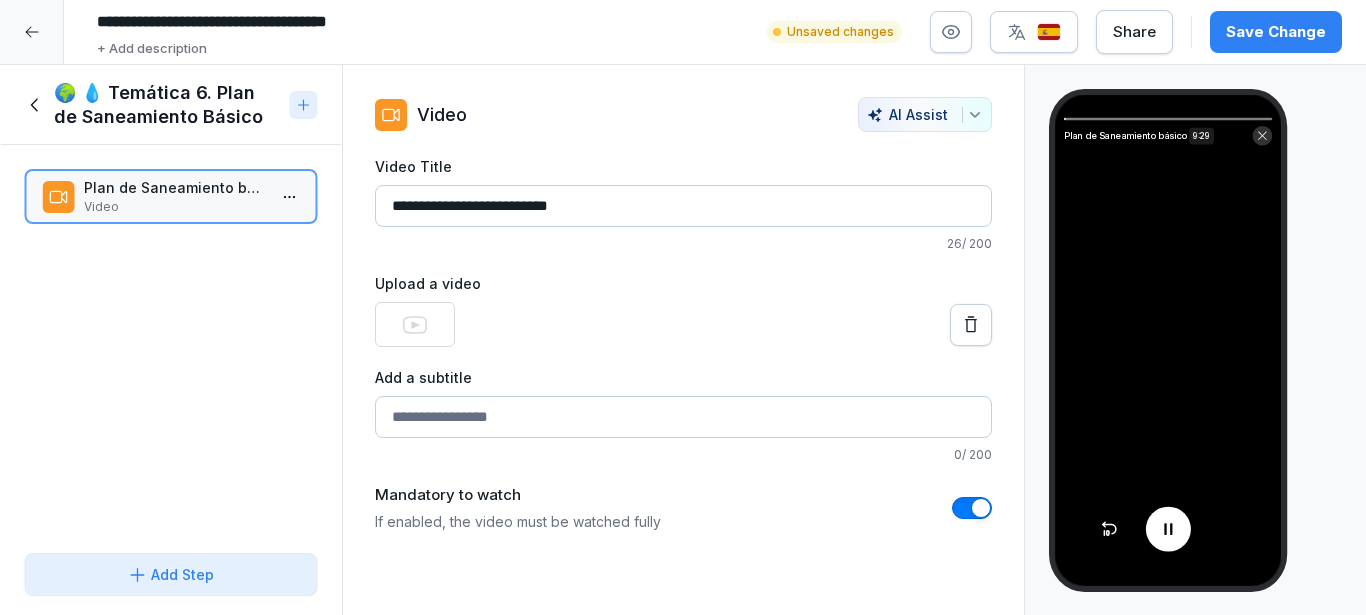 click 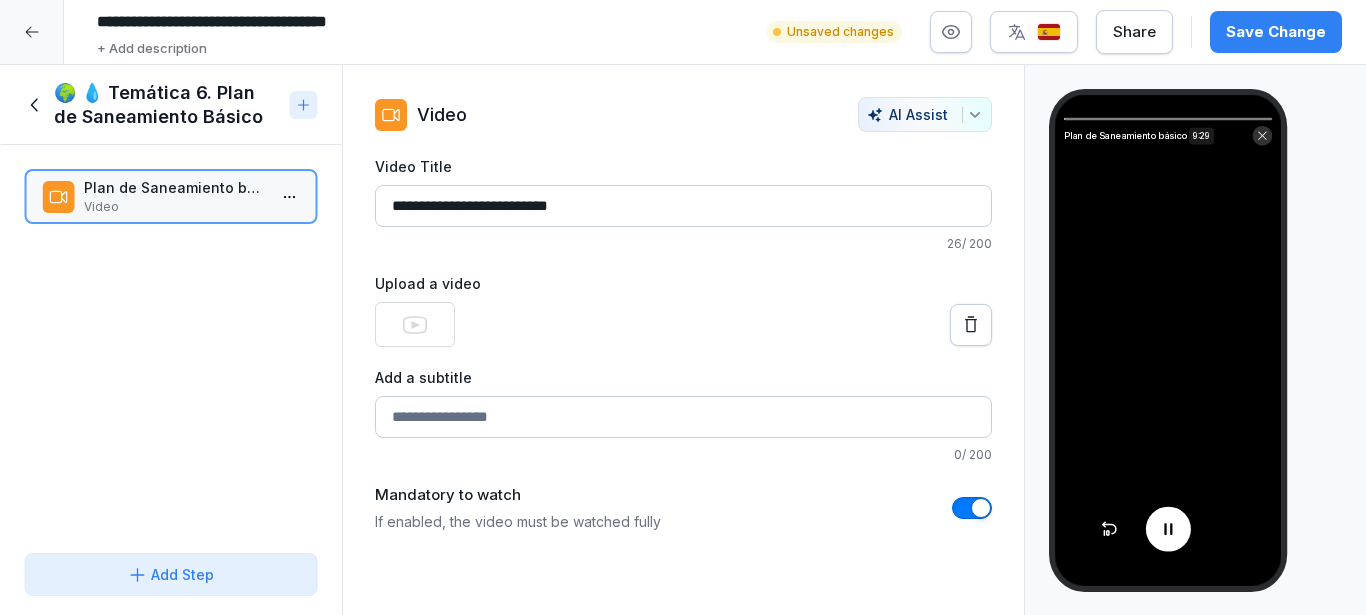 click 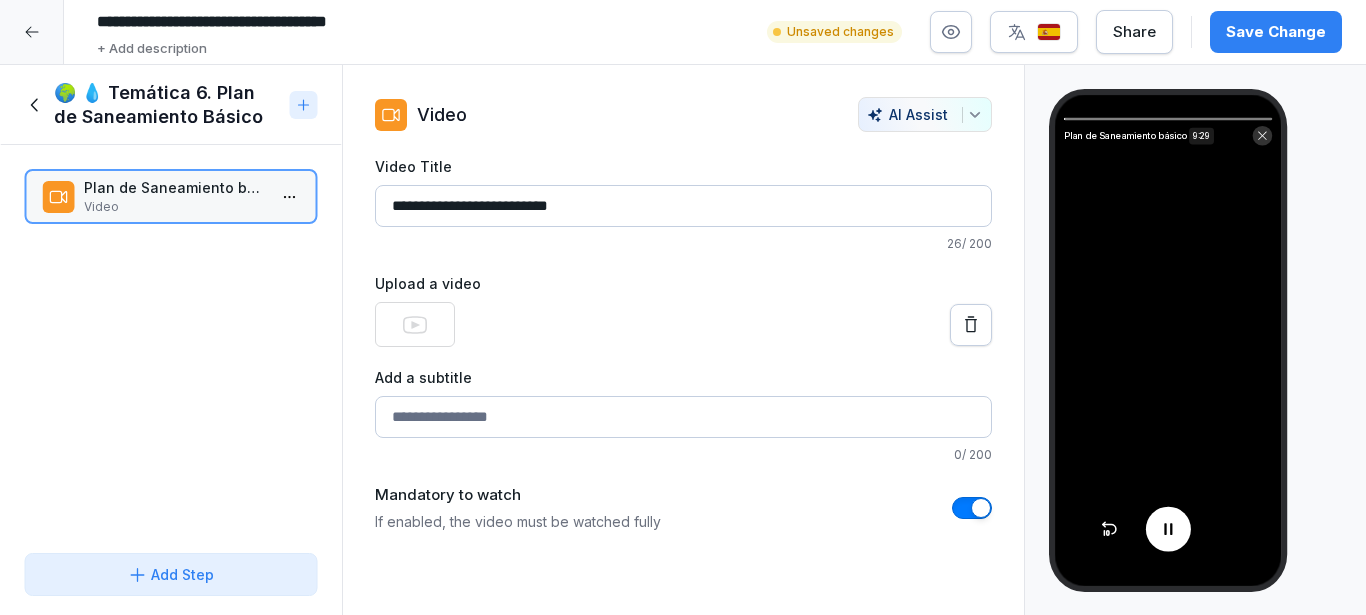 click 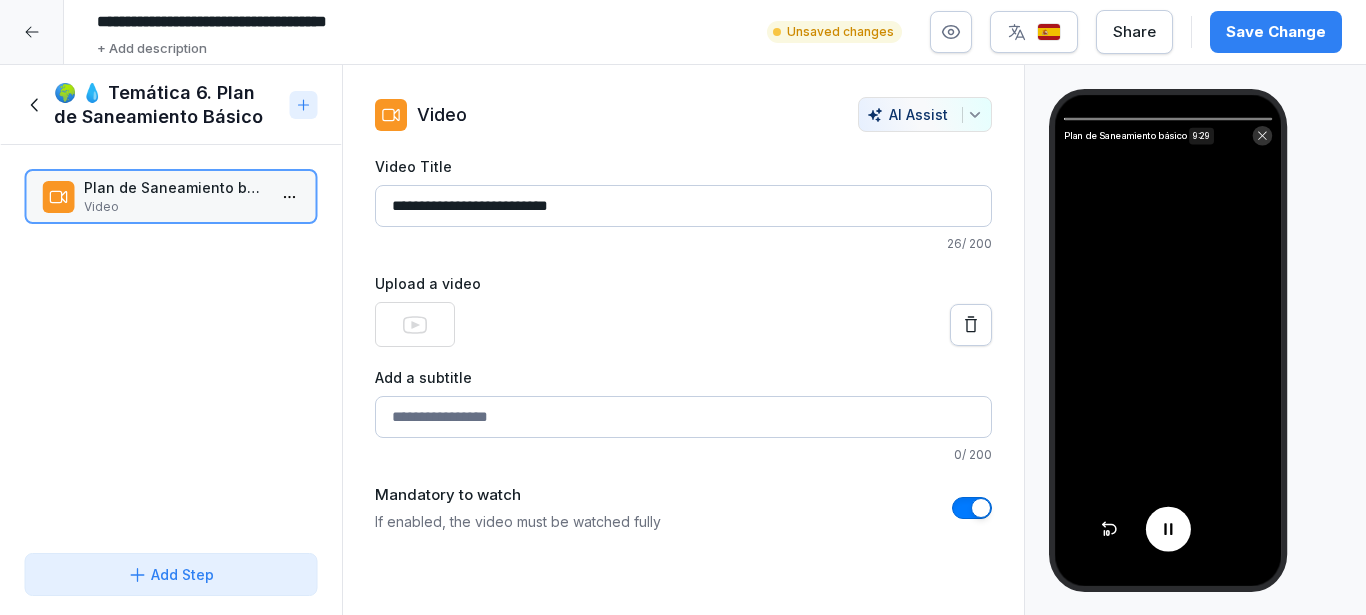 click 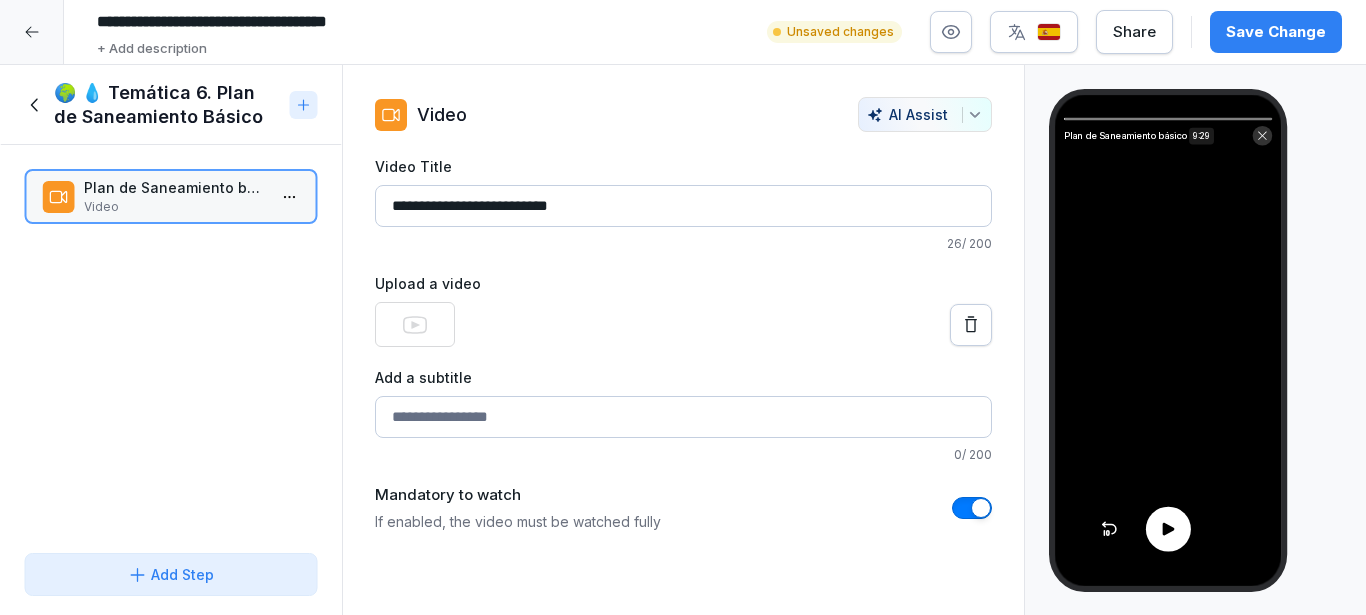 click 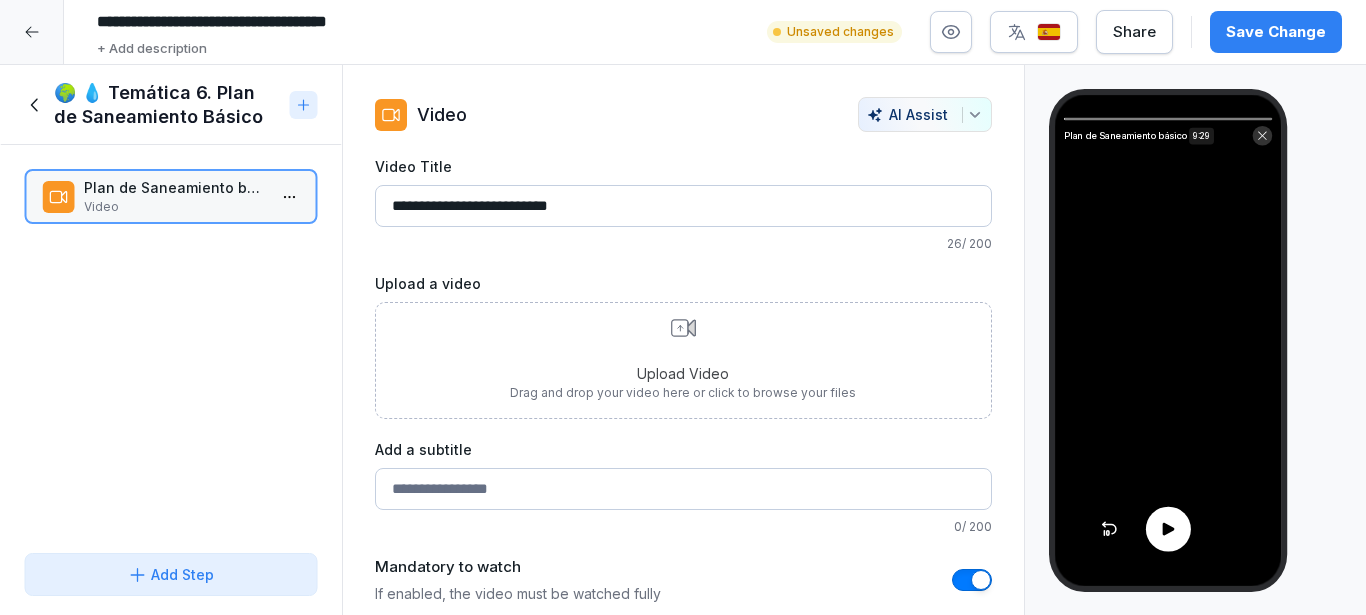 scroll, scrollTop: 0, scrollLeft: 0, axis: both 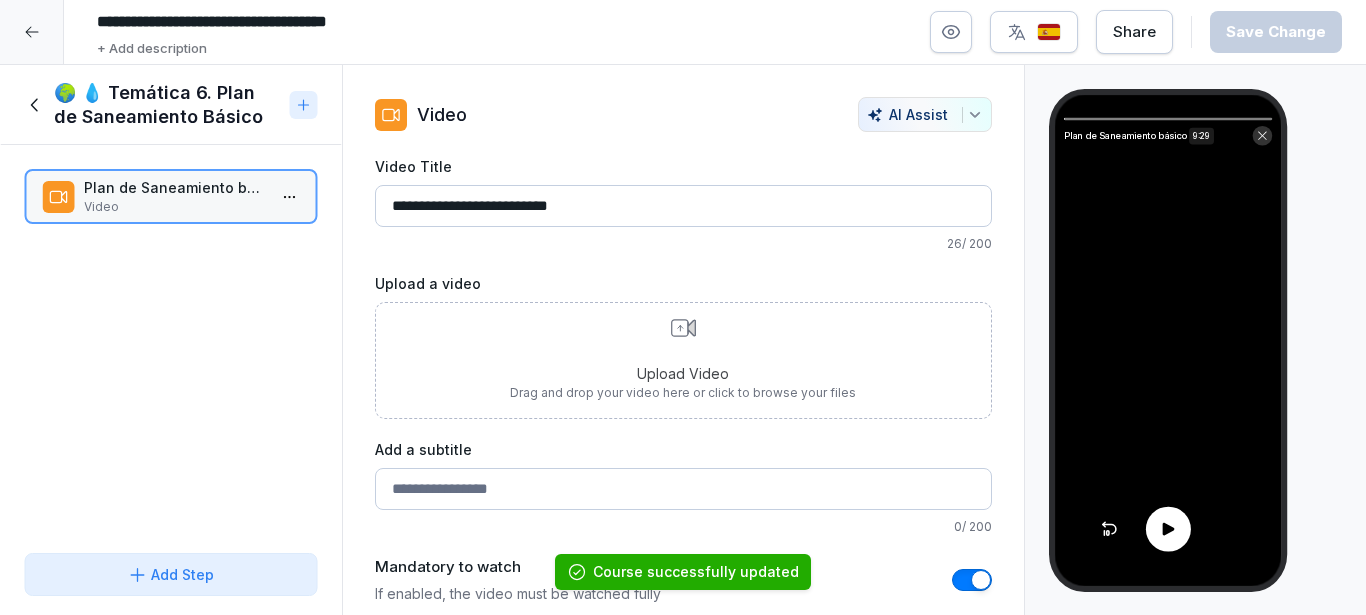 click on "Upload Video" at bounding box center (683, 373) 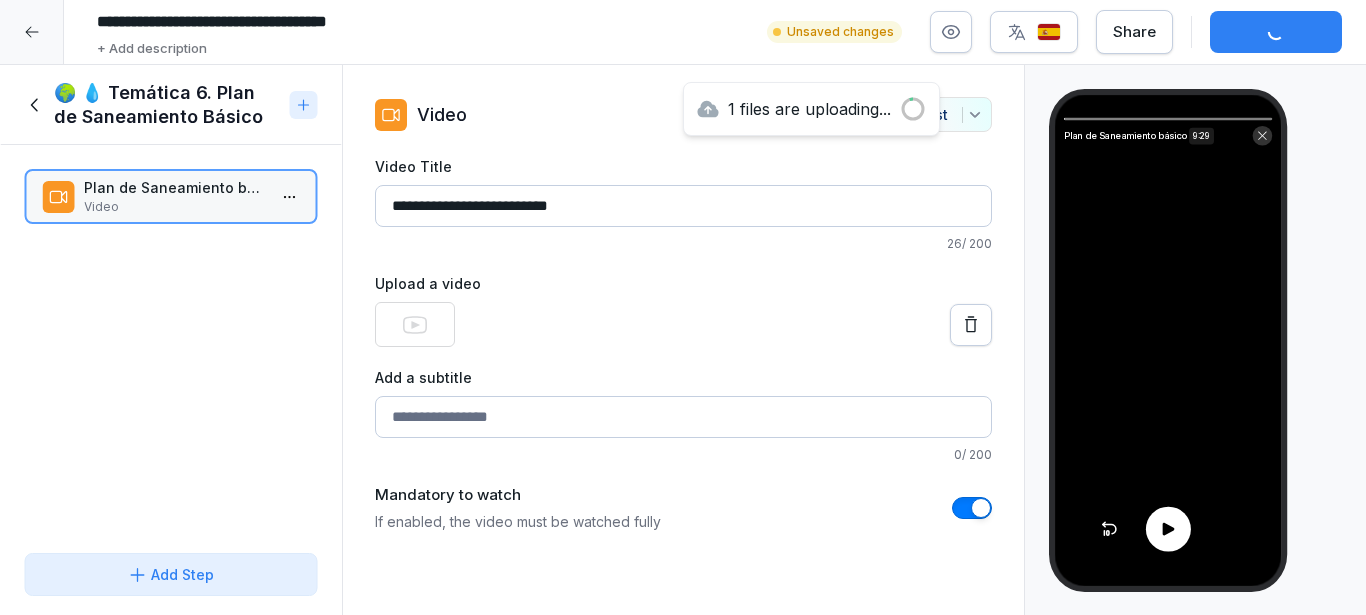 click on "Plan de Saneamiento básico Video
To pick up a draggable item, press the space bar.
While dragging, use the arrow keys to move the item.
Press space again to drop the item in its new position, or press escape to cancel." at bounding box center [171, 345] 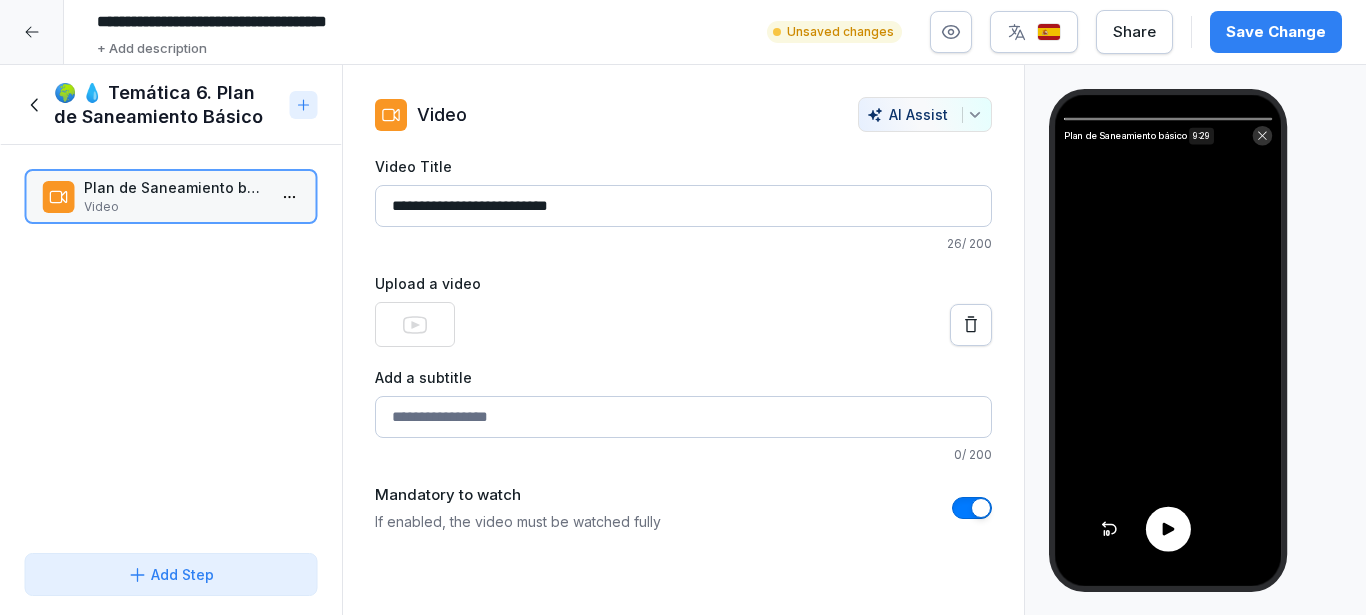 click on "Save Change" at bounding box center [1276, 32] 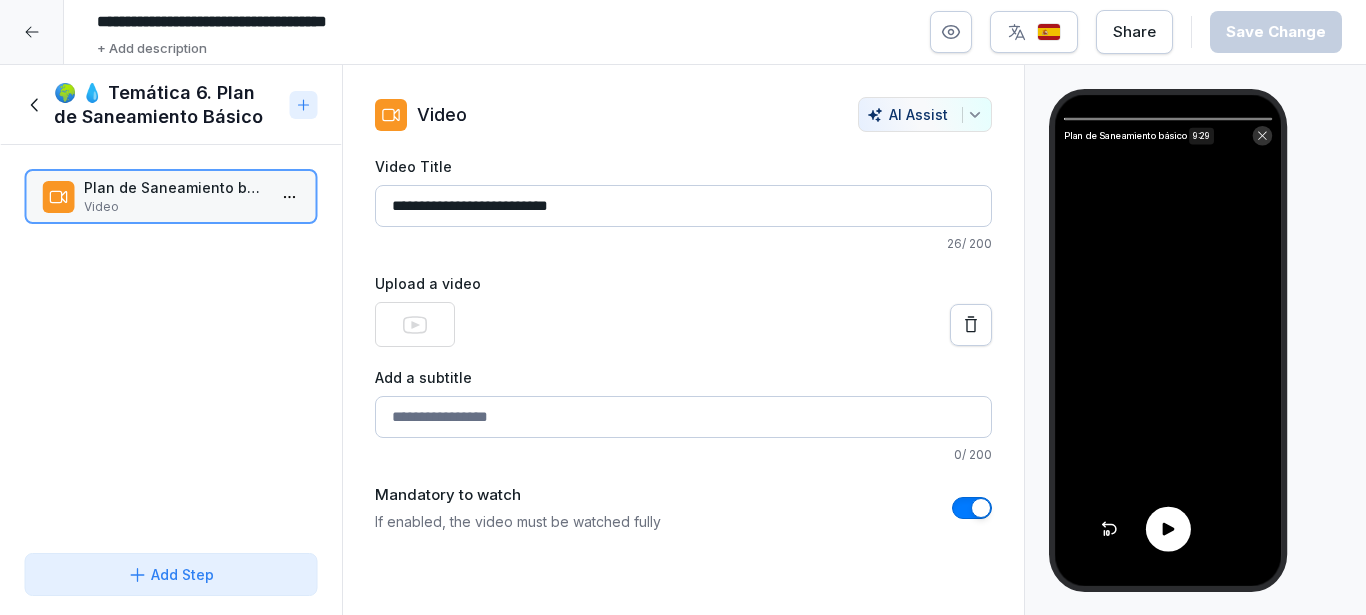 click at bounding box center [1167, 529] 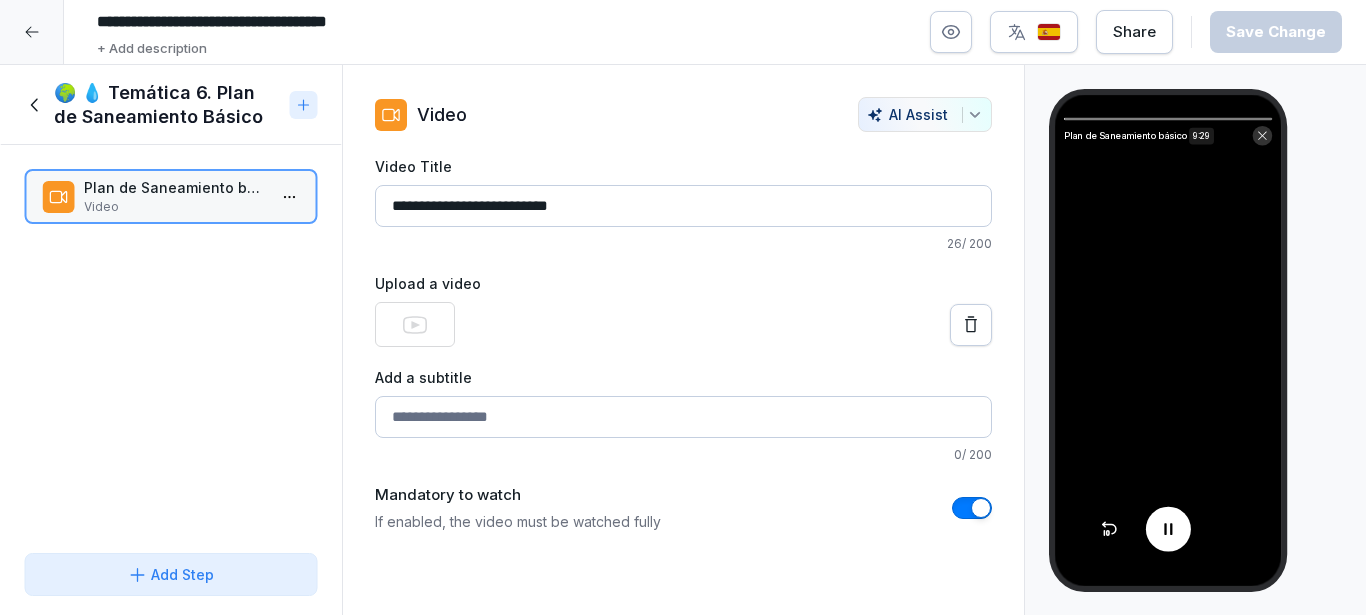 click at bounding box center [1167, 529] 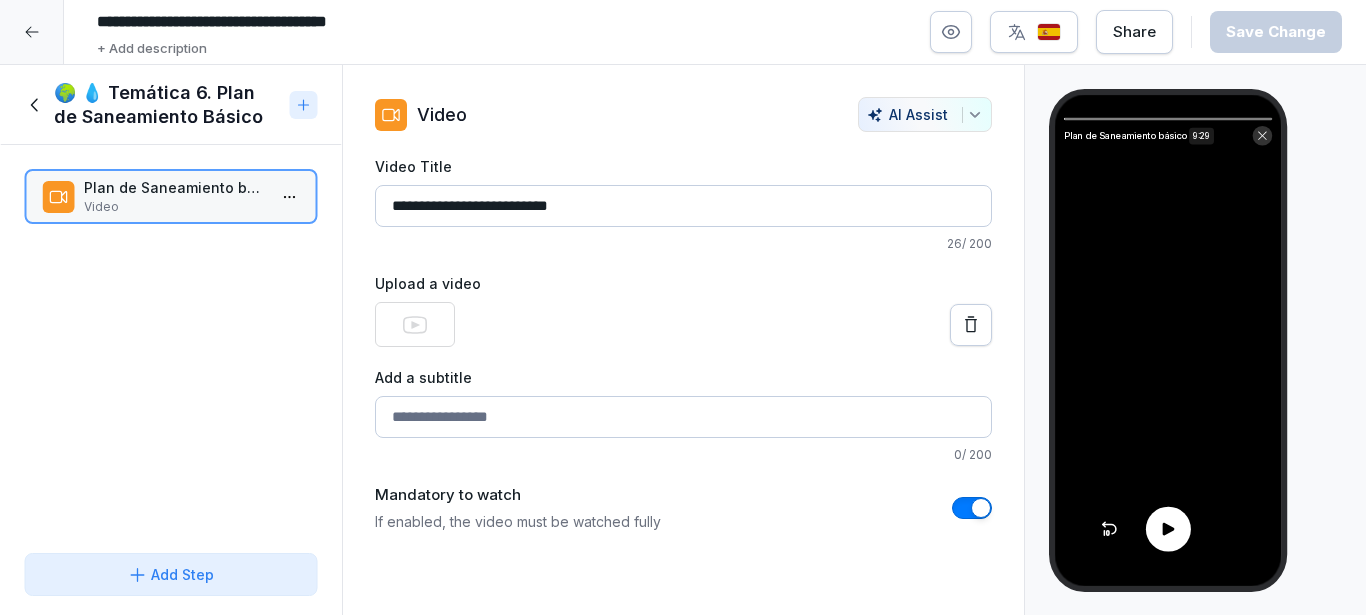 click at bounding box center [1167, 529] 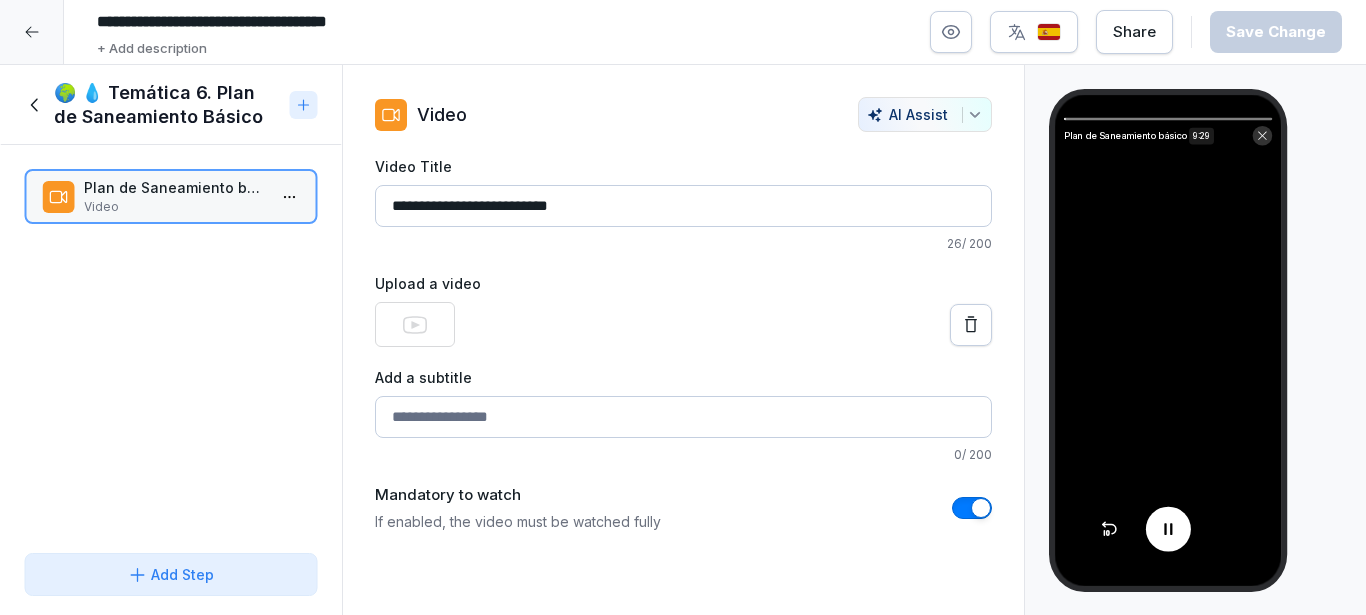 click at bounding box center [1167, 119] 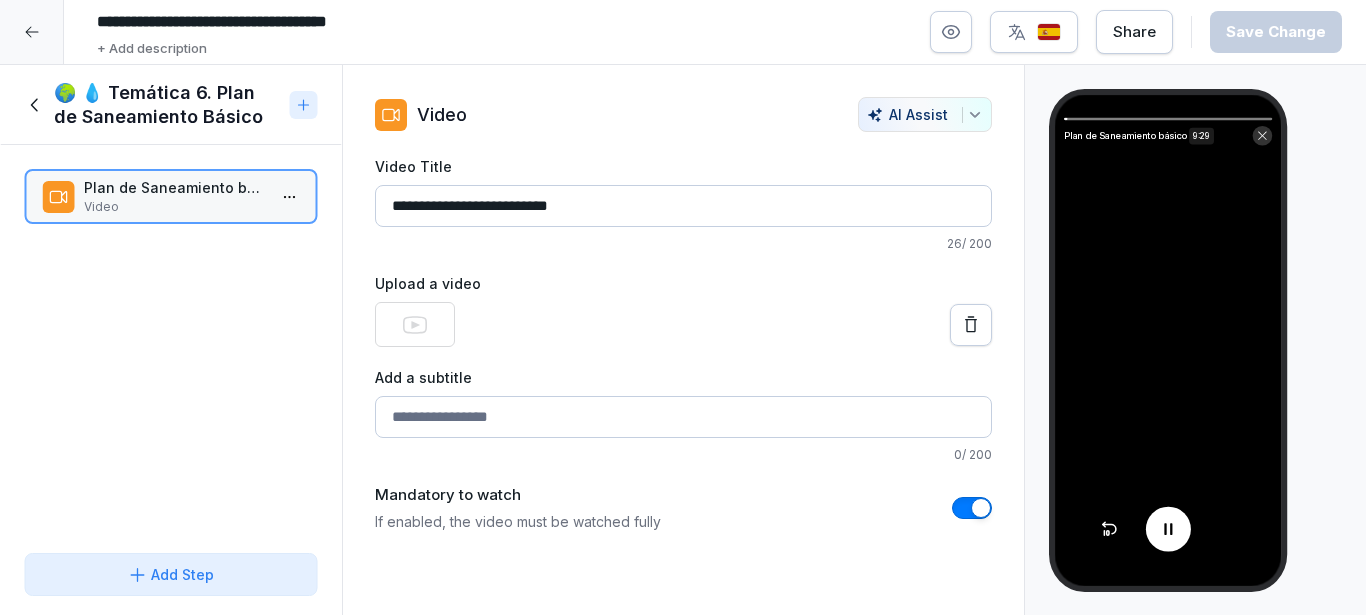 click at bounding box center (1167, 529) 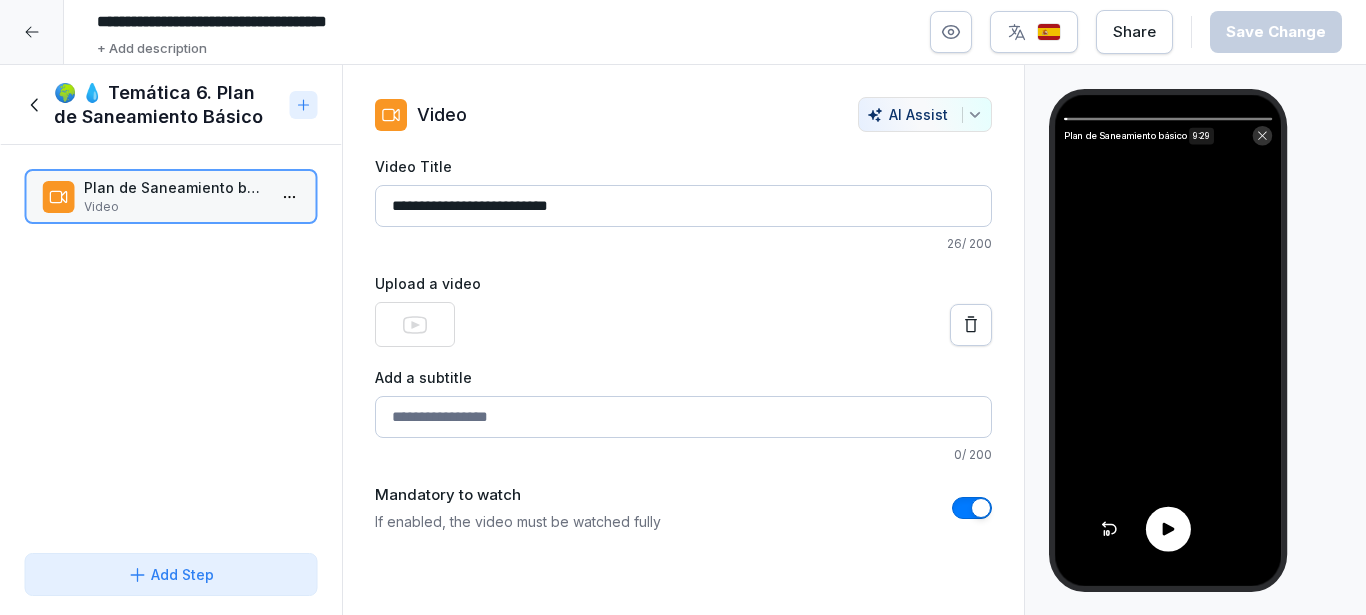 click 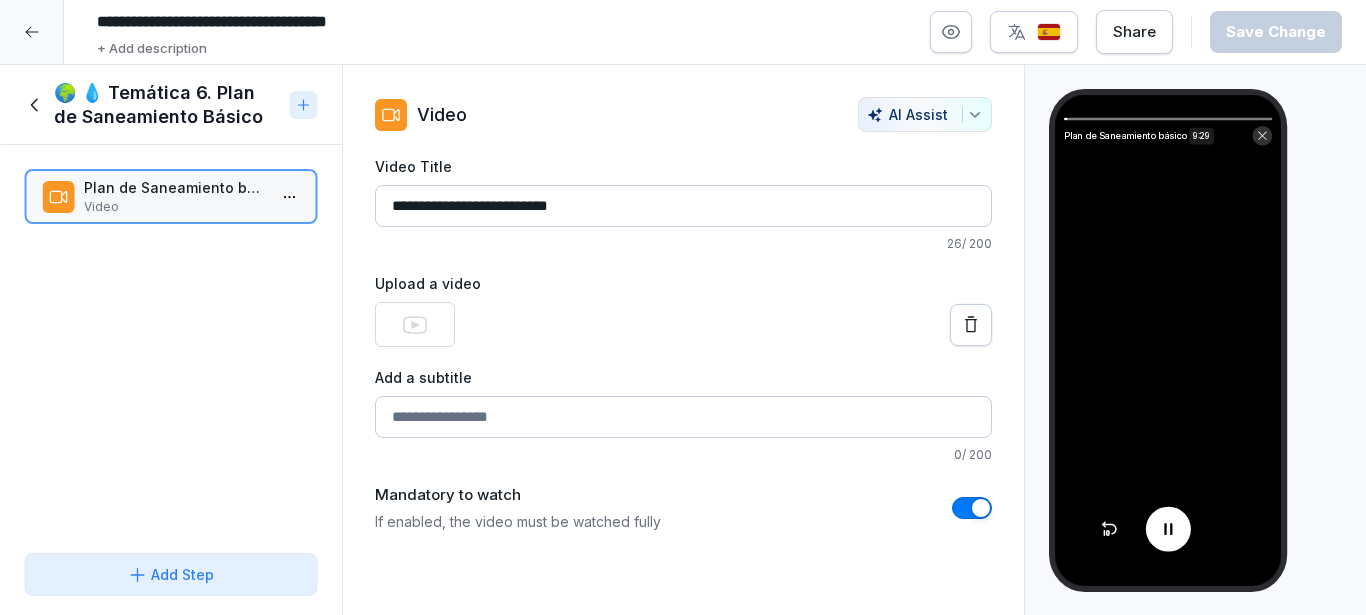 click 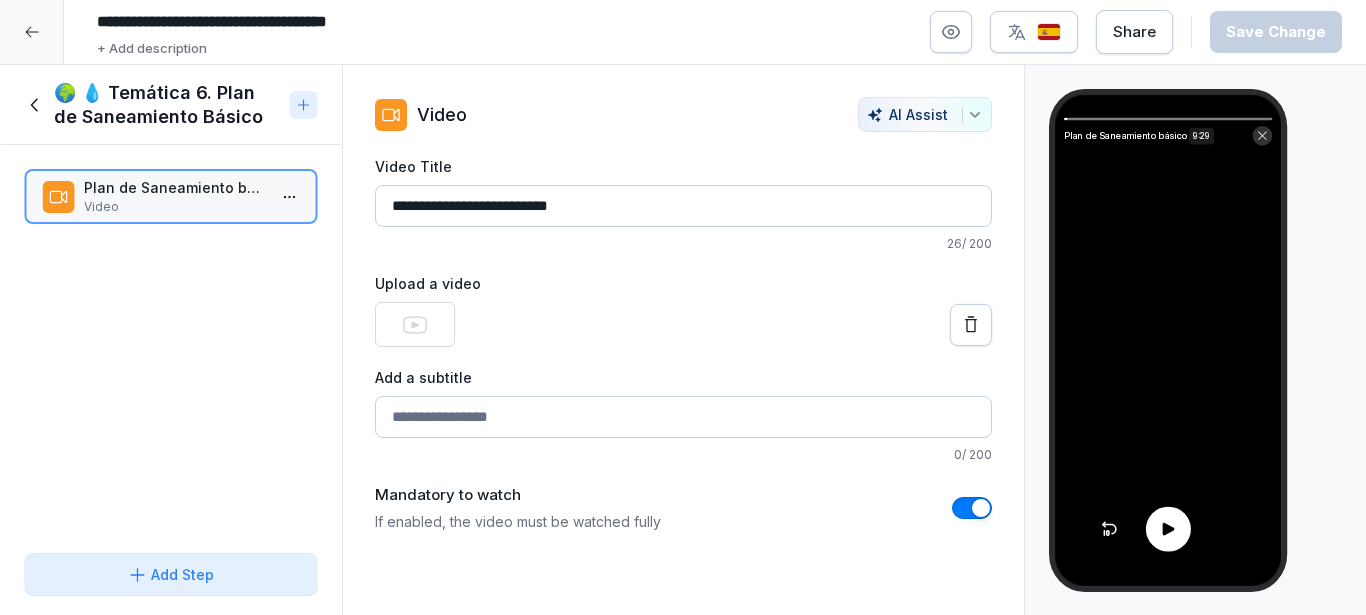 click on "🌍 💧 Temática 6. Plan de Saneamiento Básico" at bounding box center (153, 105) 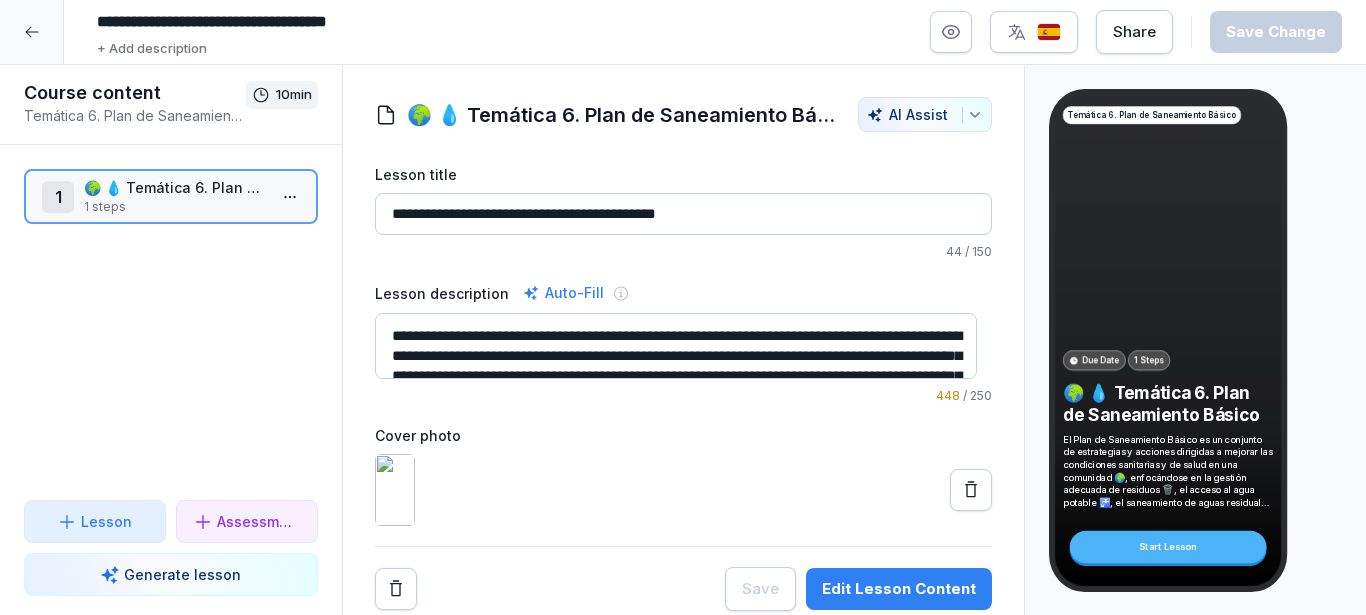 scroll, scrollTop: 82, scrollLeft: 0, axis: vertical 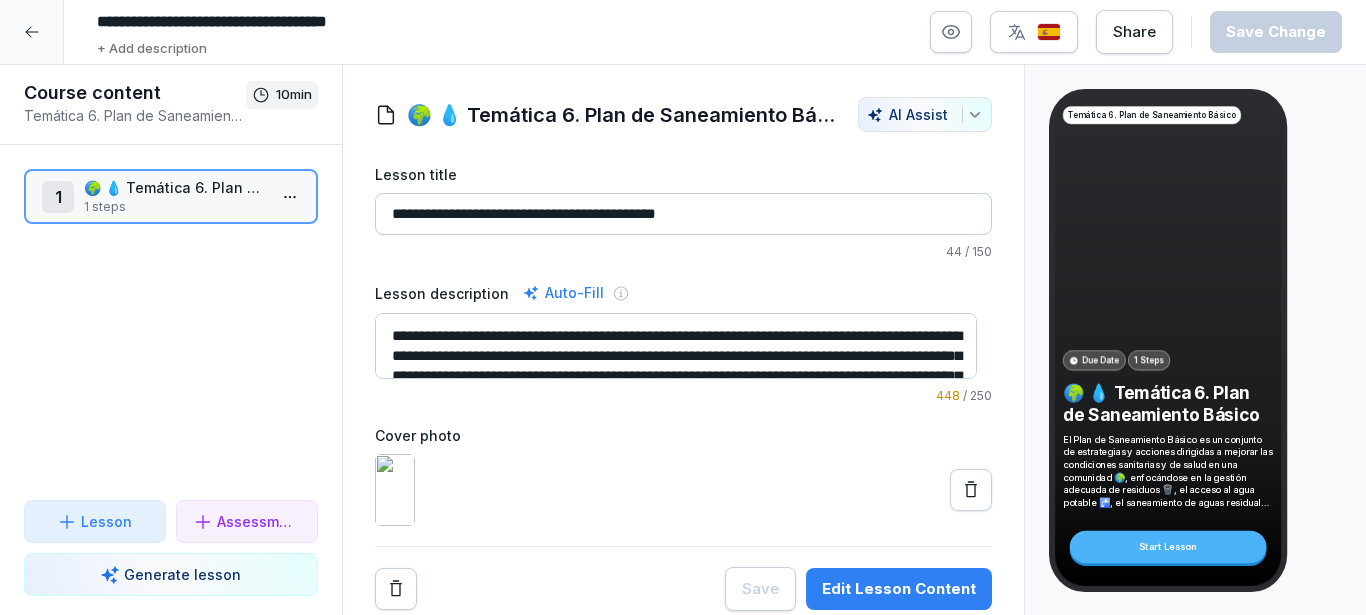click on "1 🌍 💧 Temática 6. Plan de Saneamiento Básico 1 steps
To pick up a draggable item, press the space bar.
While dragging, use the arrow keys to move the item.
Press space again to drop the item in its new position, or press escape to cancel." at bounding box center [171, 322] 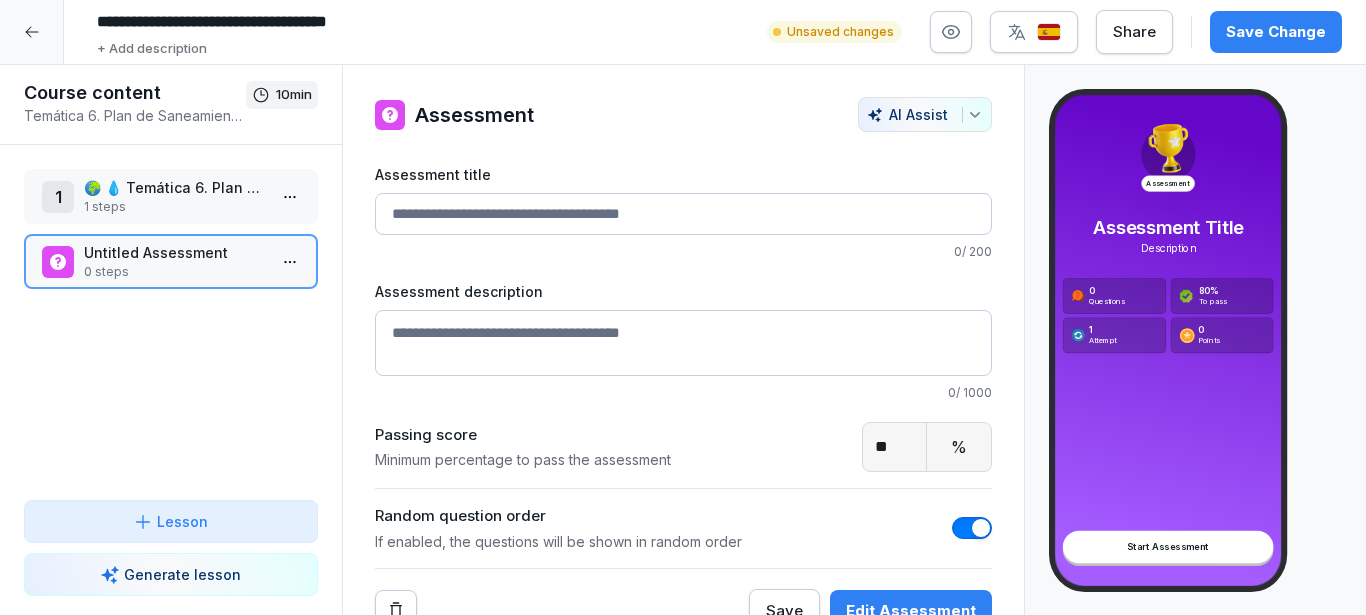 click on "Assessment title" at bounding box center [683, 214] 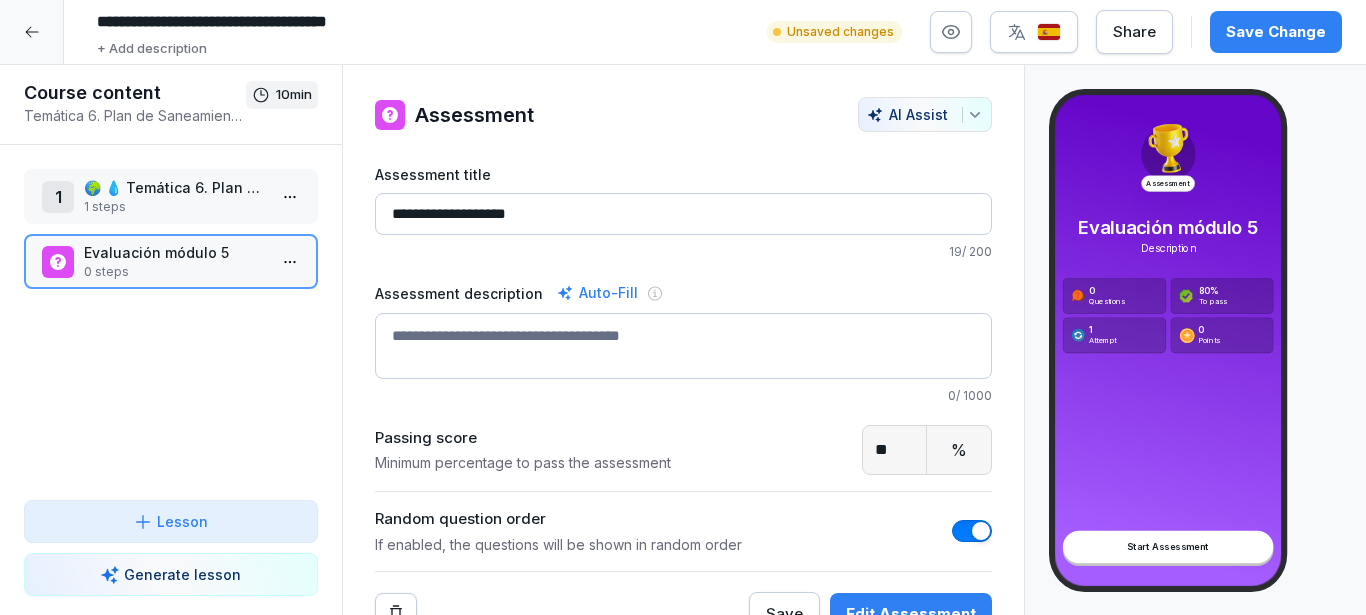 click on "**********" at bounding box center (683, 214) 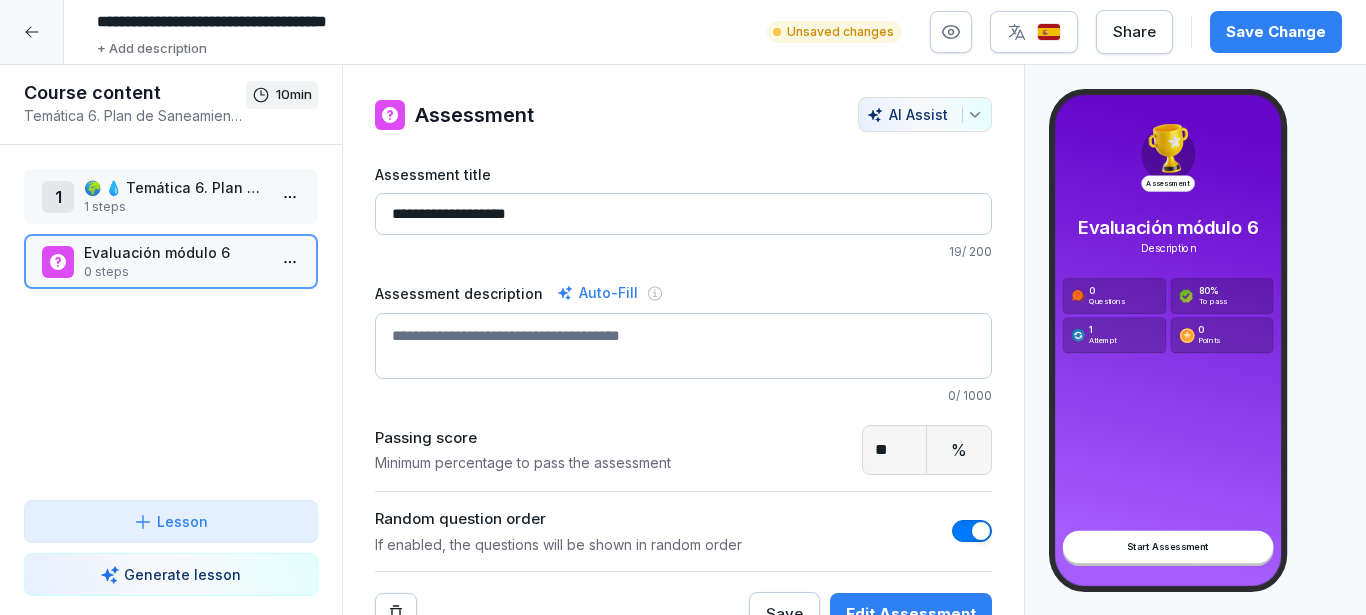 type on "**********" 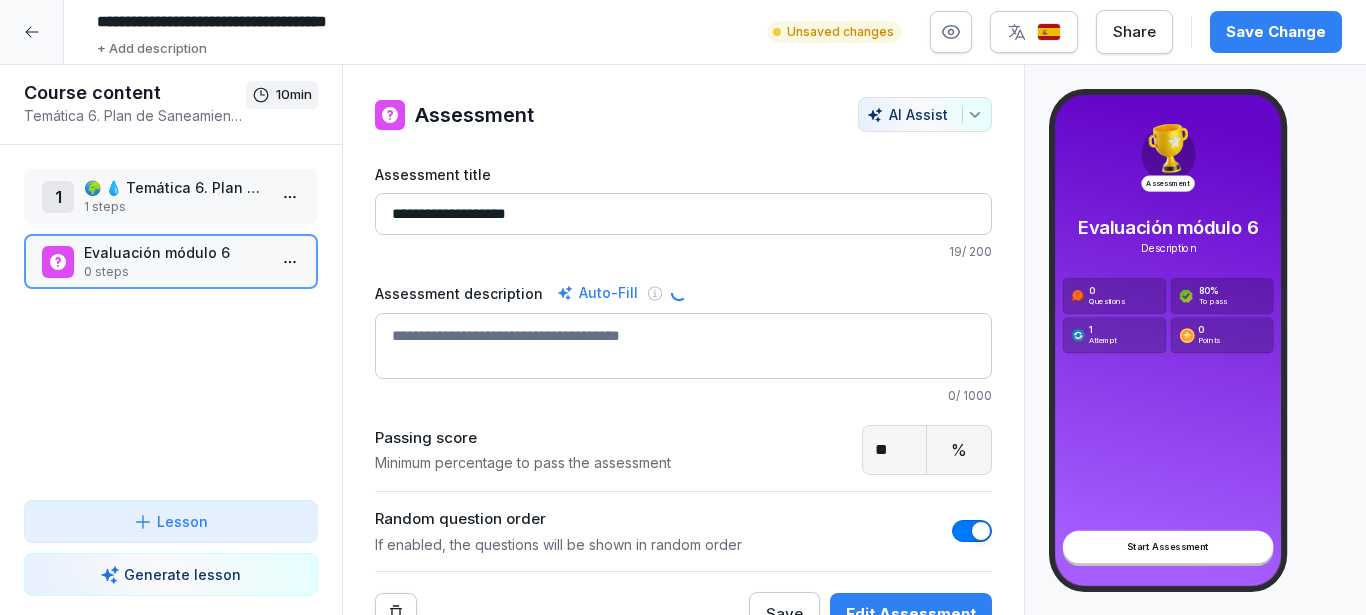 type on "**********" 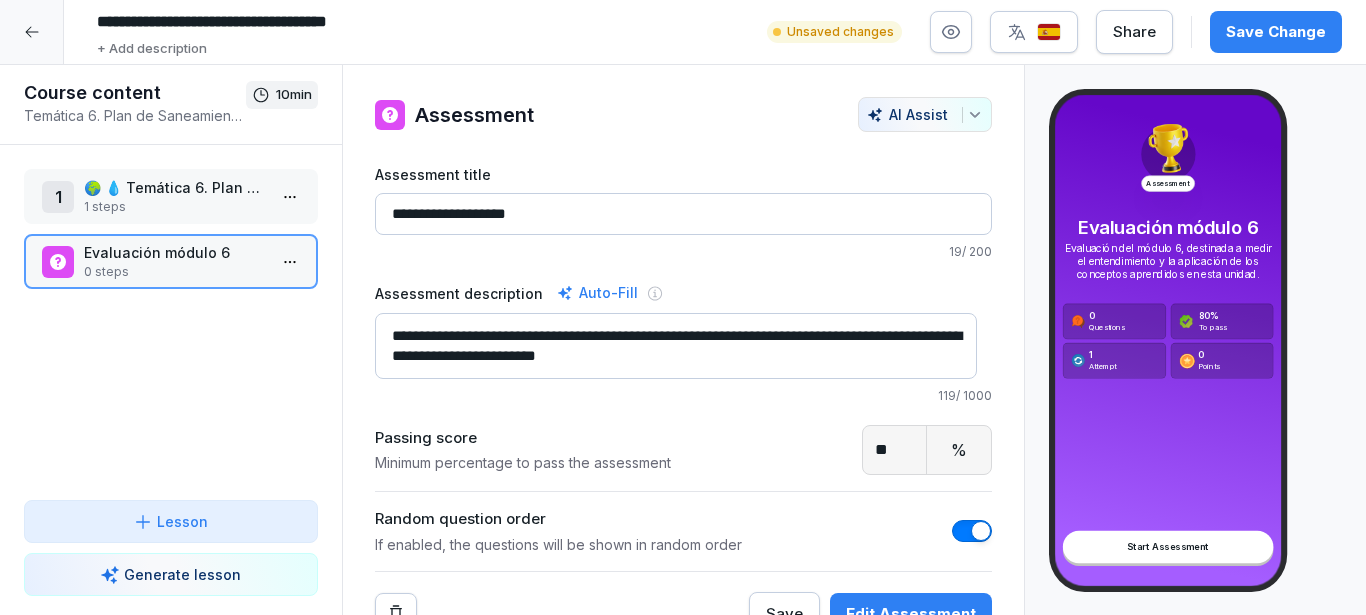 scroll, scrollTop: 35, scrollLeft: 0, axis: vertical 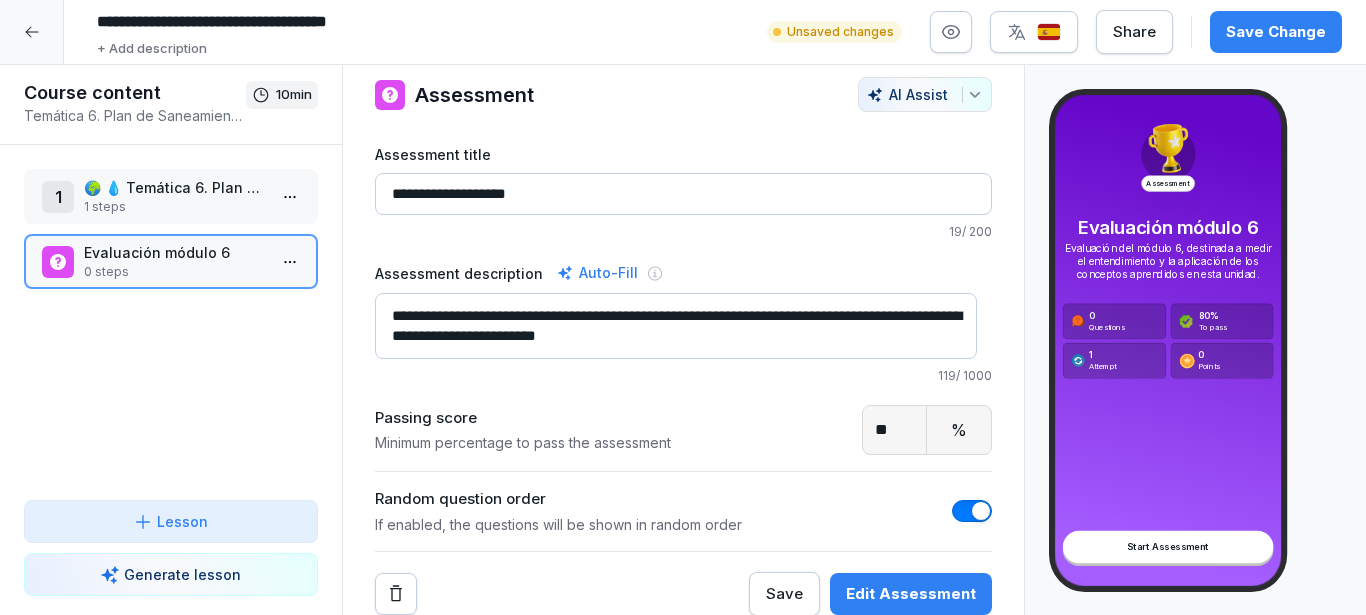 click on "Edit Assessment" at bounding box center (911, 594) 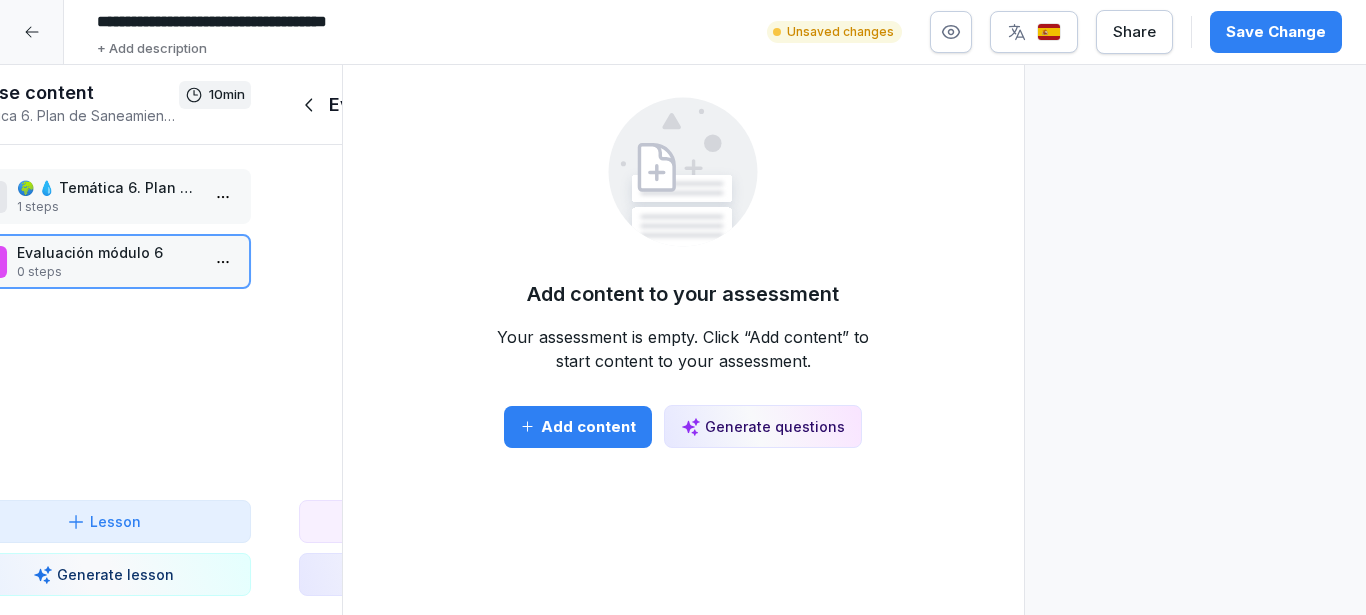 scroll, scrollTop: 0, scrollLeft: 0, axis: both 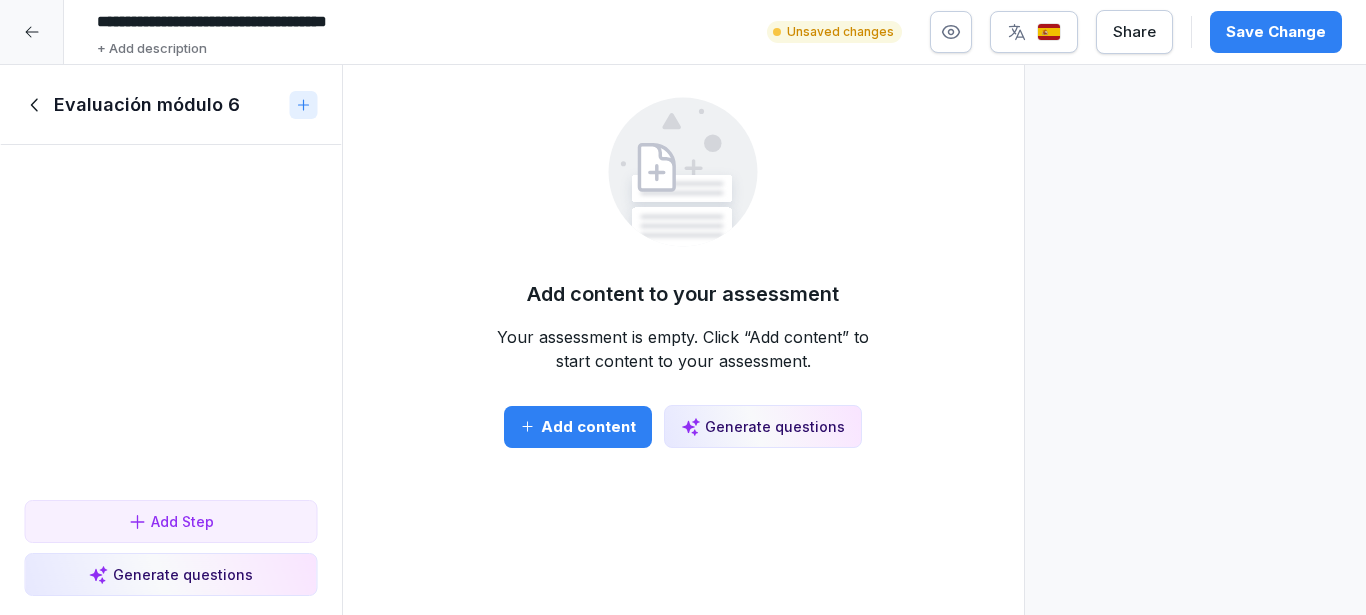 click on "Generate questions" at bounding box center (763, 426) 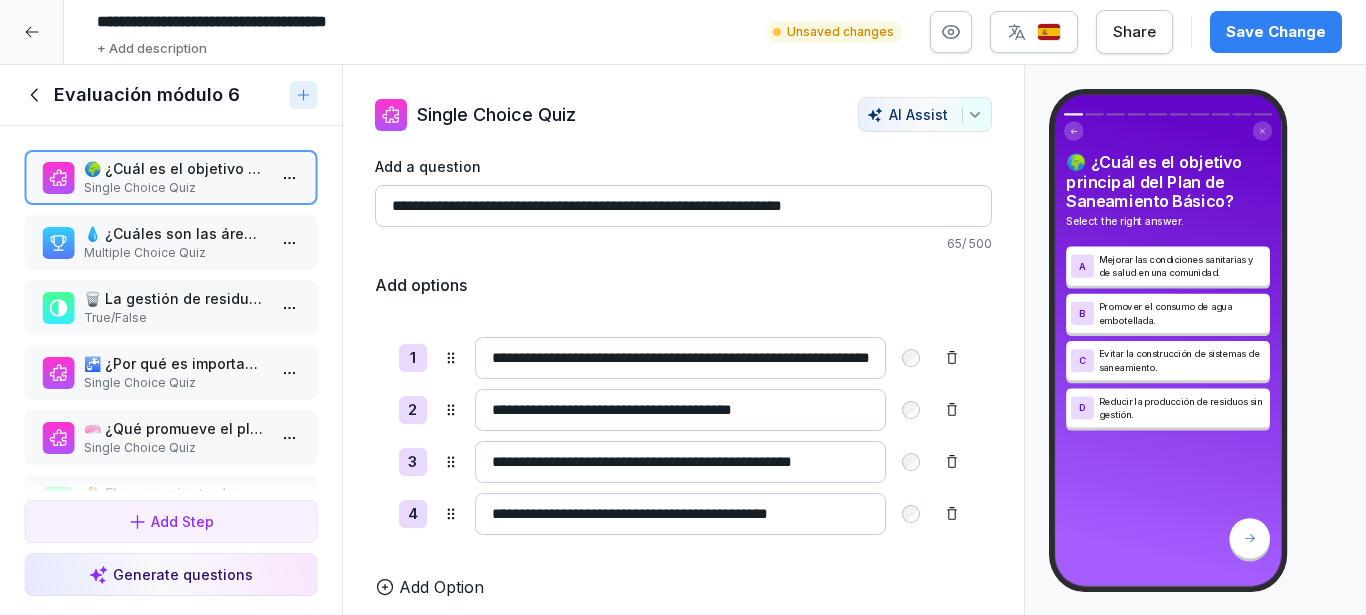 click on "💧 ¿Cuáles son las áreas principales del Plan de Saneamiento Básico? Selecciona todas las opciones correctas." at bounding box center (175, 233) 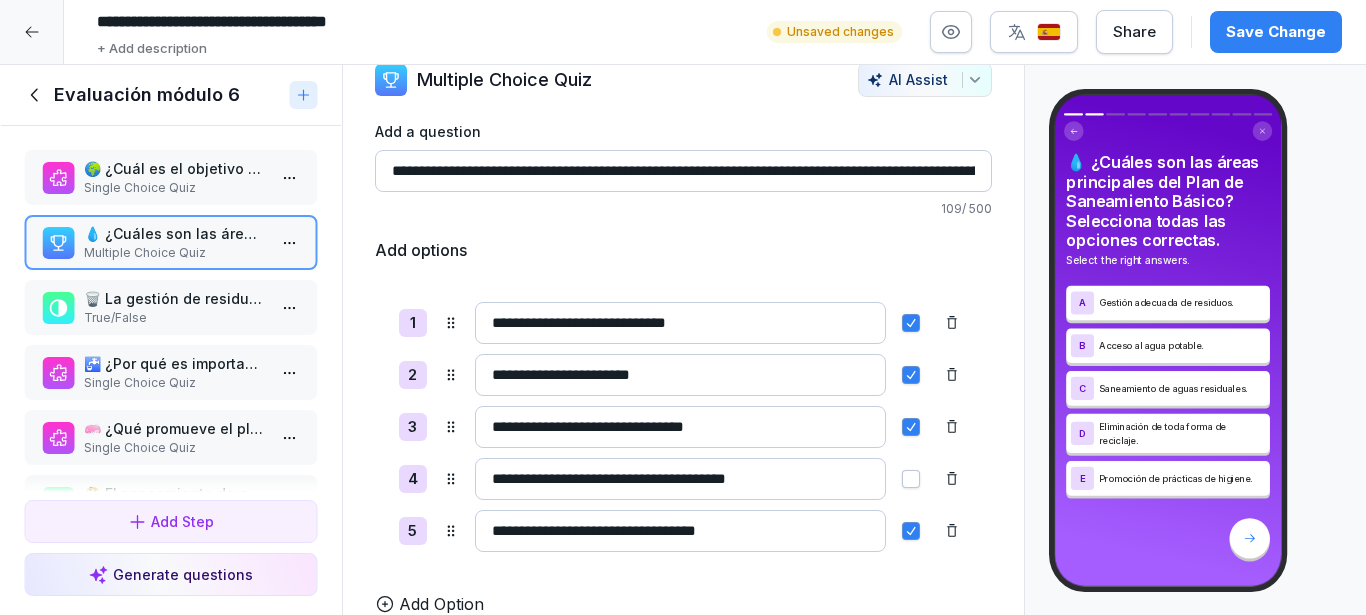 scroll, scrollTop: 65, scrollLeft: 0, axis: vertical 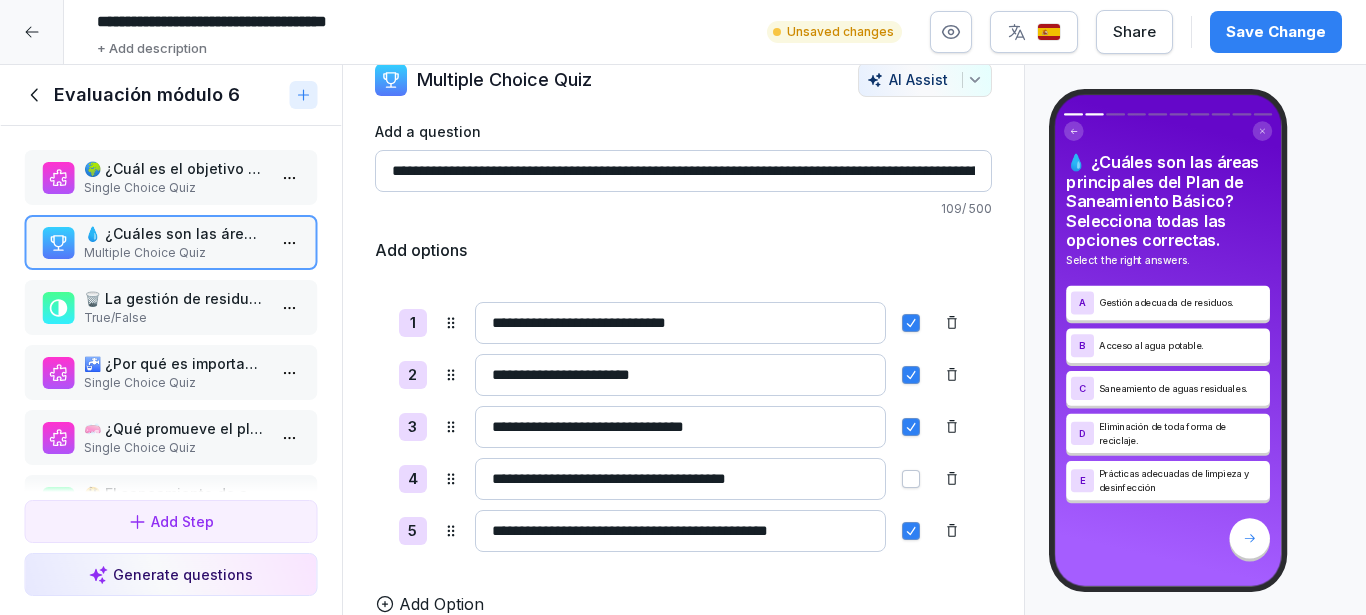type on "**********" 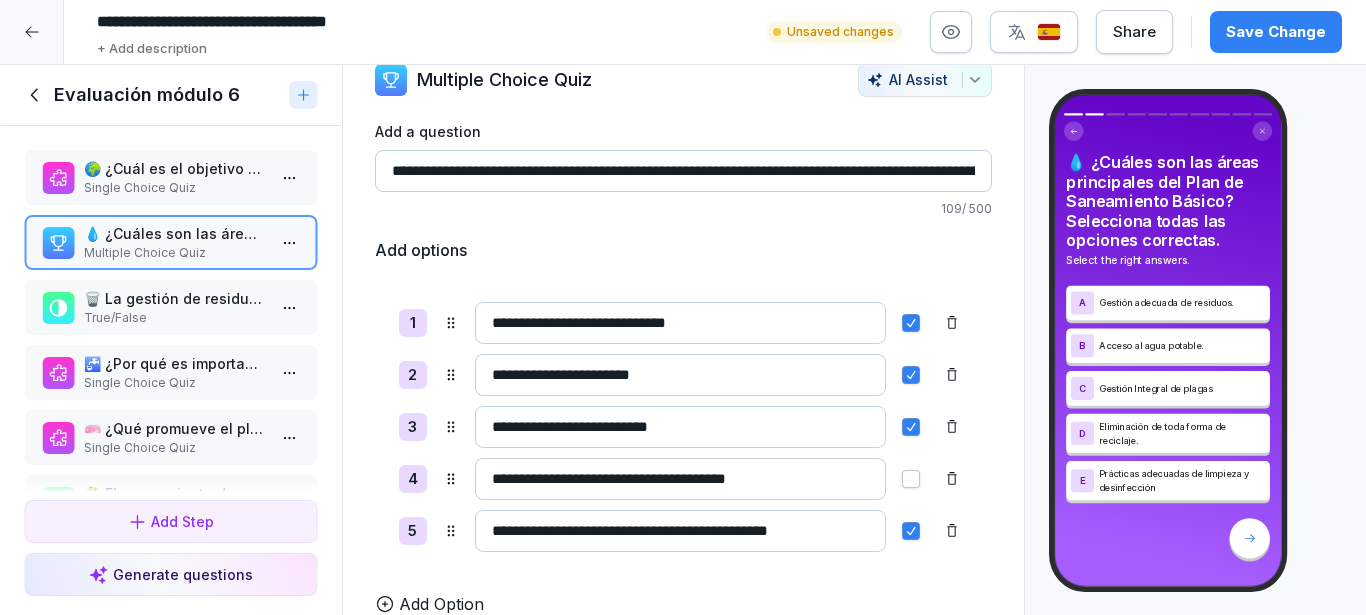 type on "**********" 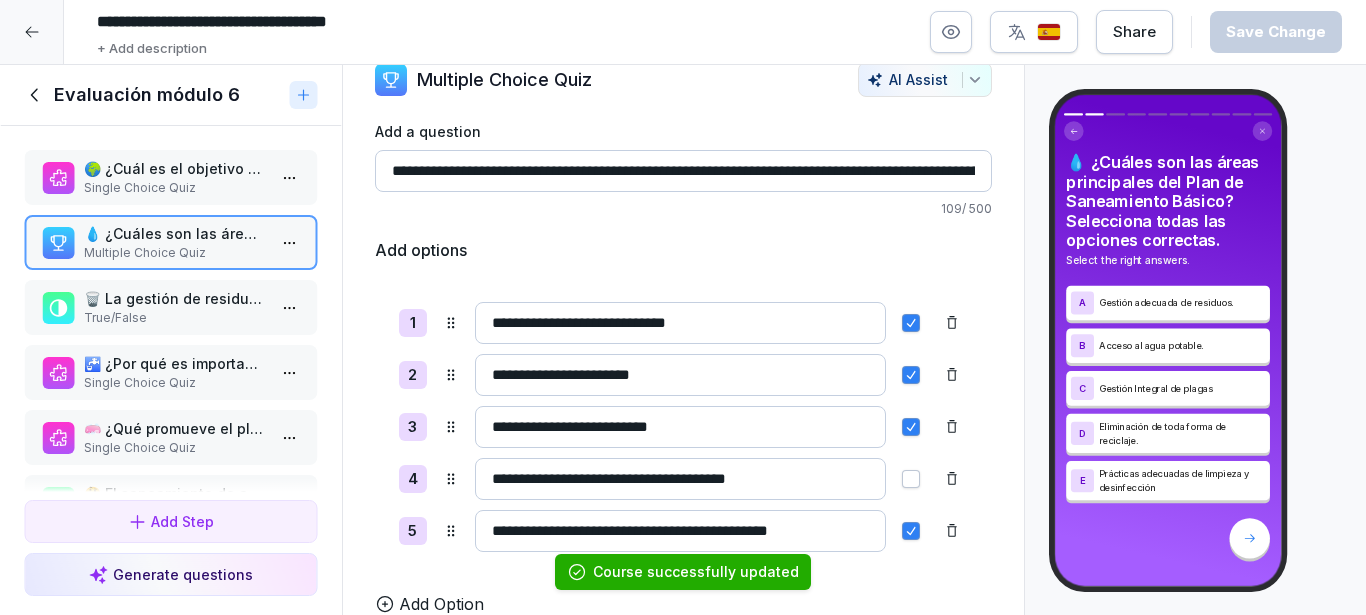 click on "🗑️ La gestión de residuos solo se refiere a recolectarlos y desecharlos. True/False" at bounding box center [171, 307] 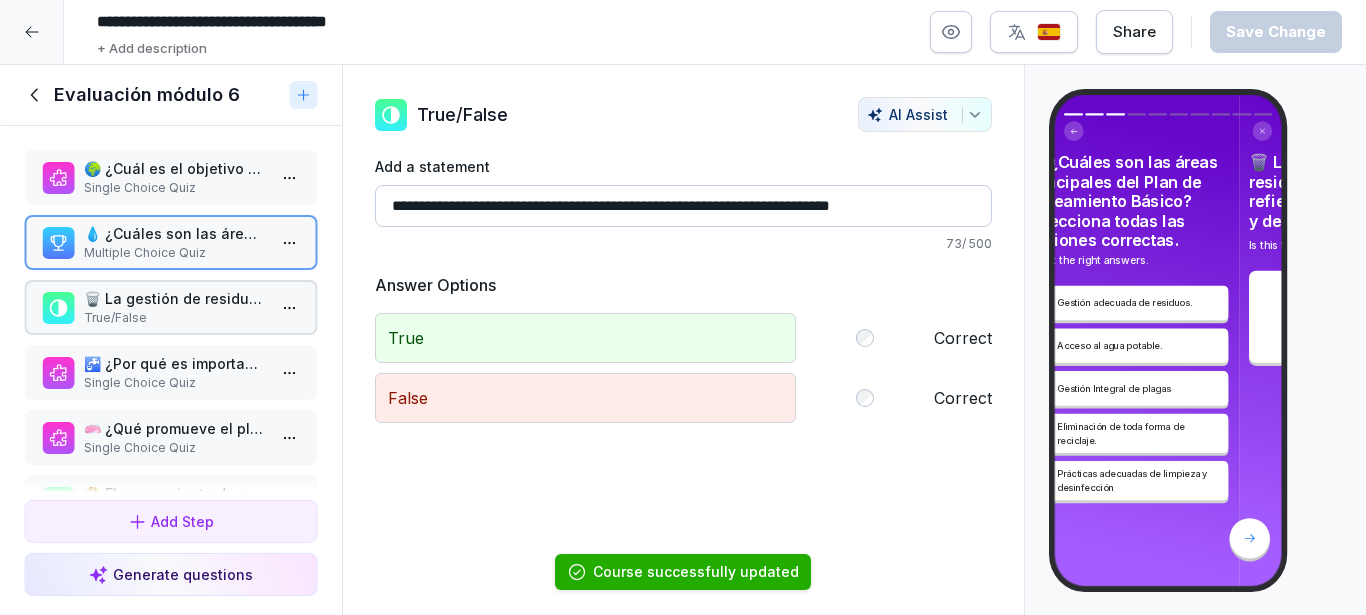 scroll, scrollTop: 0, scrollLeft: 0, axis: both 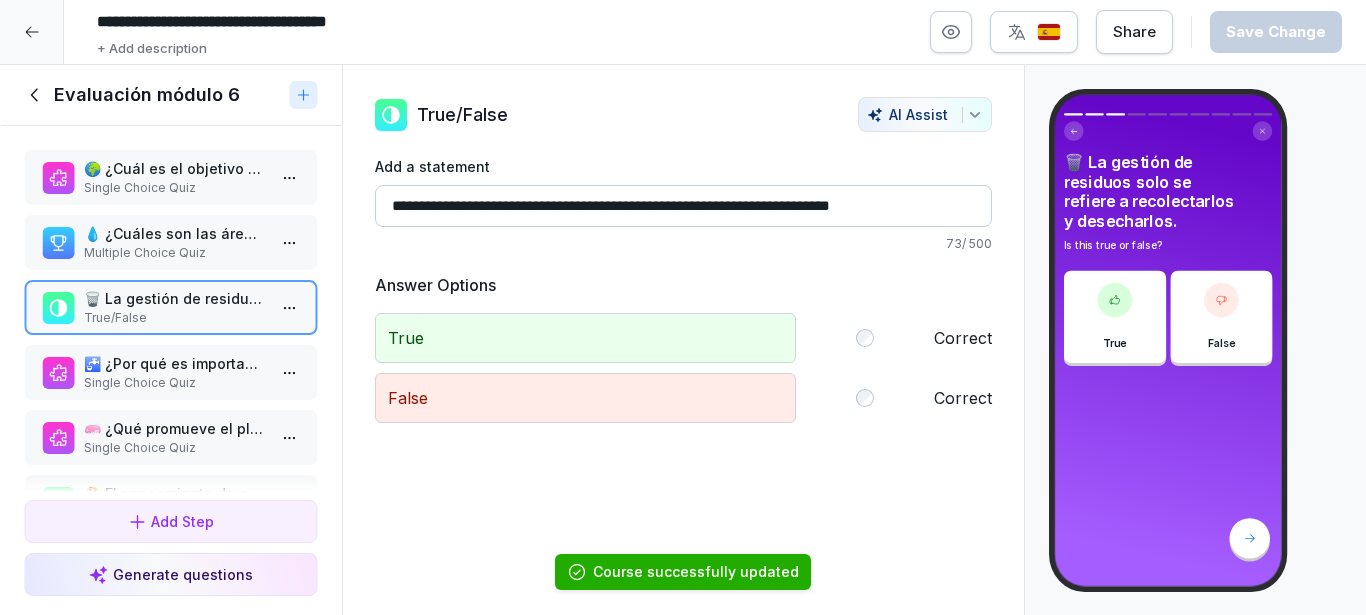 click on "🚰 ¿Por qué es importante garantizar el acceso al agua potable?" at bounding box center [175, 363] 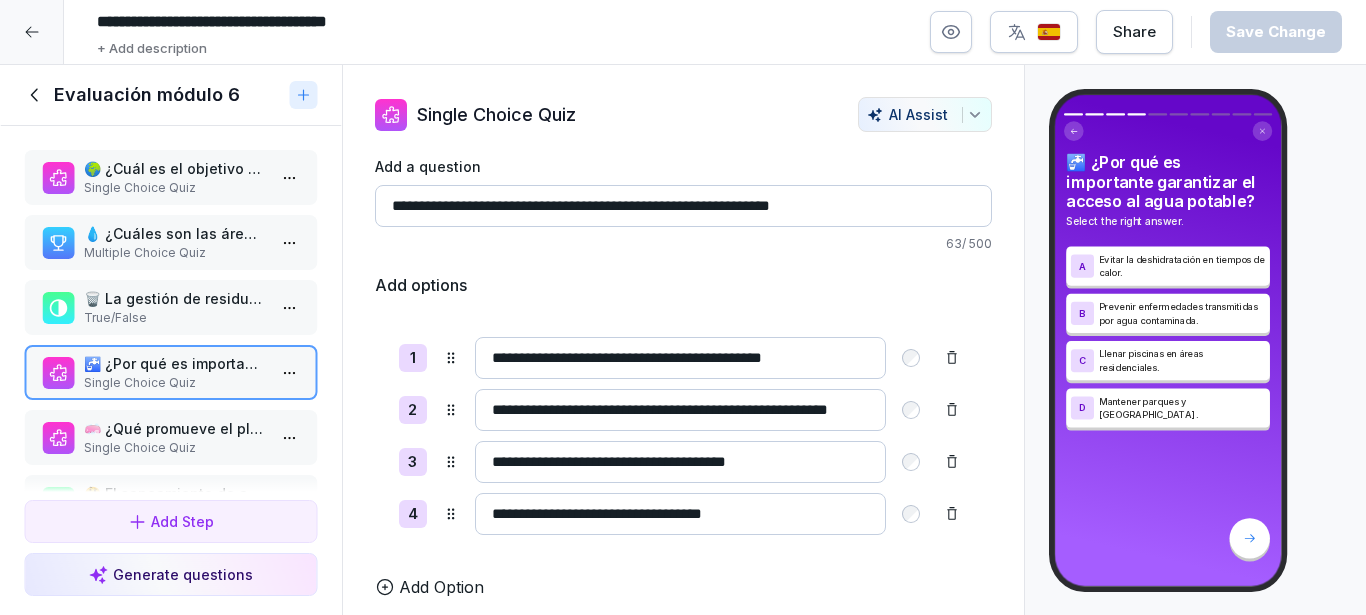 scroll, scrollTop: 13, scrollLeft: 0, axis: vertical 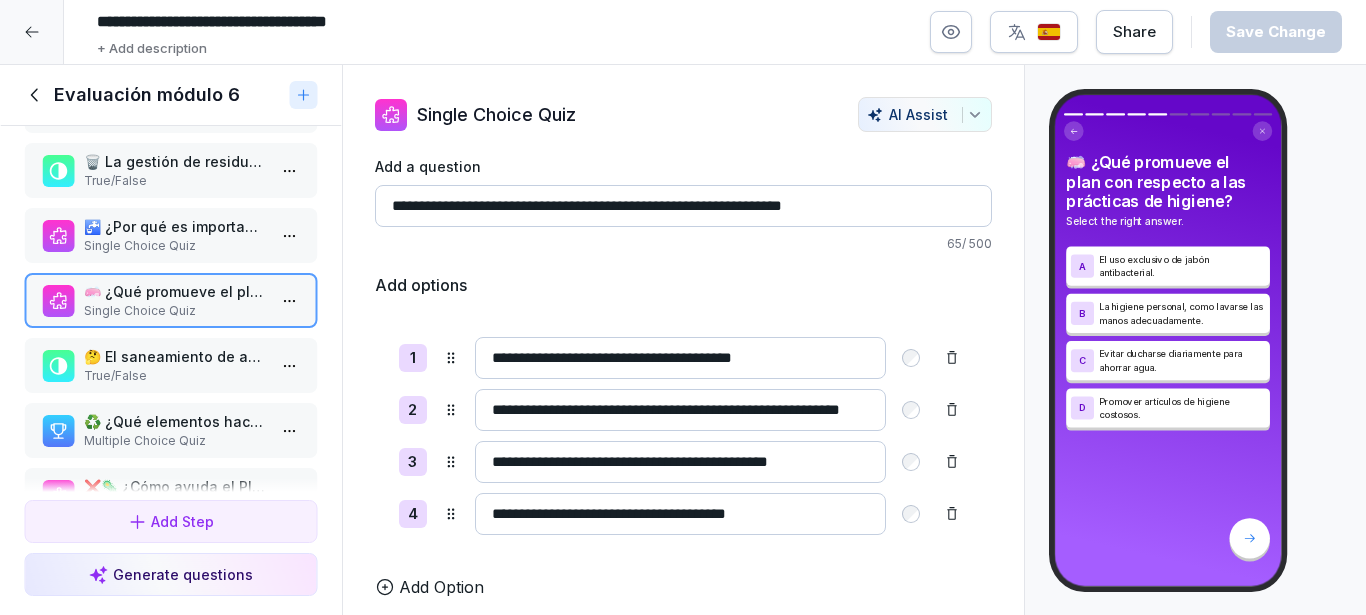 click on "True/False" at bounding box center (175, 376) 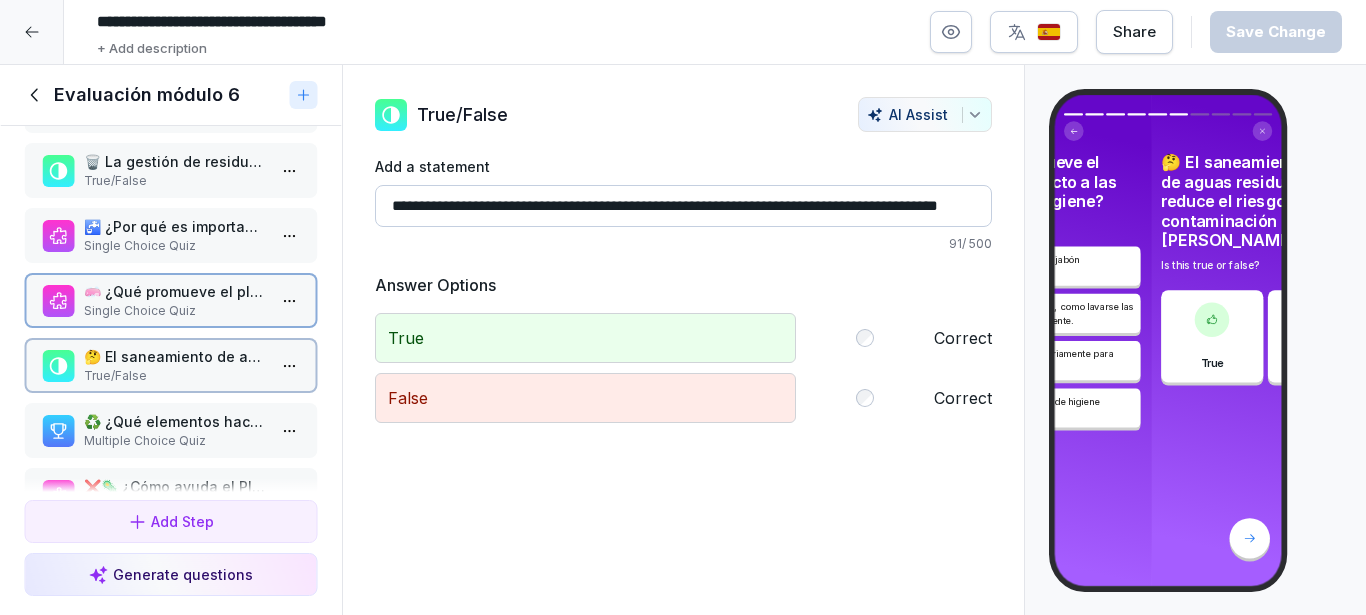 scroll, scrollTop: 0, scrollLeft: 0, axis: both 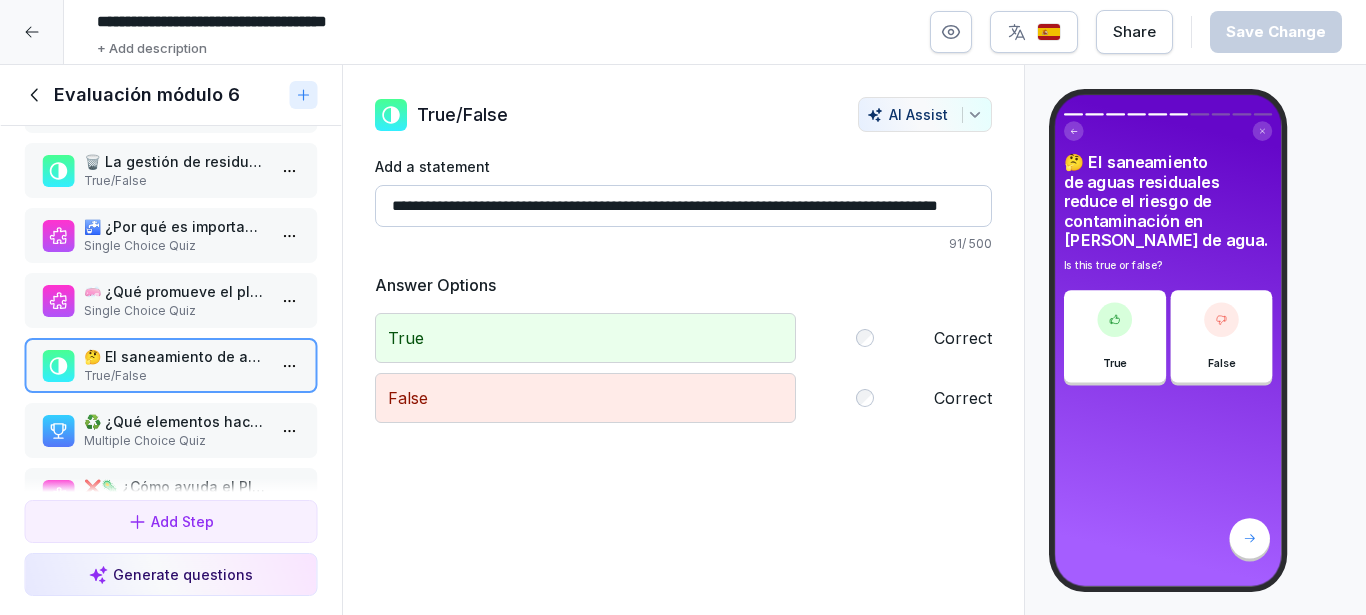 click on "♻️ ¿Qué elementos hacen que un entorno sea saludable y sostenible? Selecciona todas las opciones correctas." at bounding box center [175, 421] 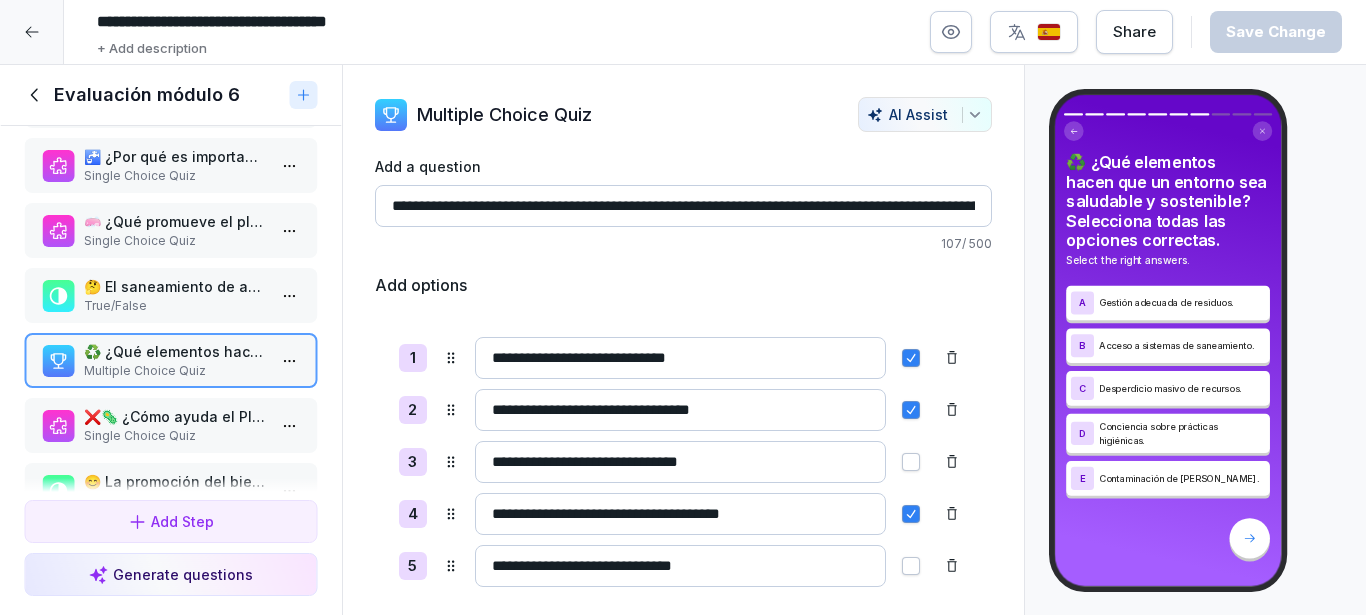 scroll, scrollTop: 237, scrollLeft: 0, axis: vertical 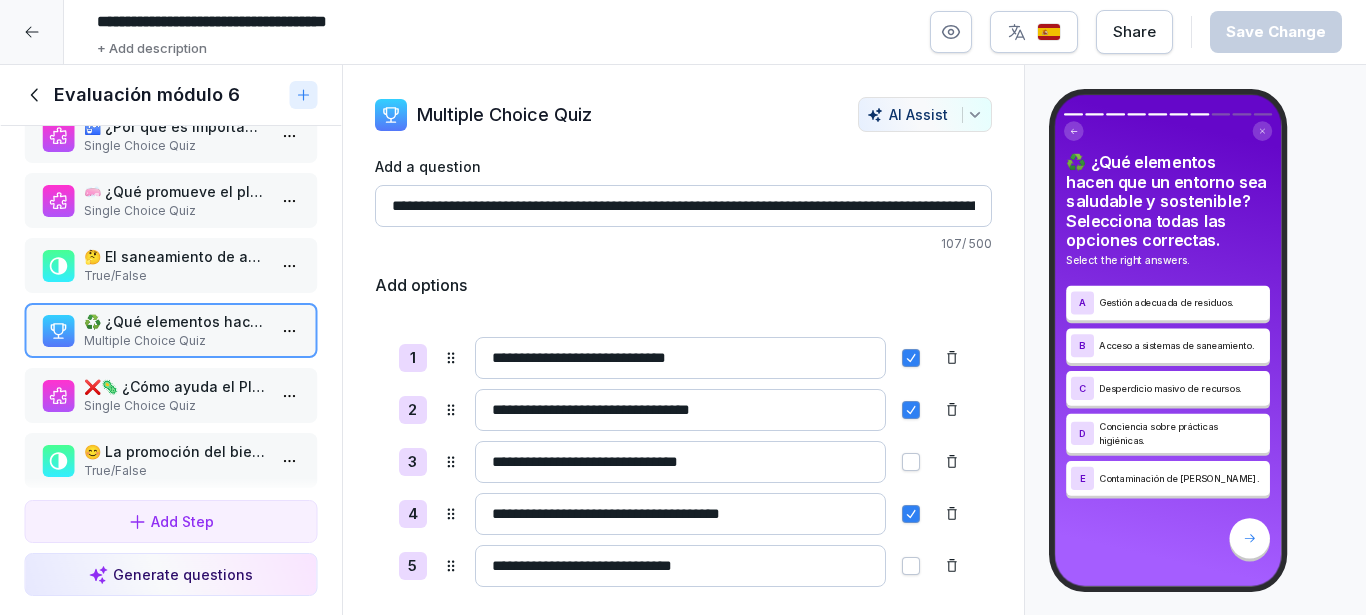 click on "❌🦠 ¿Cómo ayuda el Plan de Saneamiento Básico a prevenir enfermedades?" at bounding box center [175, 386] 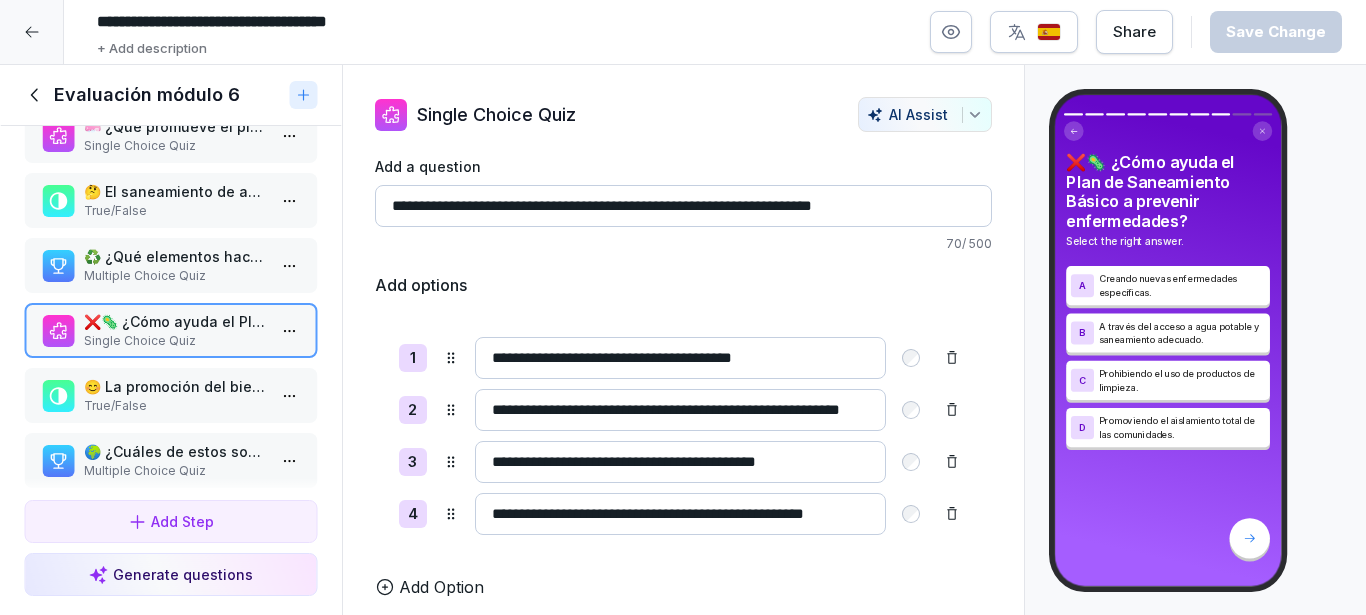 scroll, scrollTop: 337, scrollLeft: 0, axis: vertical 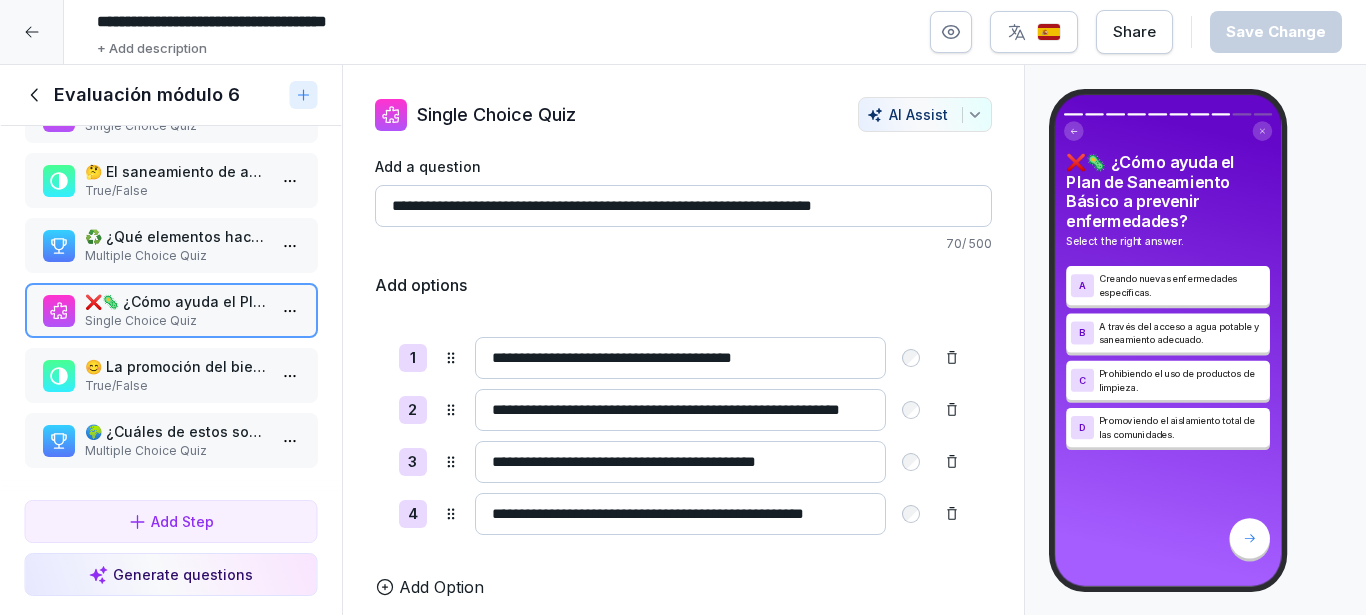 click on "😊 La promoción del bienestar de la población es un objetivo del Plan de Saneamiento Básico." at bounding box center (175, 366) 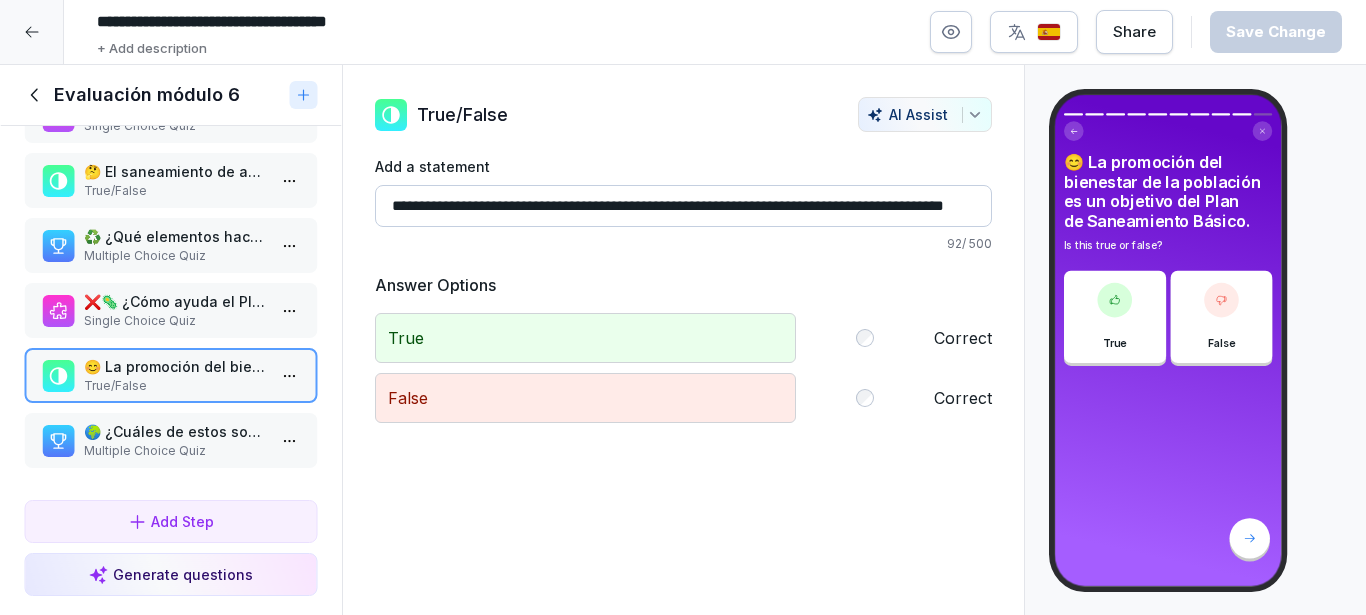 click on "🌍 ¿Cuáles de estos son beneficios de un Plan de Saneamiento Básico eficaz? Multiple Choice Quiz" at bounding box center [171, 440] 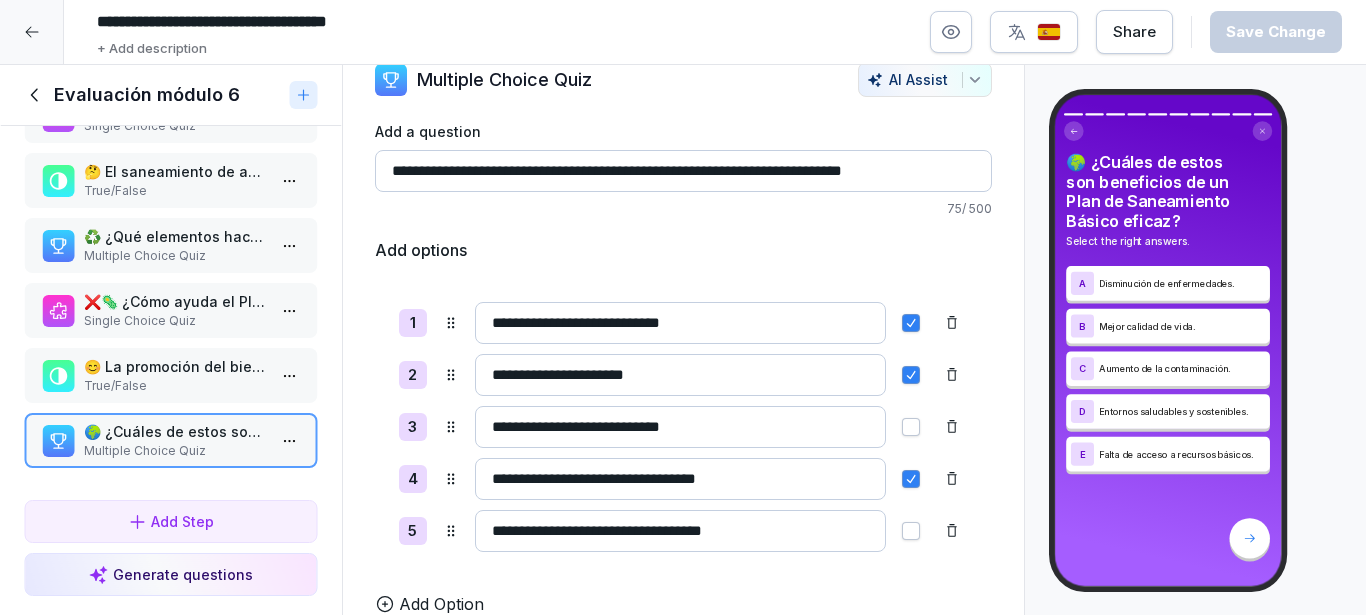 scroll, scrollTop: 65, scrollLeft: 0, axis: vertical 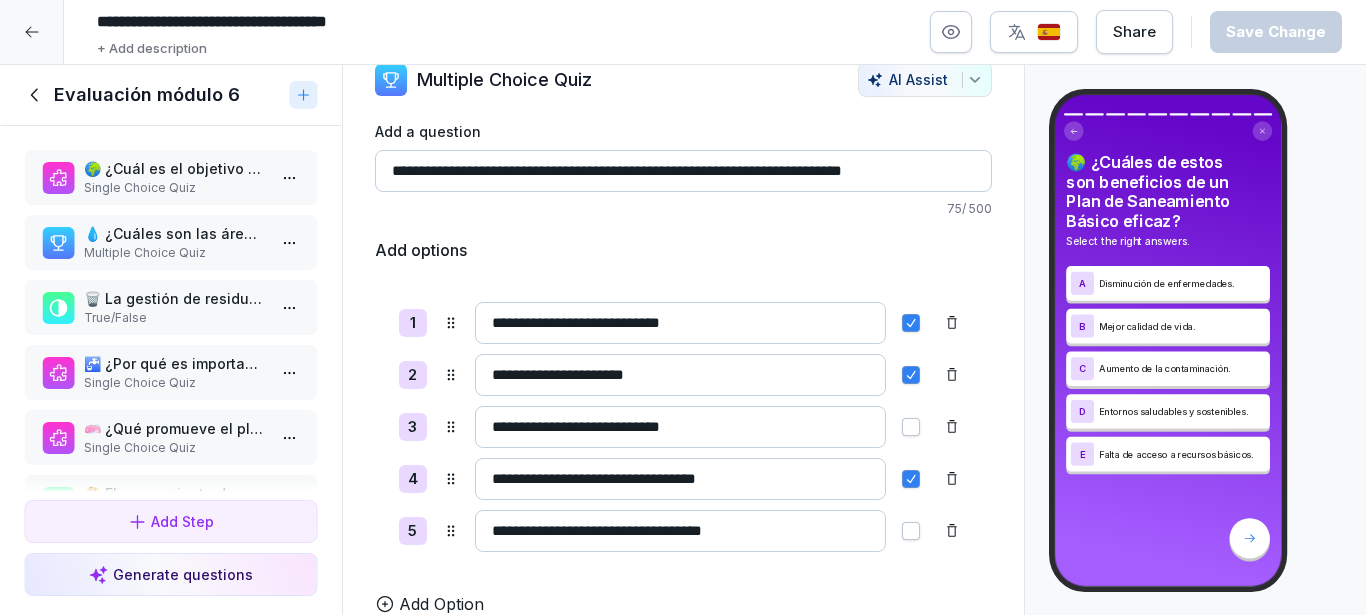 click on "Evaluación módulo 6" at bounding box center (147, 95) 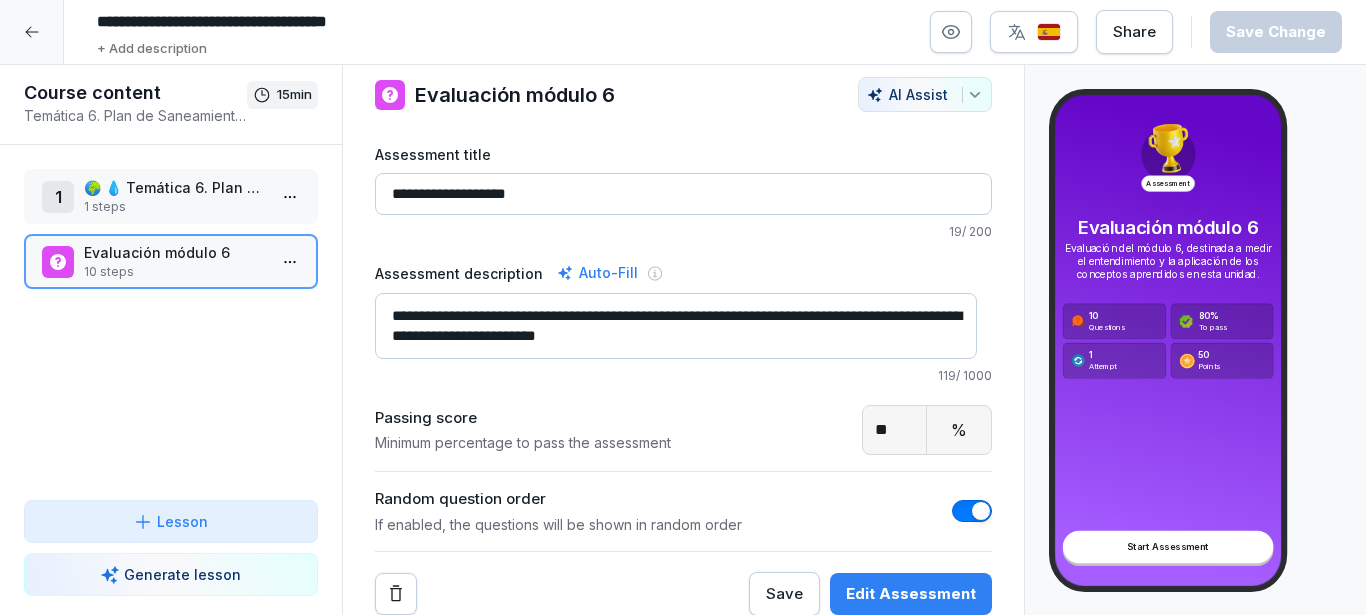 scroll, scrollTop: 0, scrollLeft: 0, axis: both 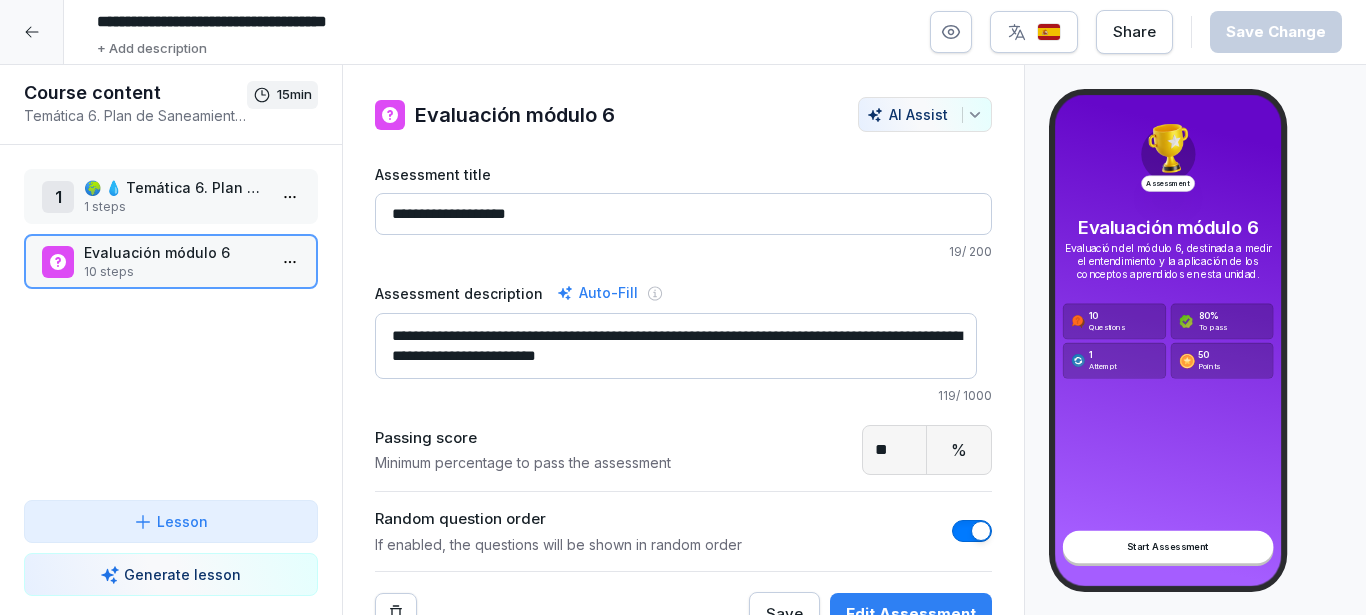 click on "AI Assist" at bounding box center (925, 114) 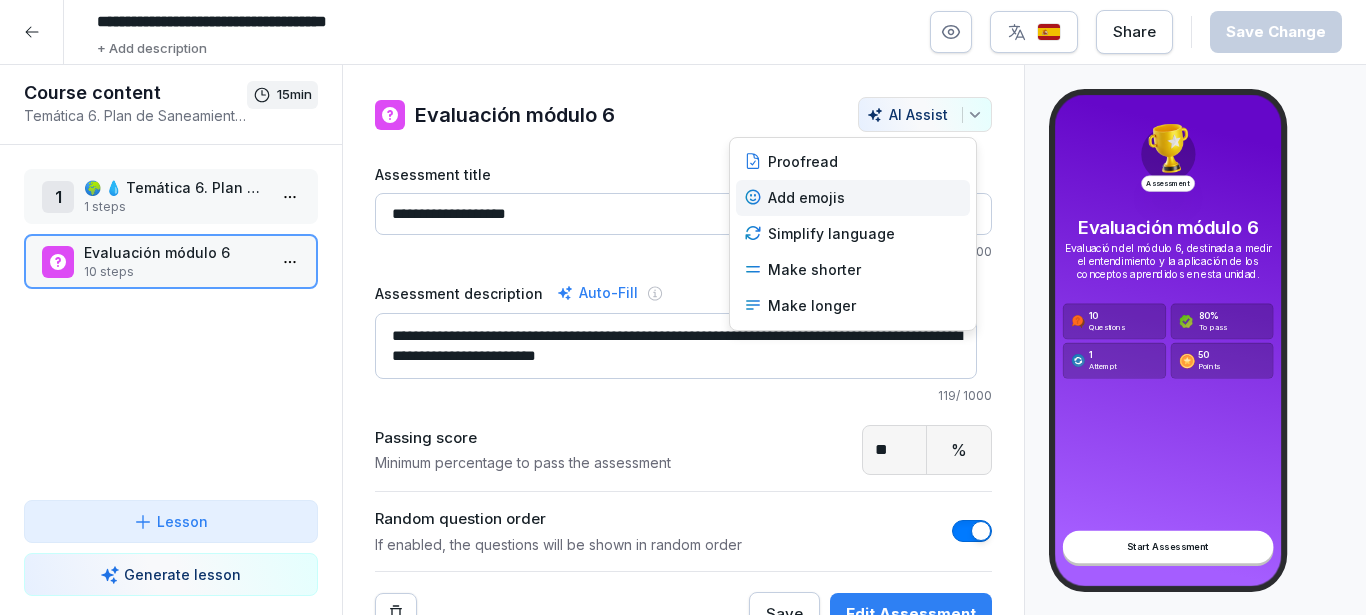 click on "Add emojis" at bounding box center (853, 198) 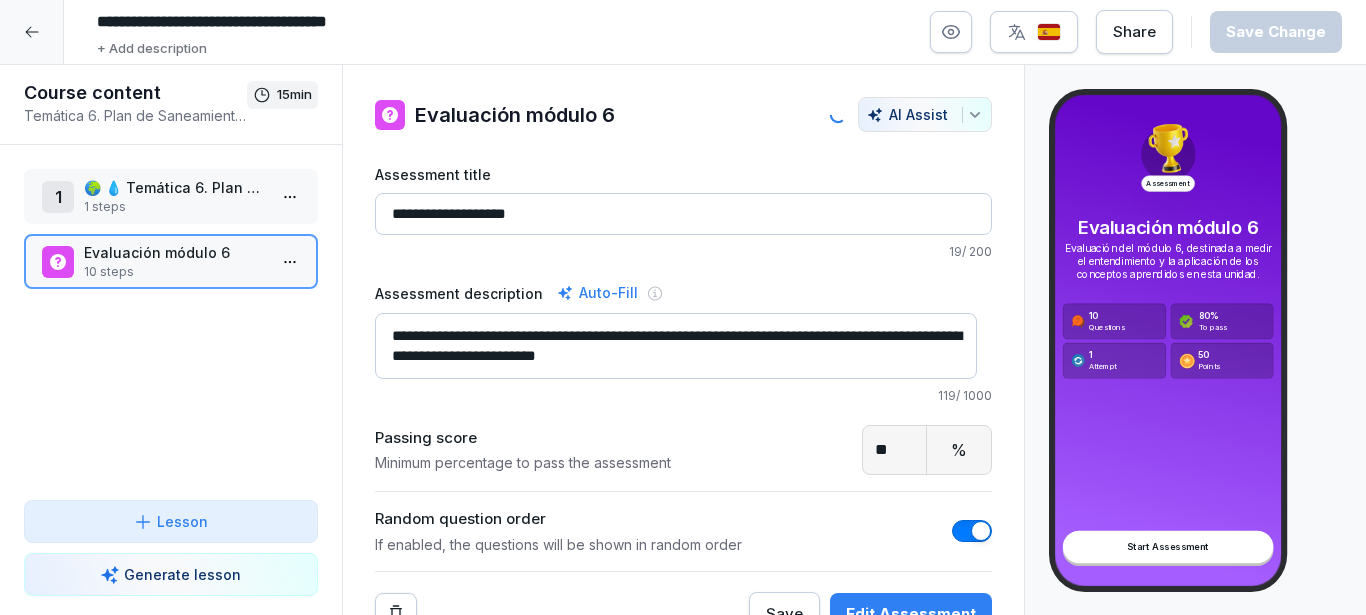 type on "**********" 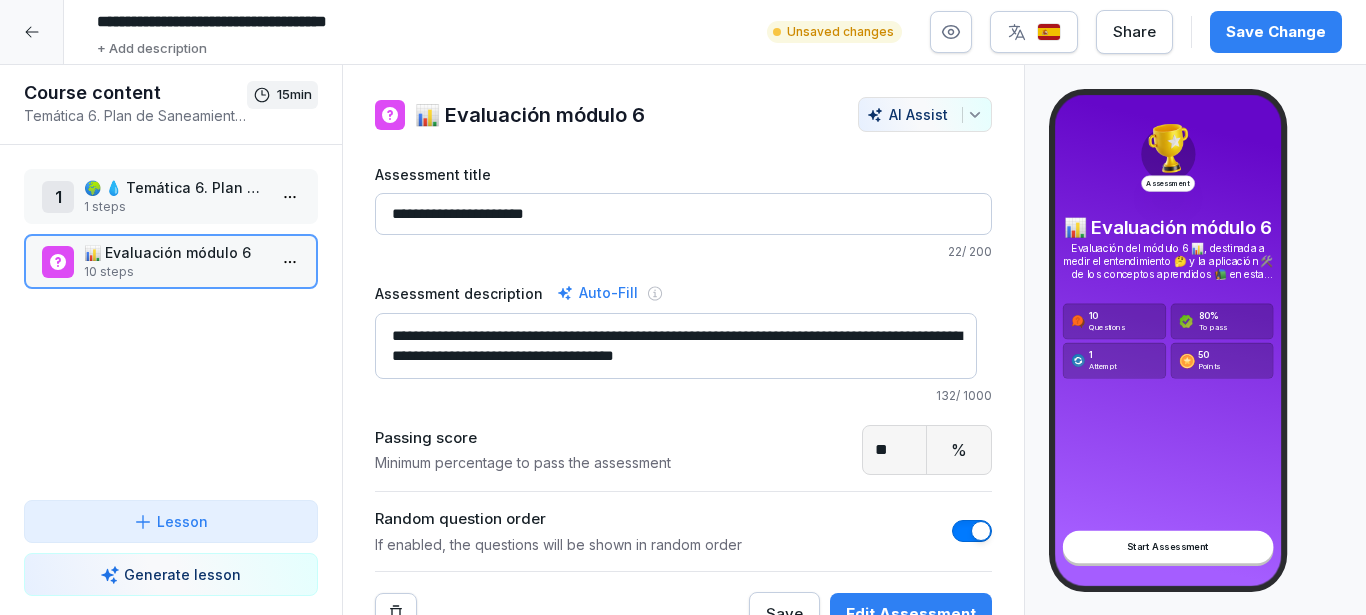 click on "Save Change" at bounding box center [1276, 32] 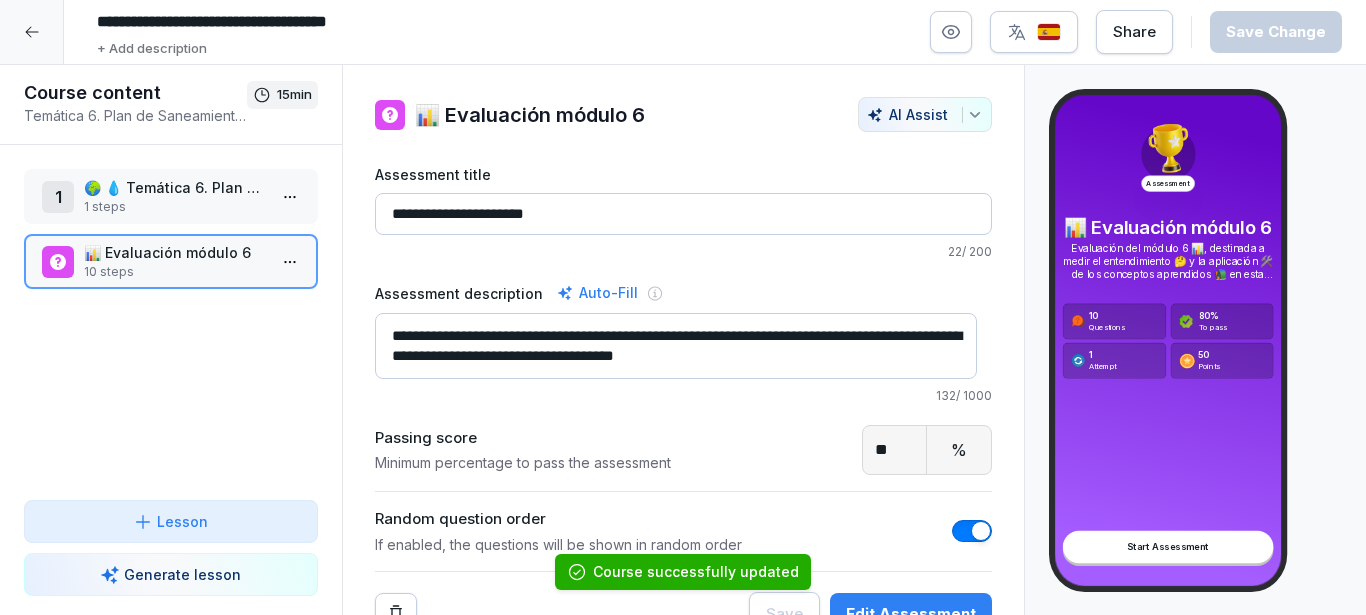 click 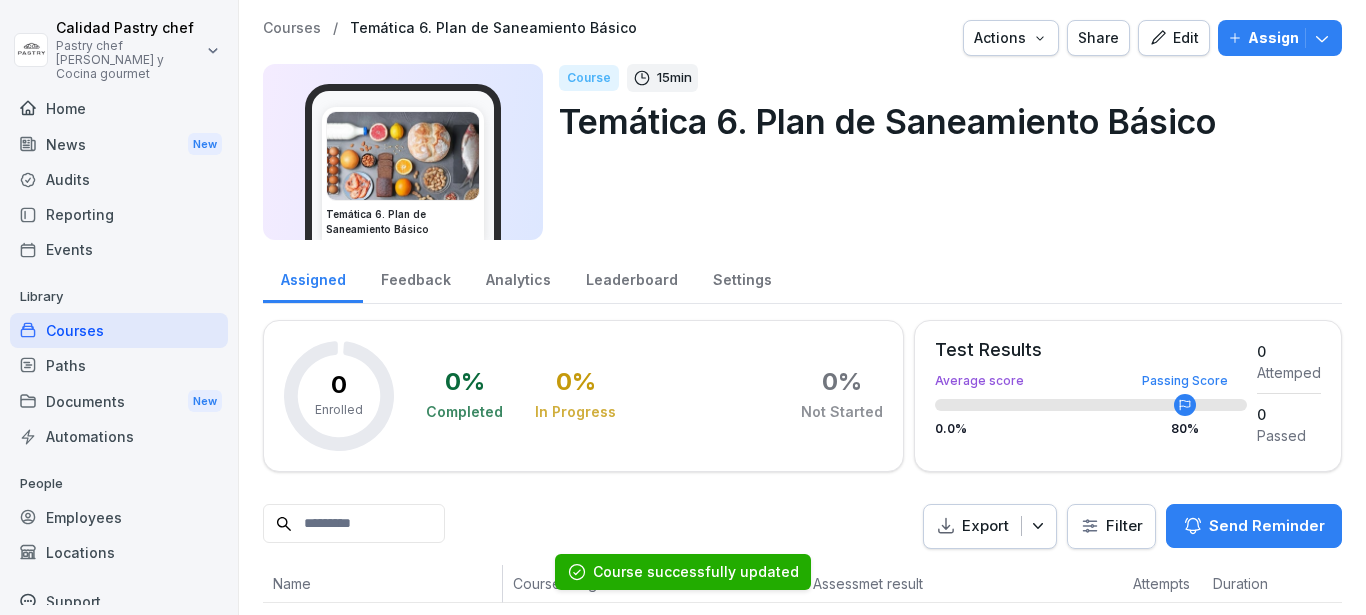 click 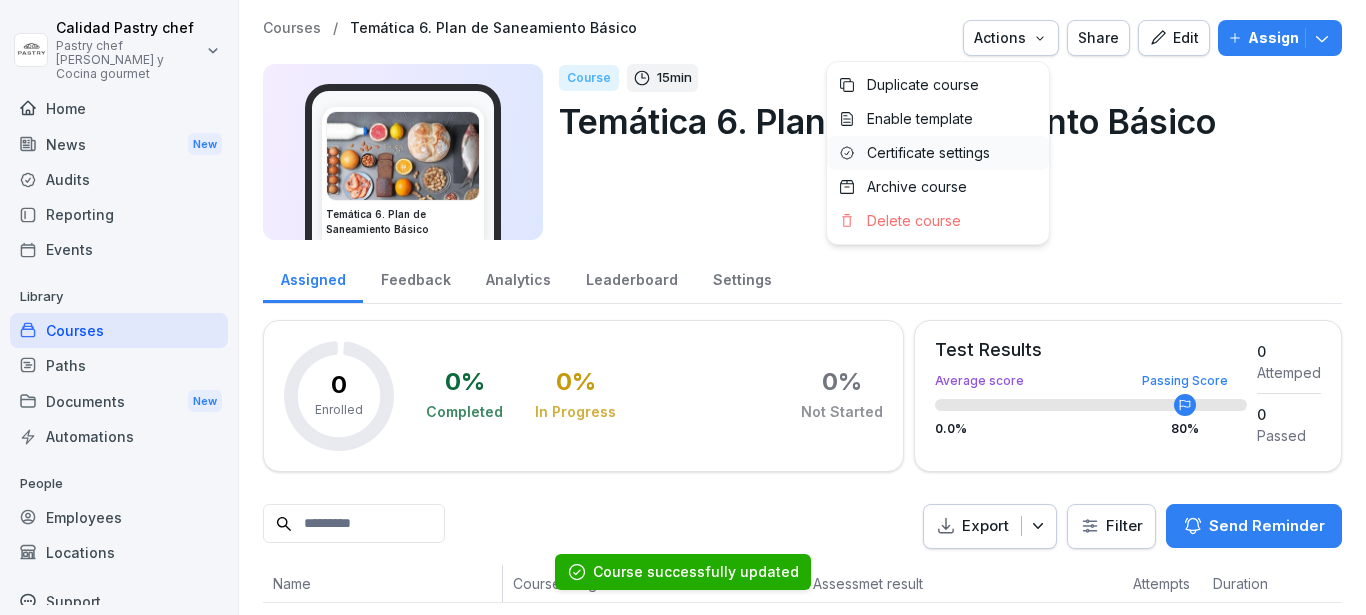 click on "Certificate settings" at bounding box center (928, 153) 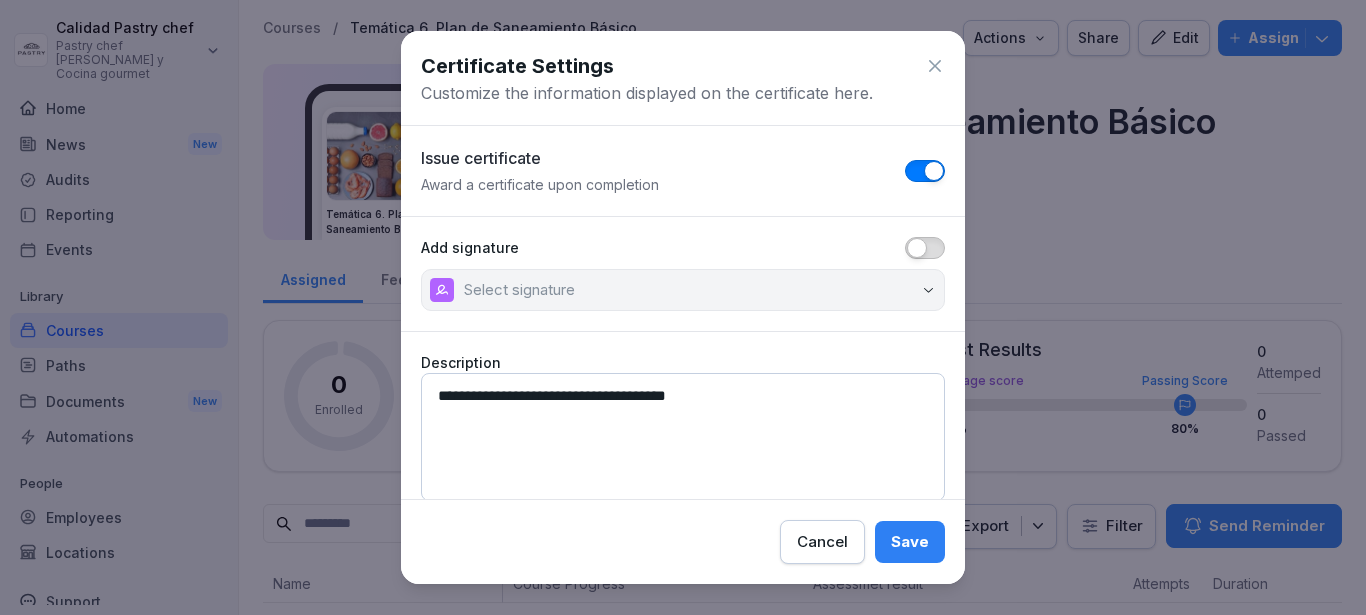 click at bounding box center (925, 248) 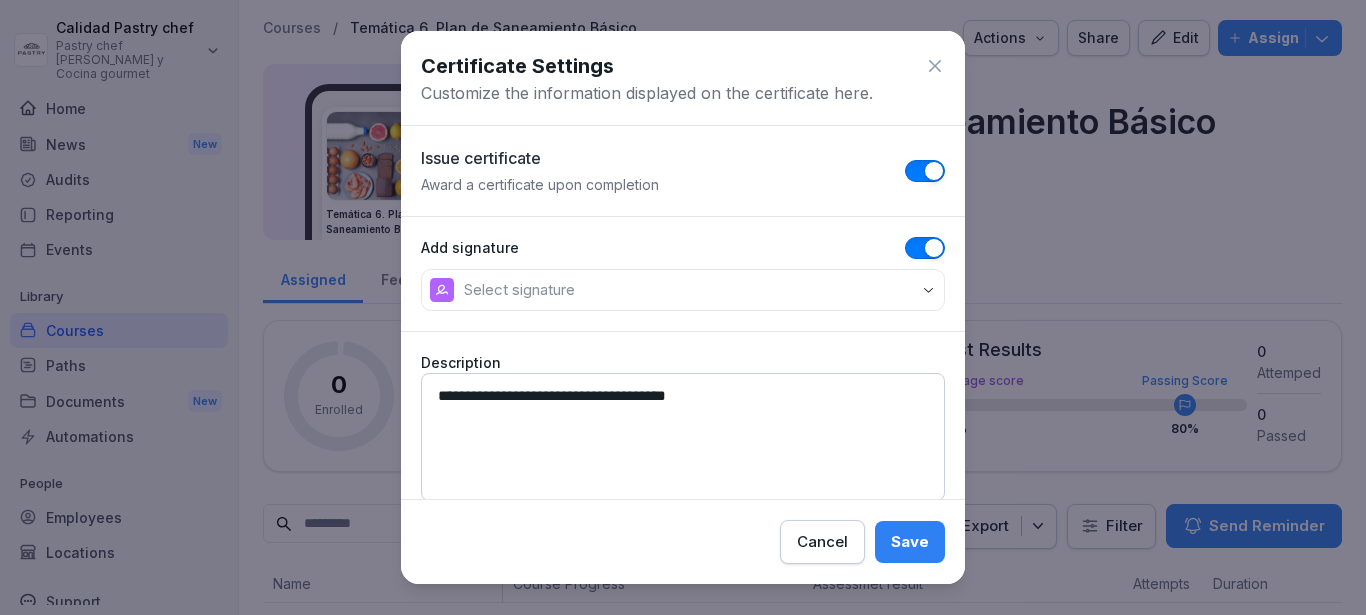 click on "Save" at bounding box center (910, 542) 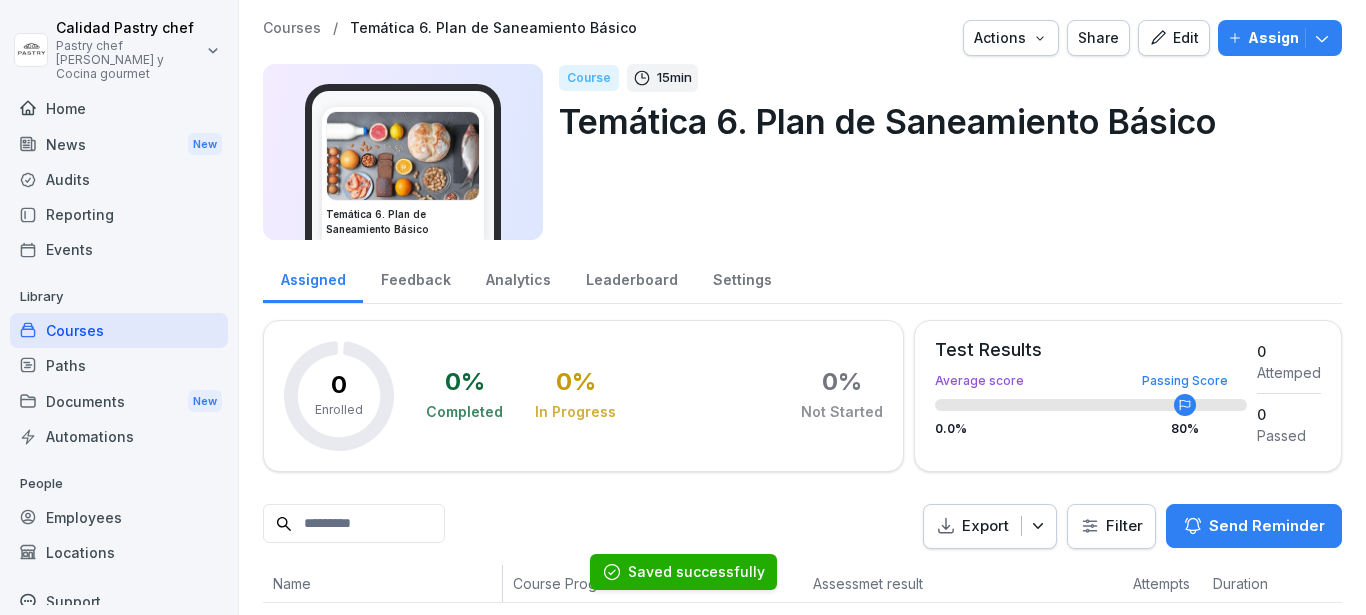 click on "Course 15  min Temática 6. Plan de Saneamiento Básico" at bounding box center (942, 152) 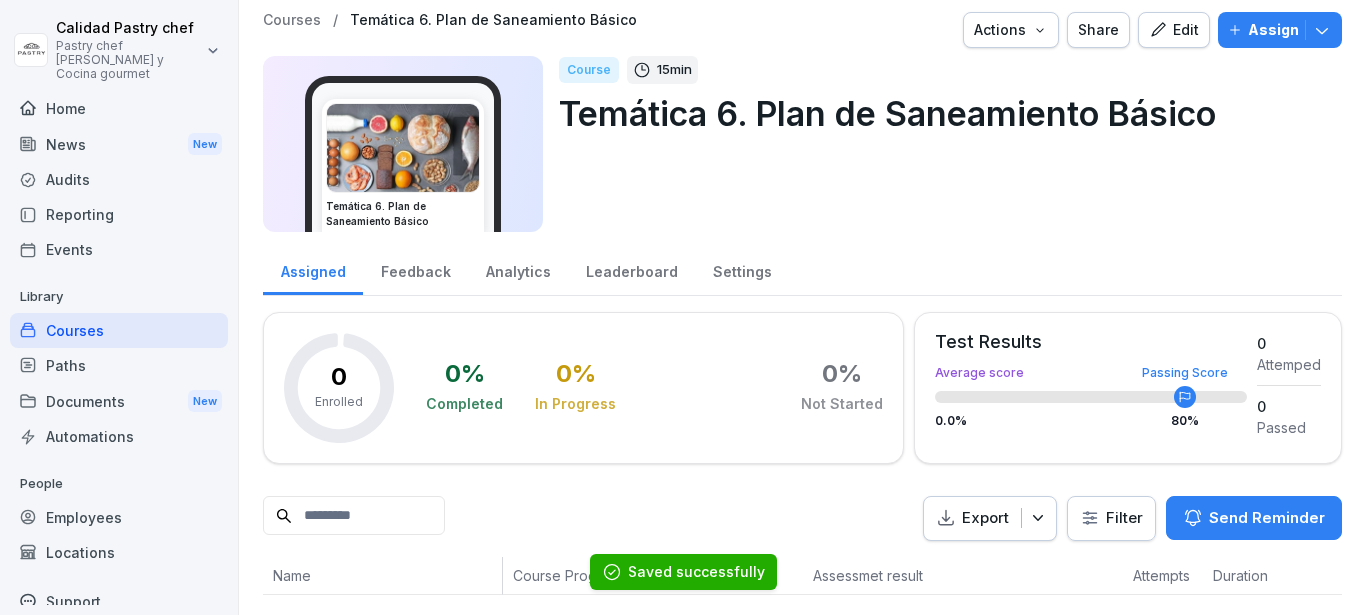 scroll, scrollTop: 0, scrollLeft: 0, axis: both 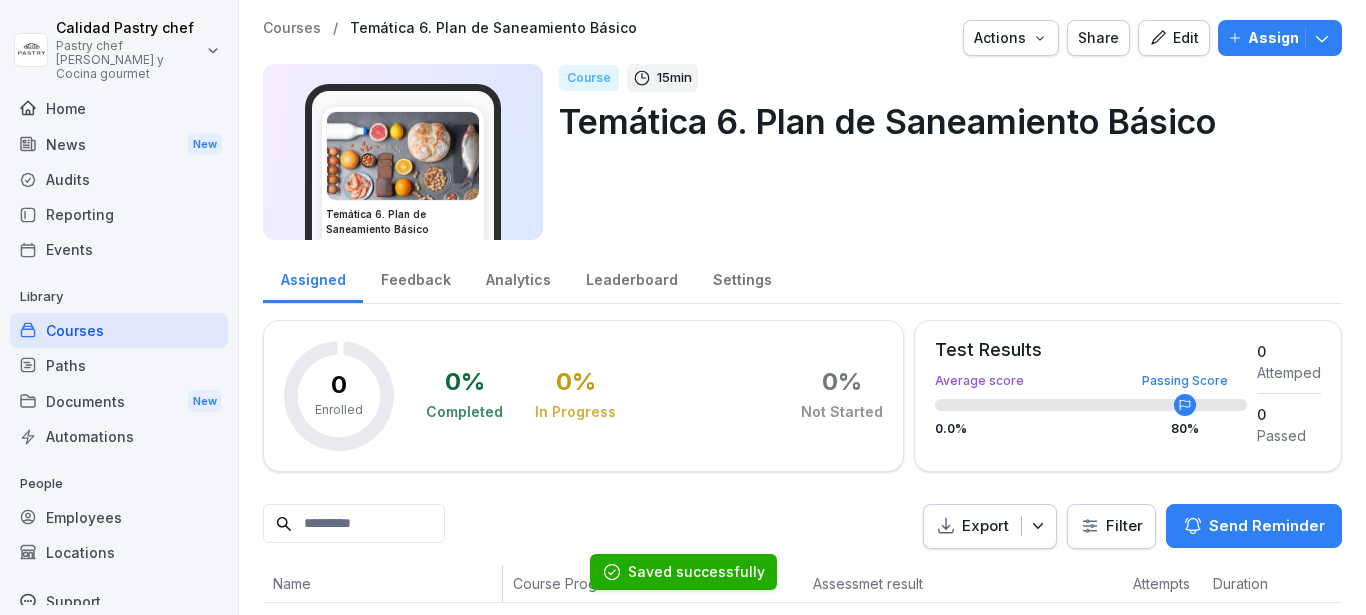 click at bounding box center [403, 156] 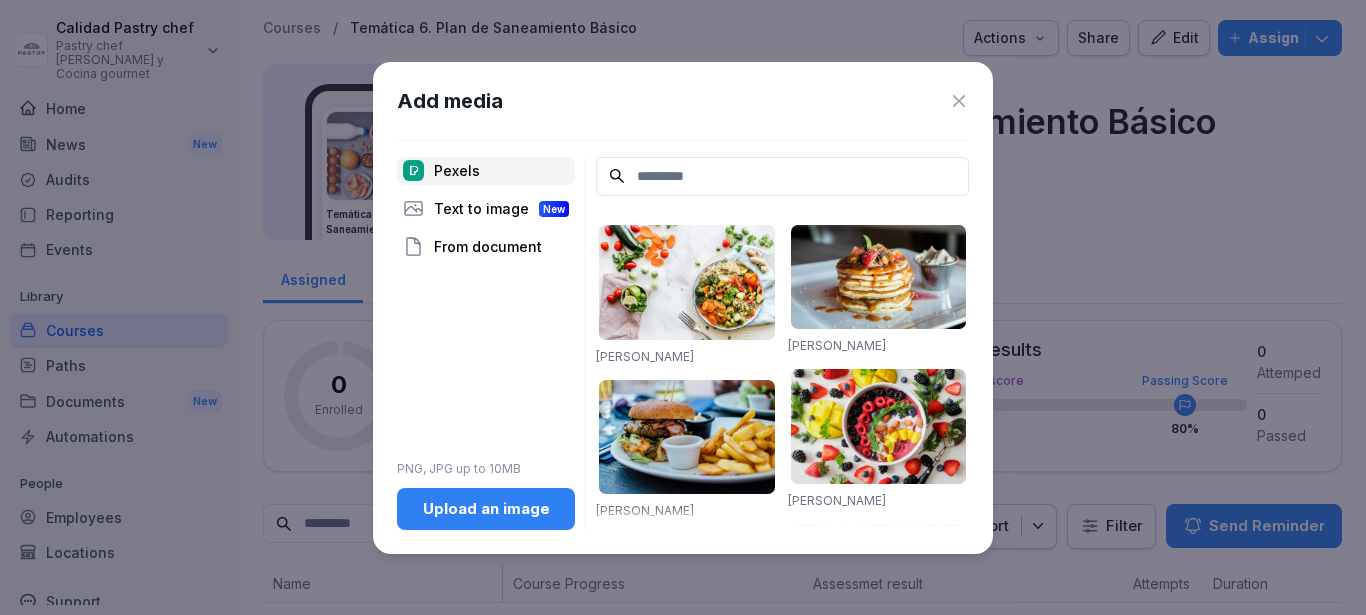 click on "Upload an image" at bounding box center [486, 509] 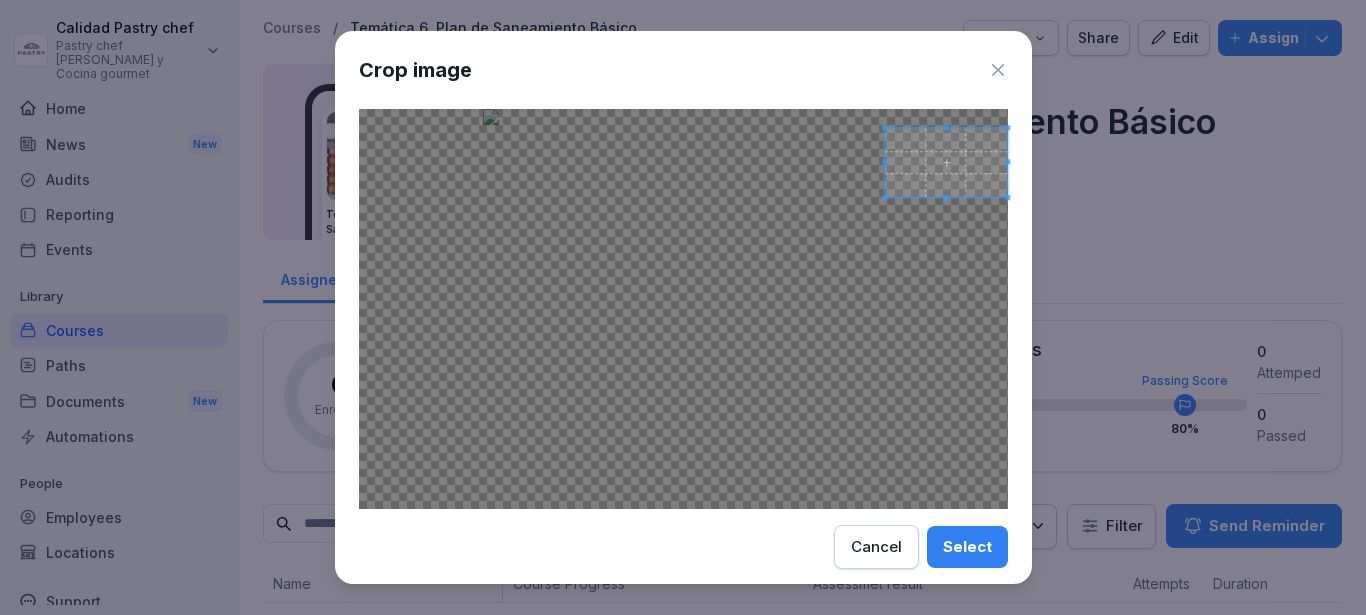 click on "Crop image Select Cancel" at bounding box center (683, 308) 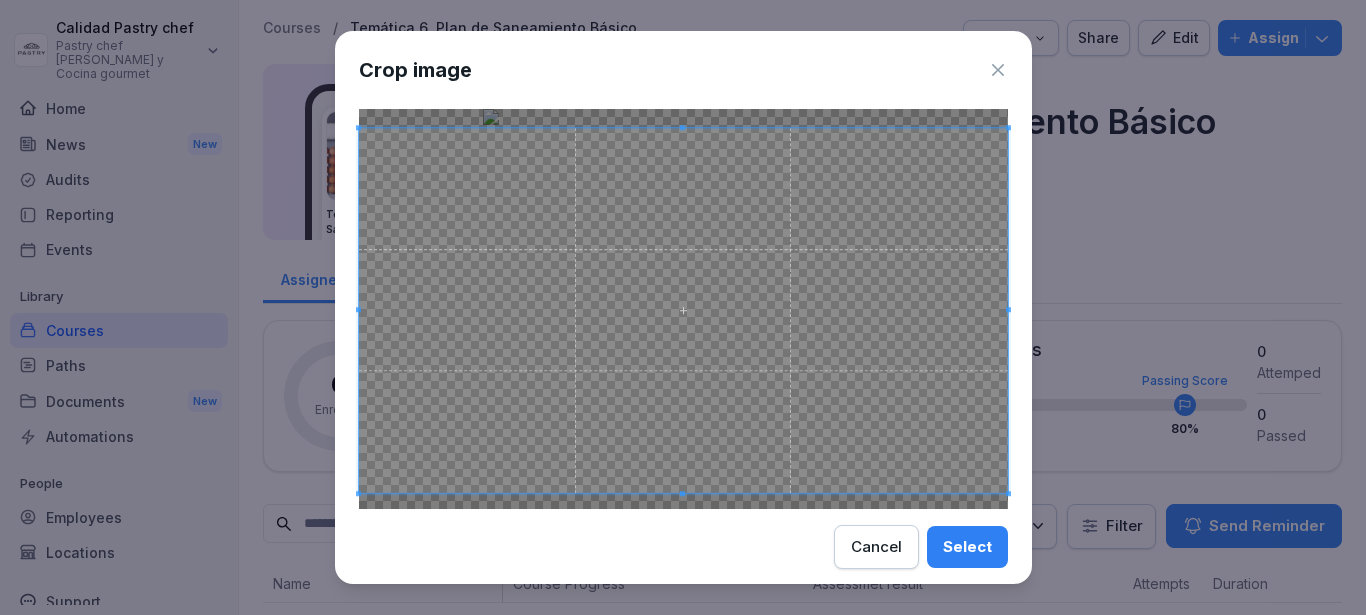 click on "Calidad   Pastry chef Pastry chef Pastelería y Cocina gourmet Home News New Audits Reporting Events Library Courses Paths Documents New Automations People Employees Locations Support Settings Courses / Temática 6. Plan de Saneamiento Básico Actions   Share Edit Assign Temática 6. Plan de Saneamiento Básico Course 15  min Temática 6. Plan de Saneamiento Básico Assigned Feedback Analytics Leaderboard Settings 0 Enrolled 0 % Completed 0 % In Progress 0 % Not Started Test Results Average score Passing Score 0.0 % 80 % 0 Attemped 0 Passed Export Filter Send Reminder Name Course Progress Assessmet result Attempts Duration Last Activity Crop image Select Cancel" at bounding box center [683, 307] 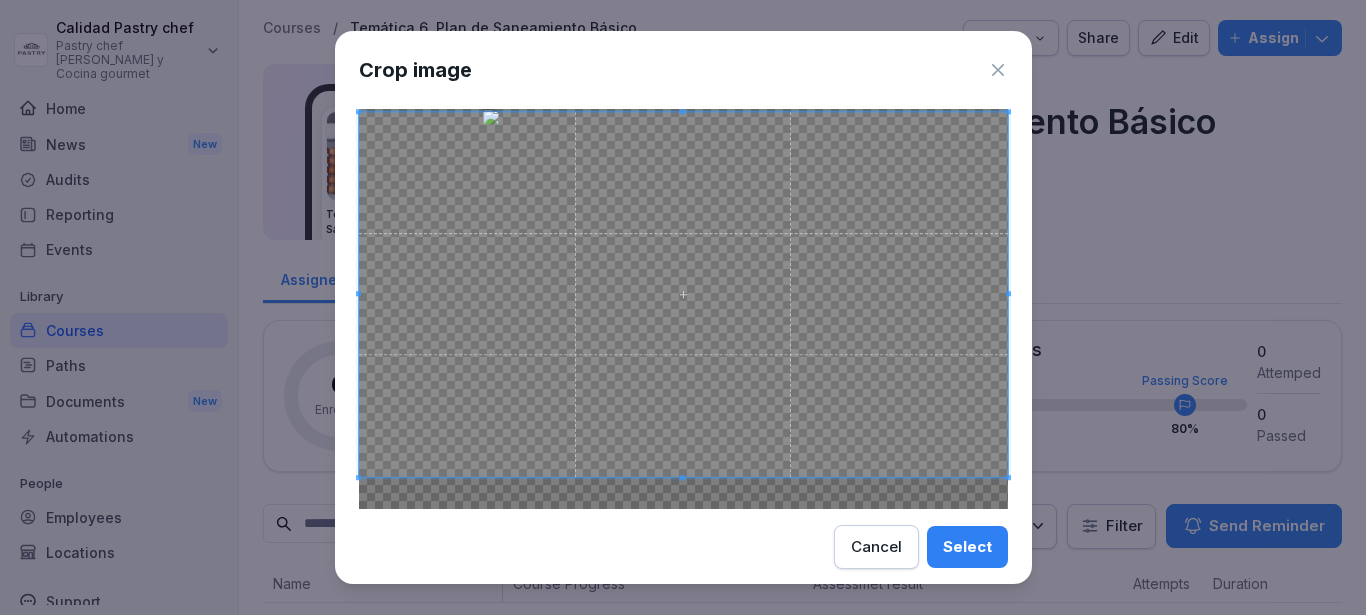 click at bounding box center (683, 294) 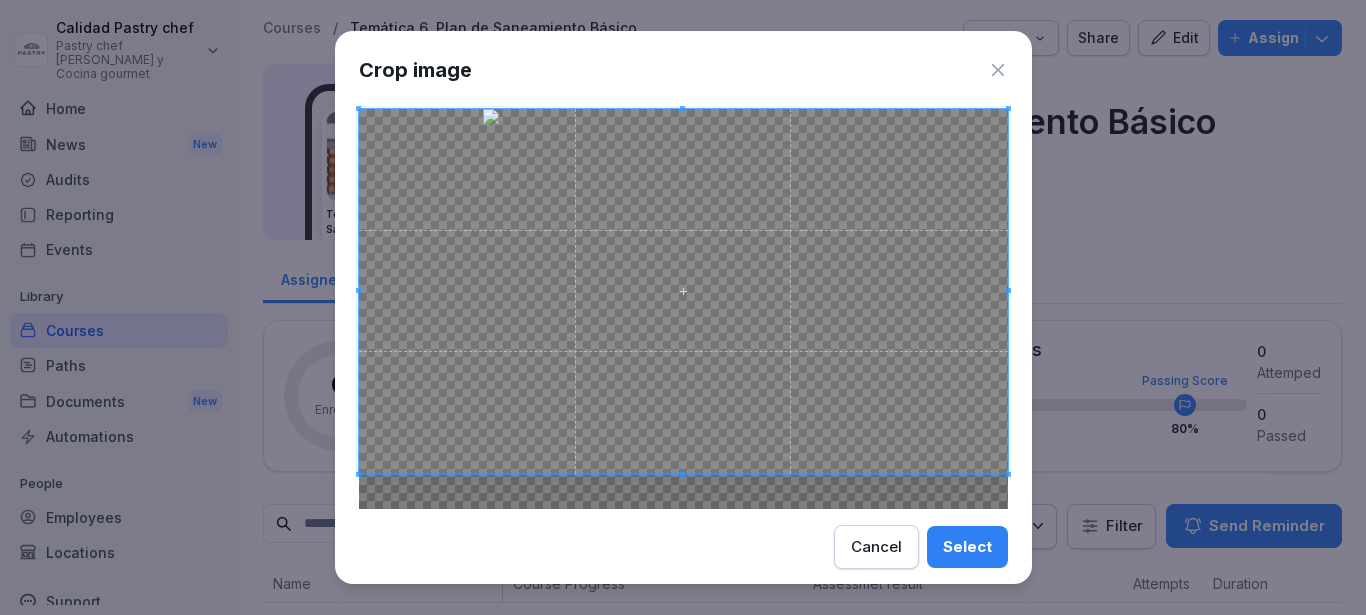 click on "Crop image Select Cancel" at bounding box center [683, 308] 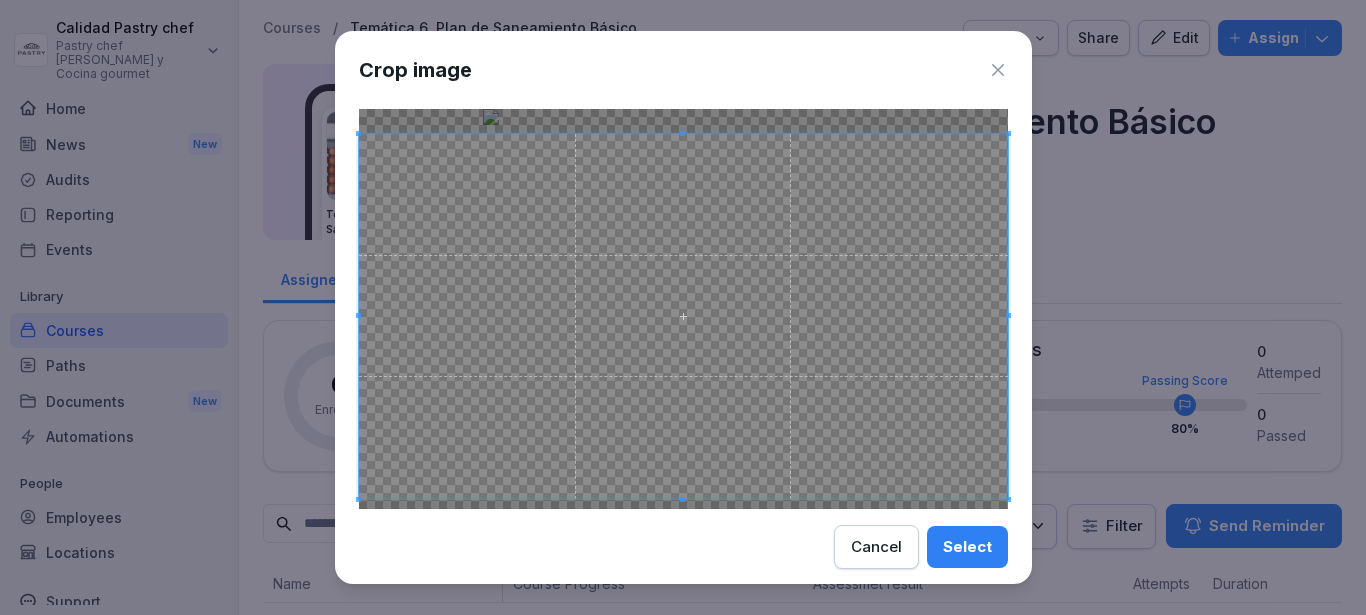 click at bounding box center [683, 316] 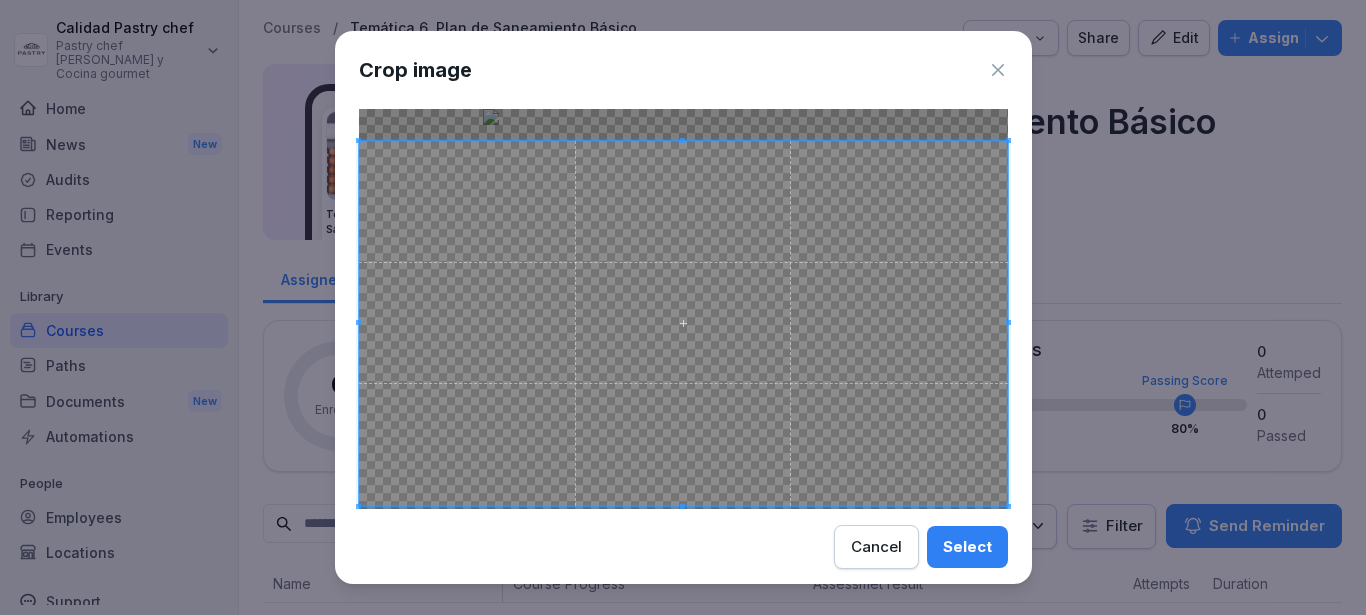 click at bounding box center [683, 323] 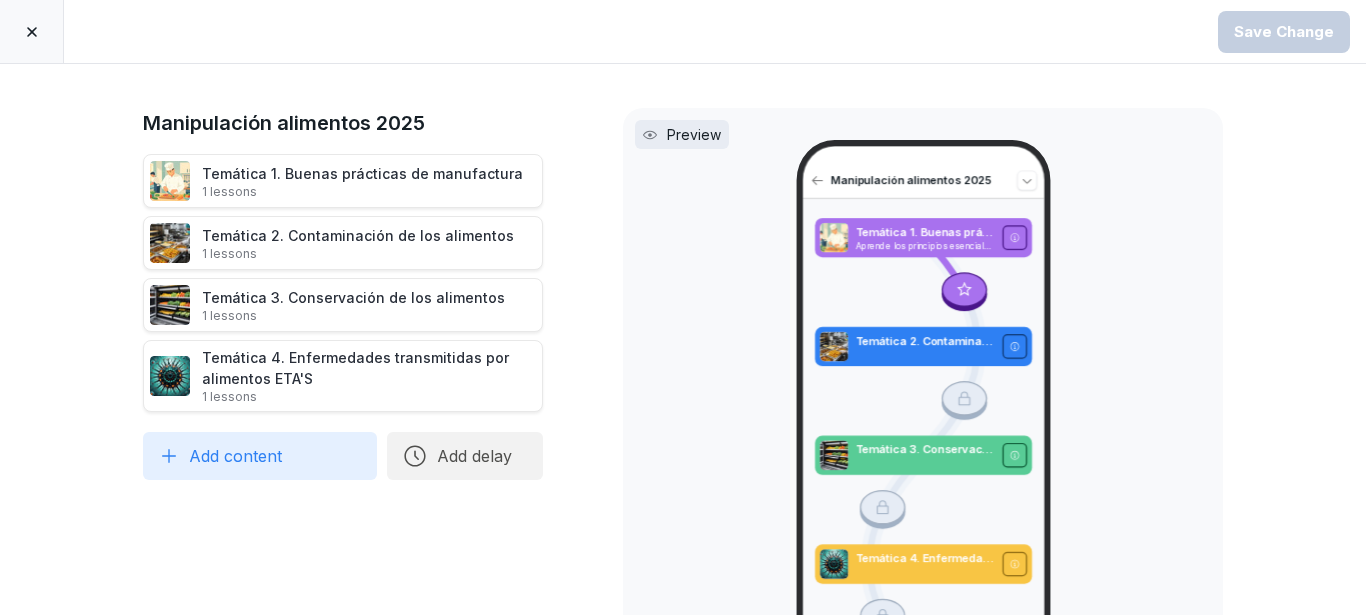 scroll, scrollTop: 0, scrollLeft: 0, axis: both 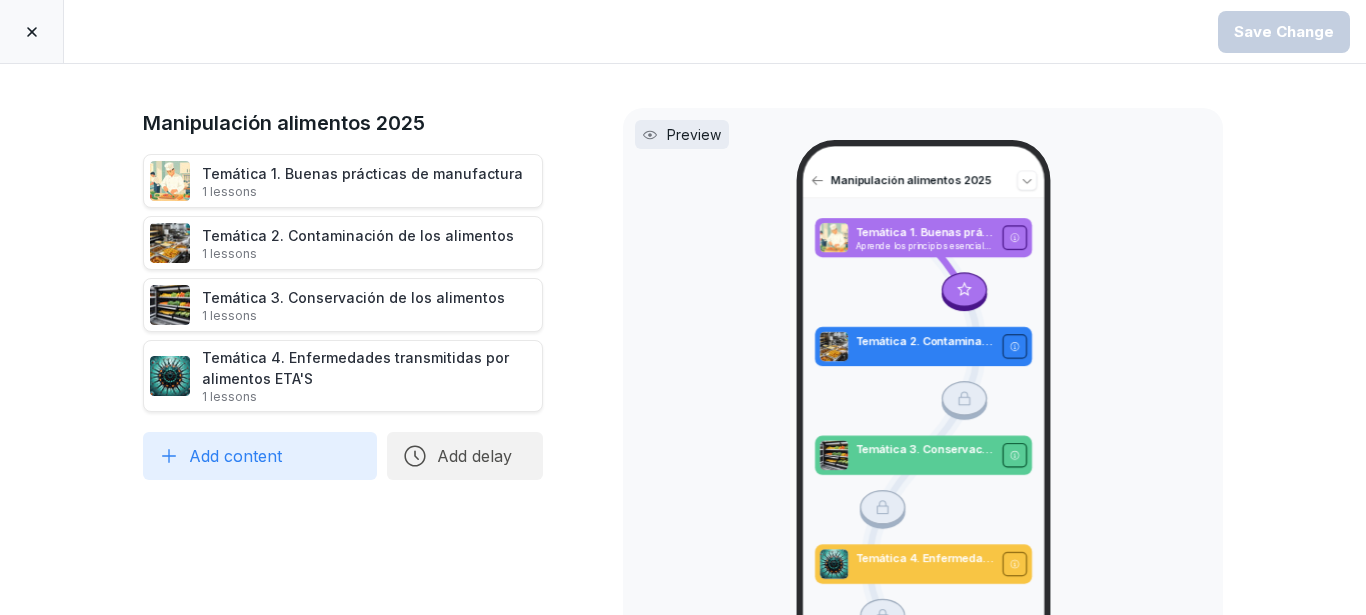 click on "Add content" at bounding box center [260, 456] 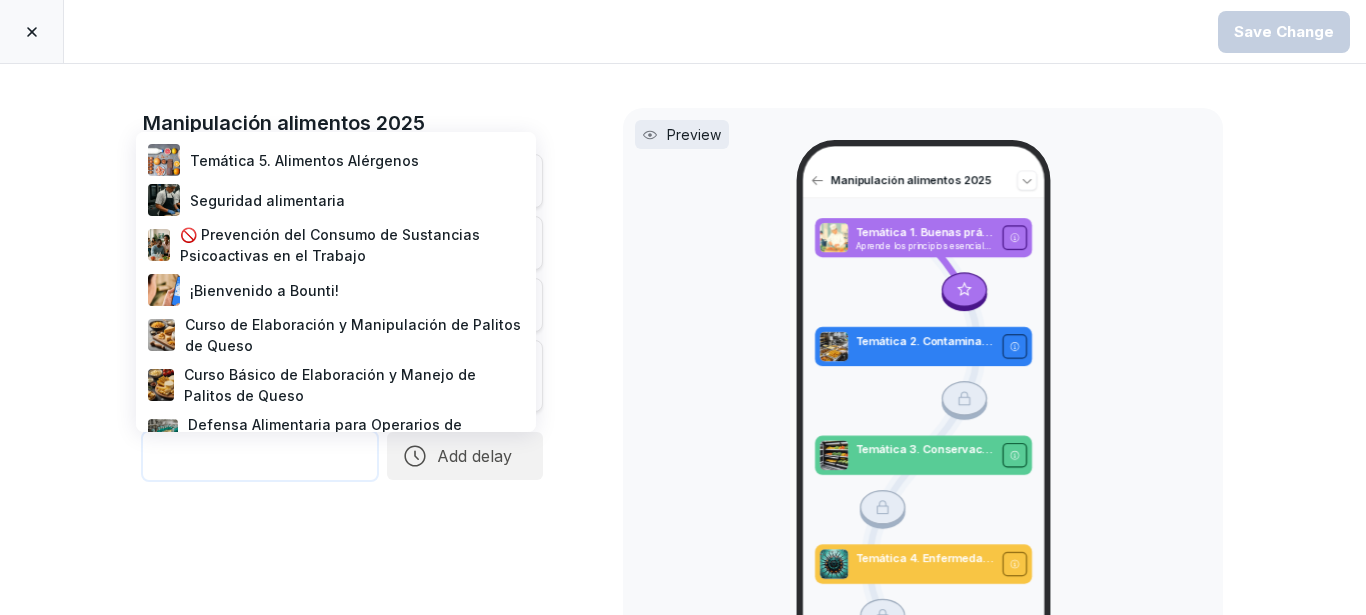 click on "Temática 5. Alimentos Alérgenos" at bounding box center [336, 160] 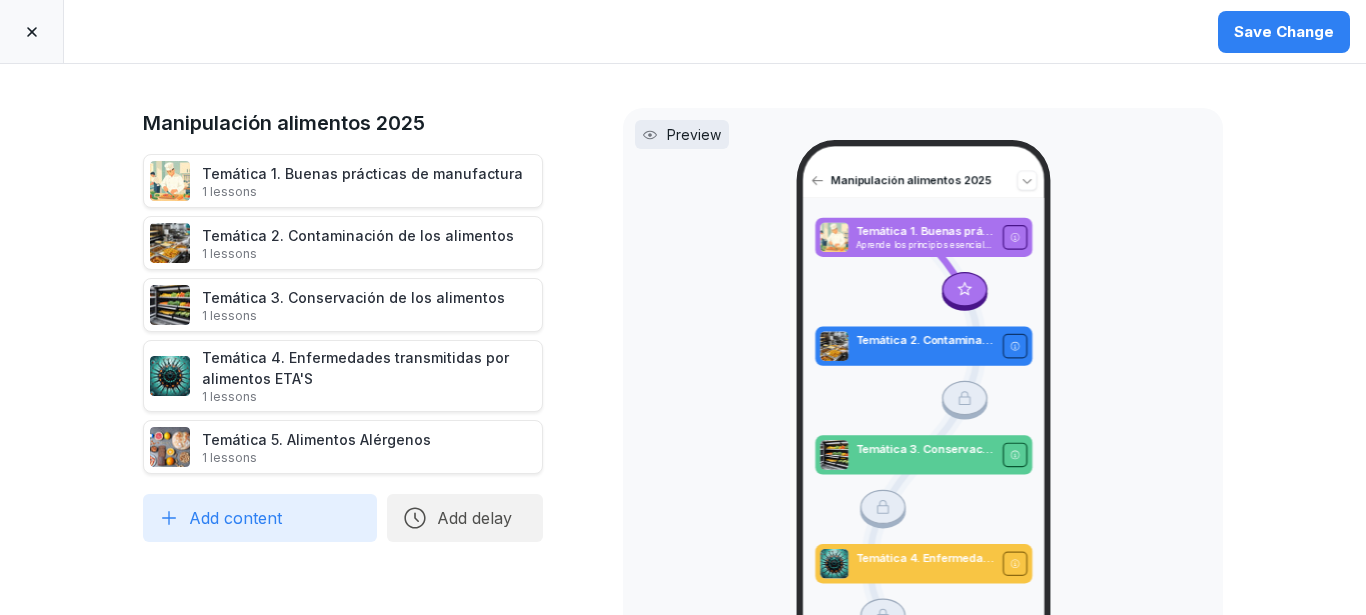 click on "Save Change" at bounding box center (1284, 32) 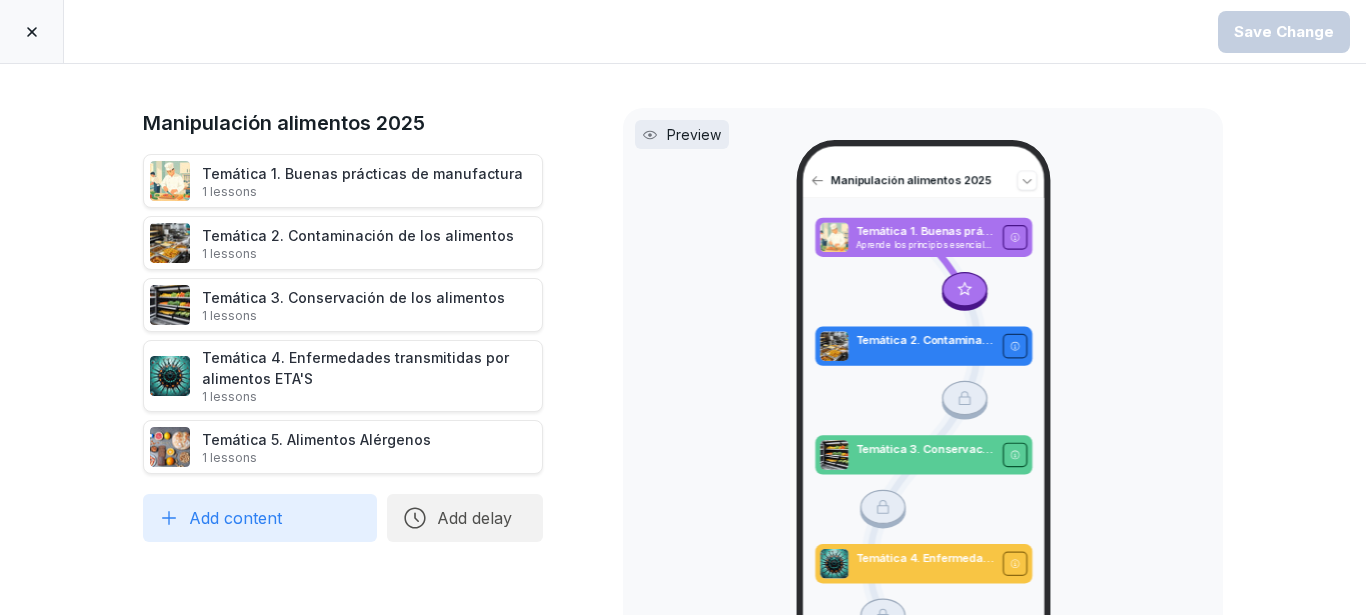 scroll, scrollTop: 141, scrollLeft: 0, axis: vertical 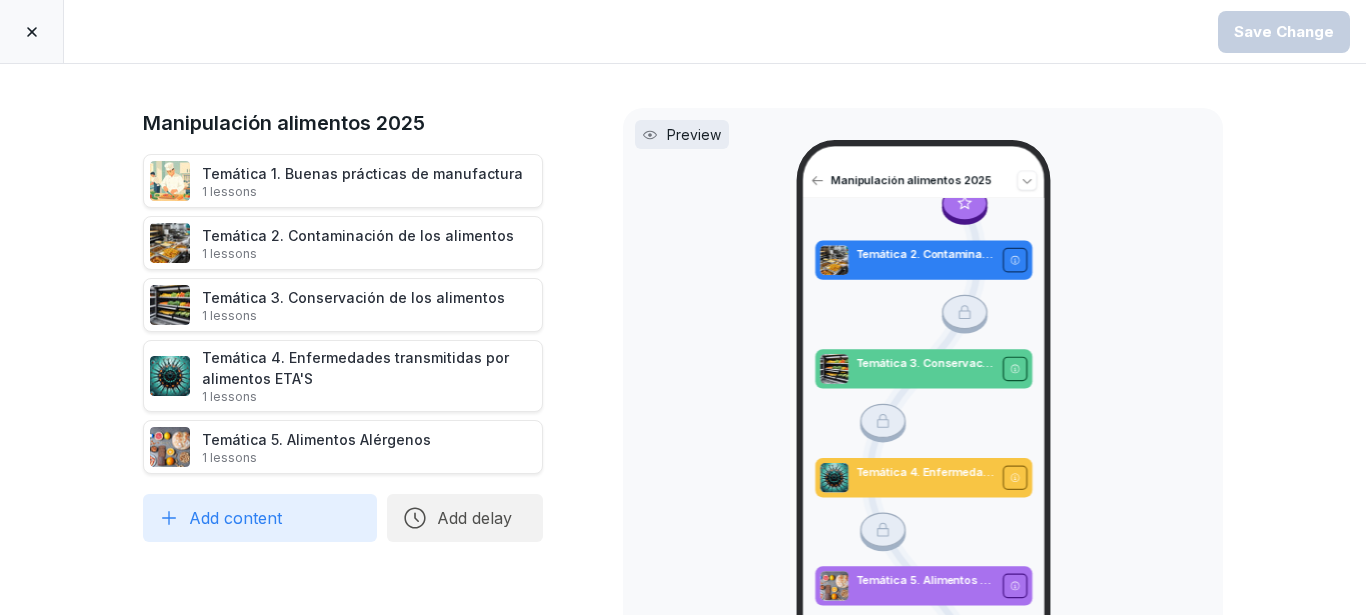 click on "Add content" at bounding box center [260, 518] 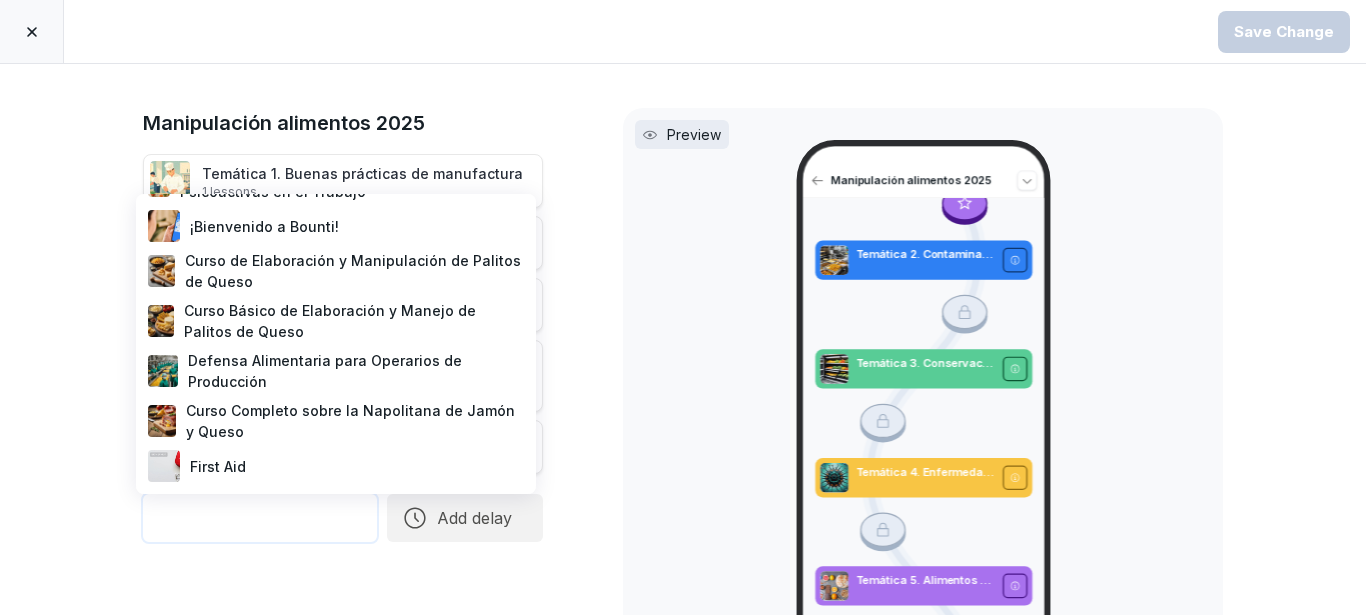 scroll, scrollTop: 0, scrollLeft: 0, axis: both 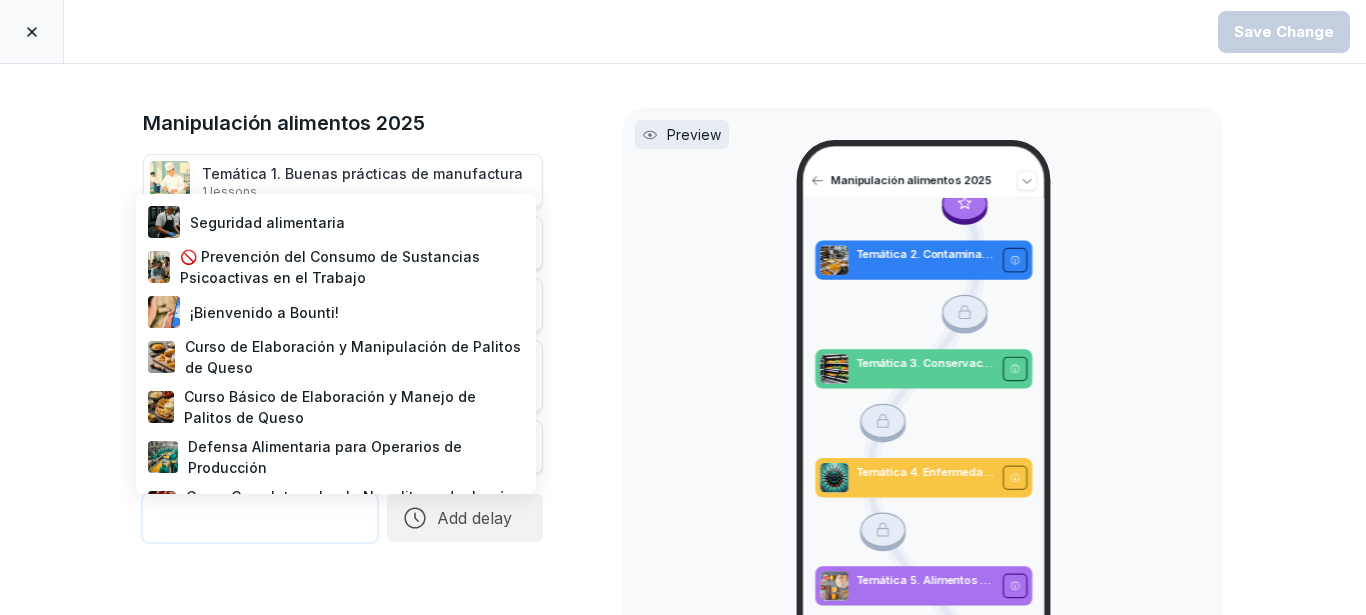 click on "Manipulación alimentos 2025 Temática 1. Buenas prácticas de manufactura 1 lessons Temática 2. Contaminación de los alimentos 1 lessons Temática 3. Conservación de los alimentos  1 lessons Temática 4. Enfermedades transmitidas por alimentos ETA'S 1 lessons Temática 5. Alimentos Alérgenos 1 lessons
To pick up a draggable item, press the space bar.
While dragging, use the arrow keys to move the item.
Press space again to drop the item in its new position, or press escape to cancel.
Add delay Preview Manipulación alimentos 2025 Temática 1. Buenas prácticas de manufactura Aprende los principios esenciales de la manipulación segura de alimentos, las Buenas Prácticas de Manufactura (BPM) y las normativas clave para garantizar la inocuidad alimentaria y la salud pública.   Temática 2. Contaminación de los alimentos   Temática 3. Conservación de los alimentos    Temática 4. Enfermedades transmitidas por alimentos ETA'S   Temática 5. Alimentos Alérgenos" at bounding box center (683, 339) 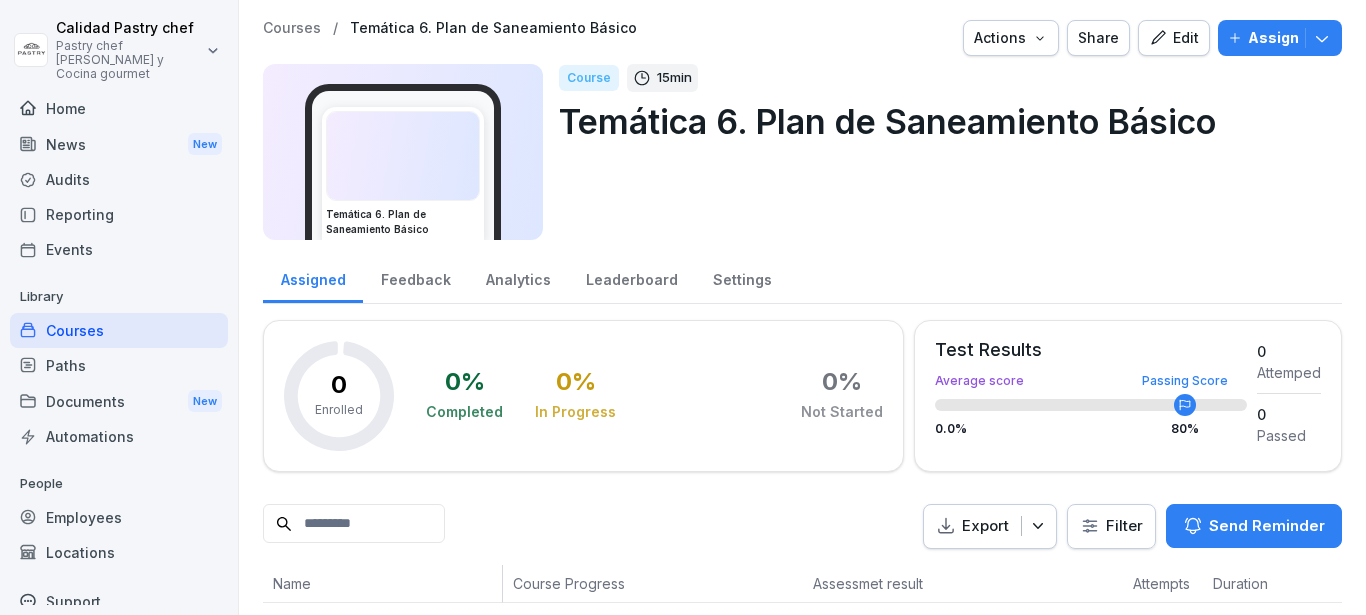 scroll, scrollTop: 0, scrollLeft: 0, axis: both 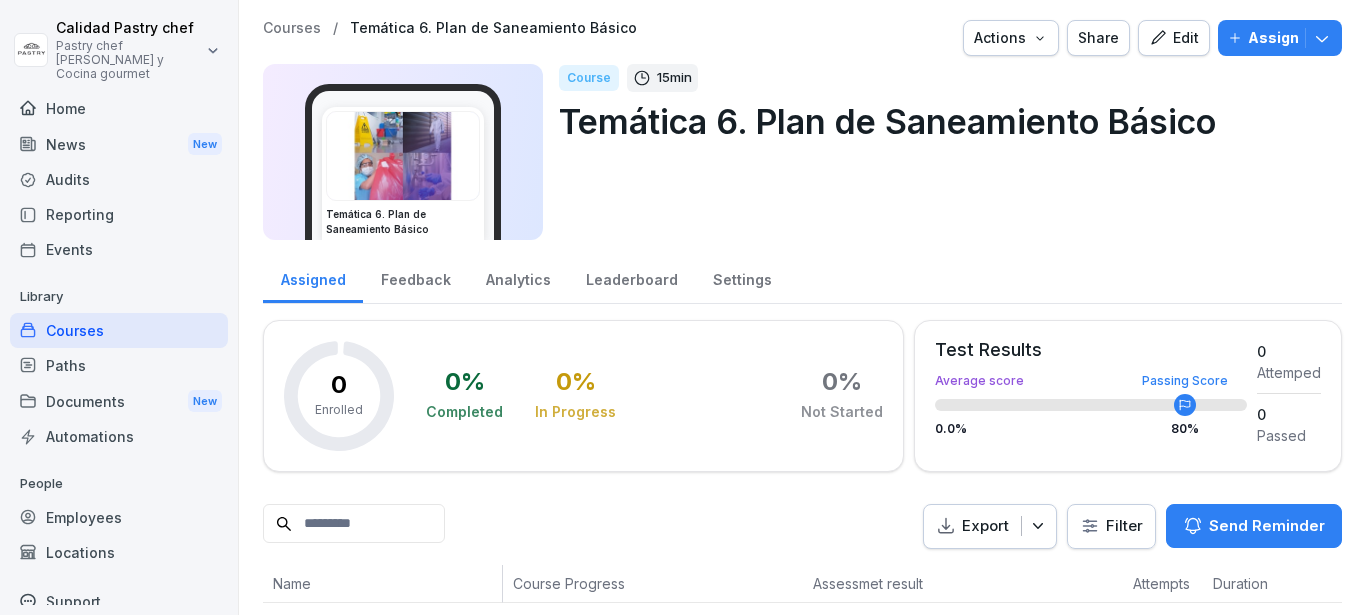 click on "Actions" at bounding box center (1011, 38) 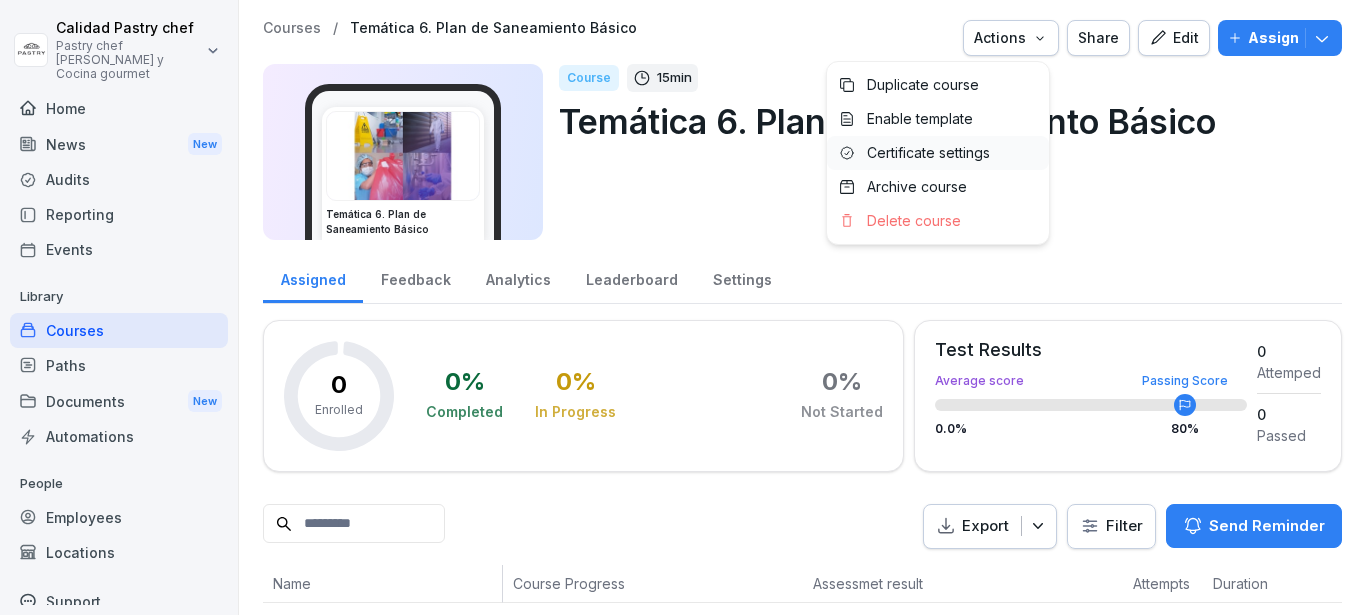 click on "Certificate settings" at bounding box center [928, 153] 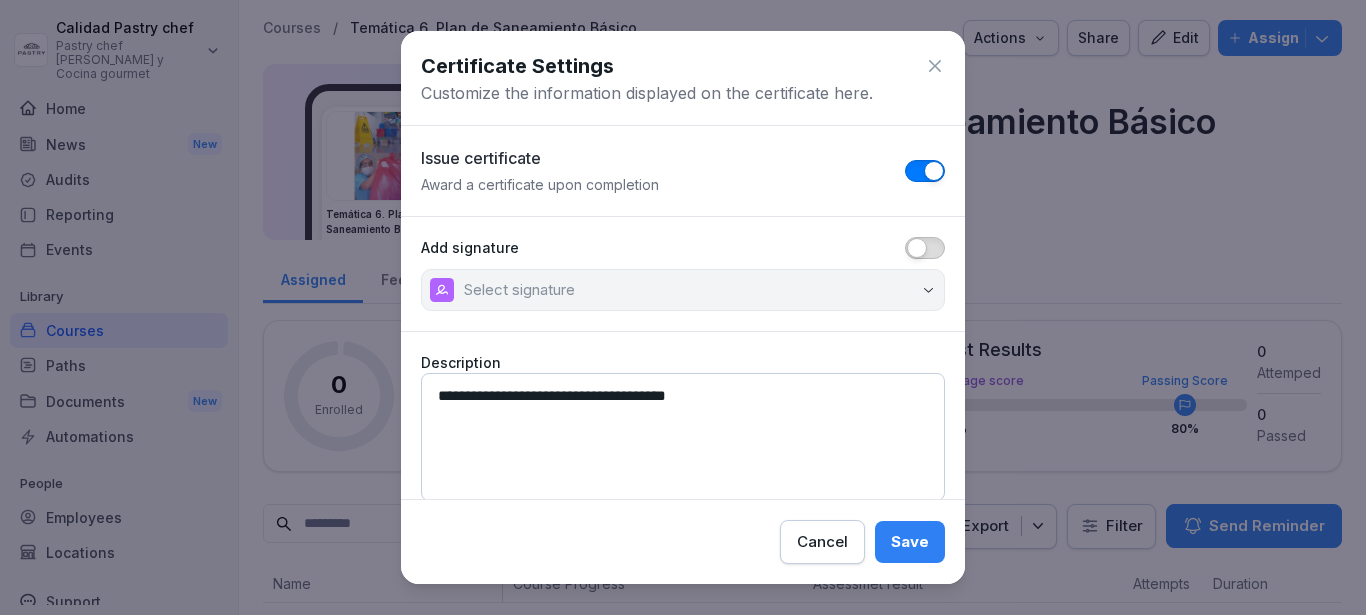 click at bounding box center [917, 248] 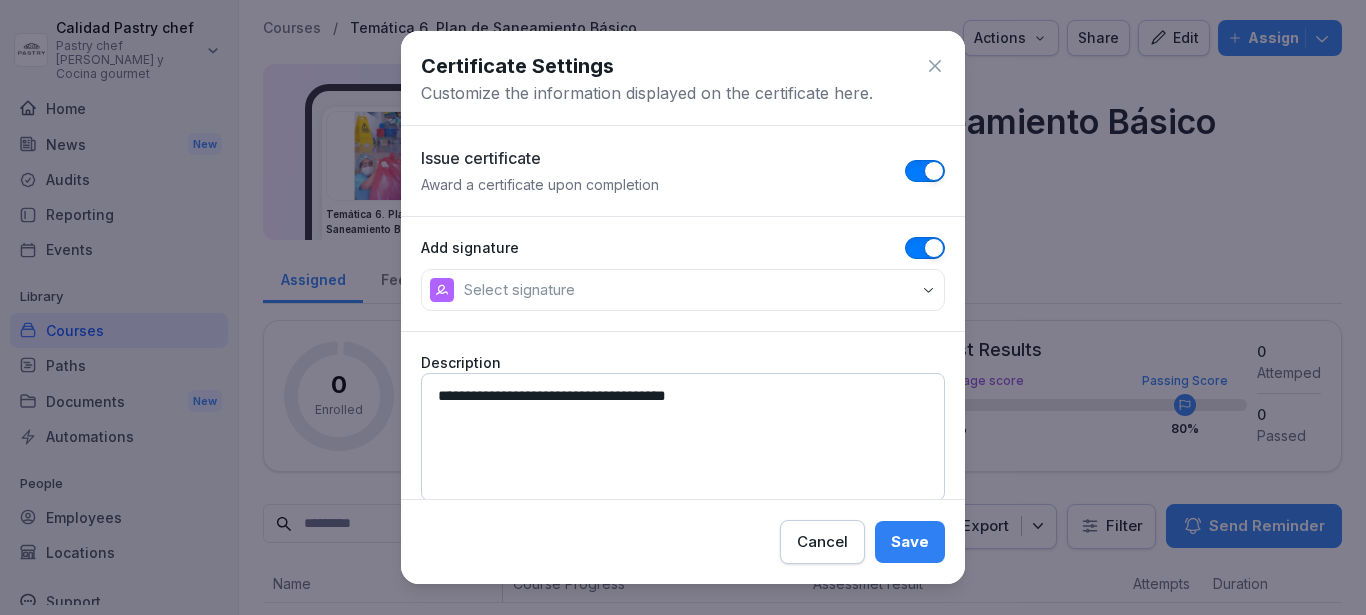 drag, startPoint x: 756, startPoint y: 397, endPoint x: 340, endPoint y: 395, distance: 416.00482 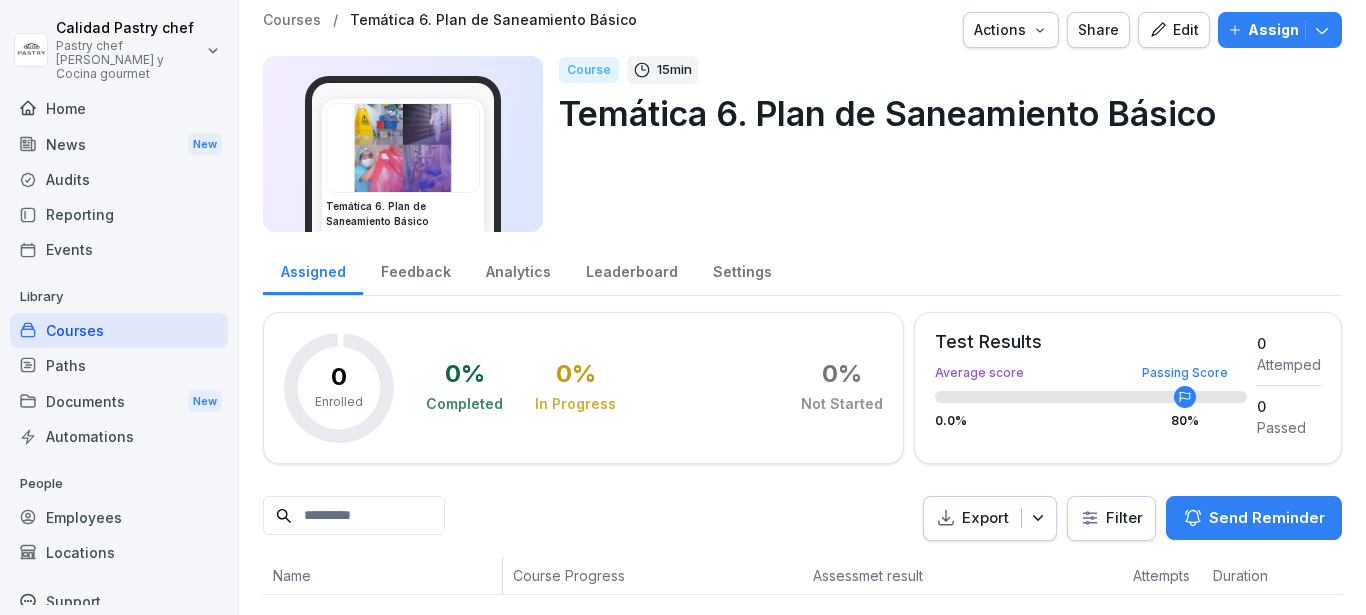 scroll, scrollTop: 0, scrollLeft: 0, axis: both 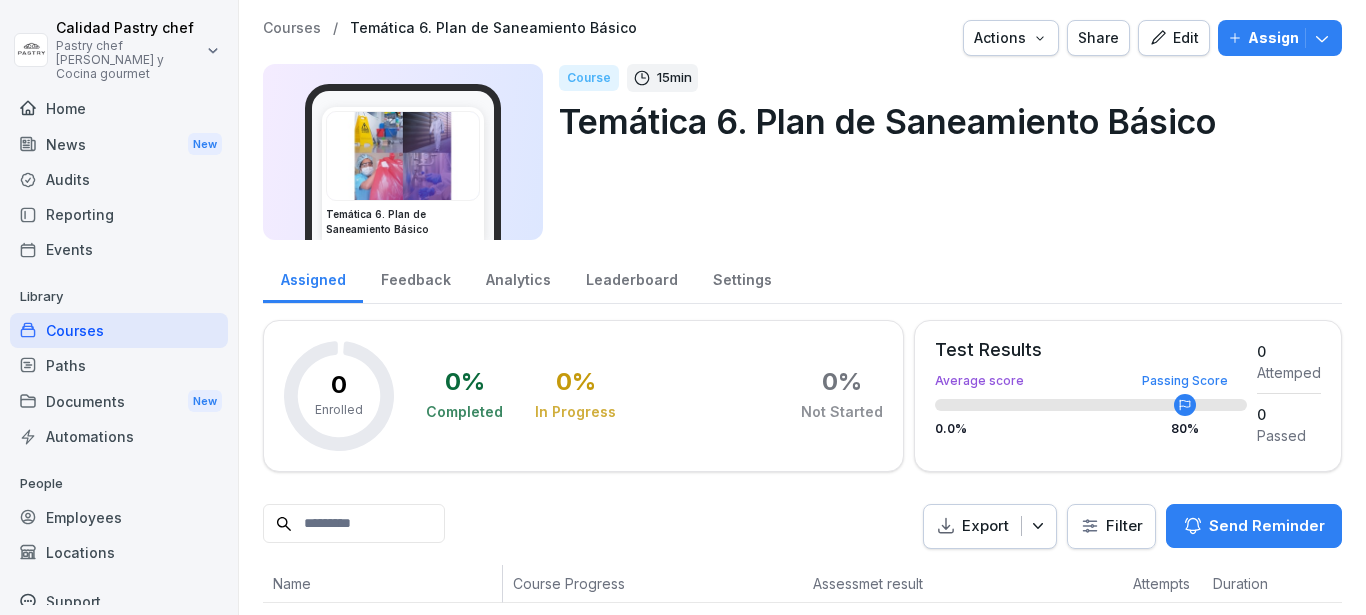 click on "Courses / Temática 6. Plan de Saneamiento Básico" at bounding box center (450, 28) 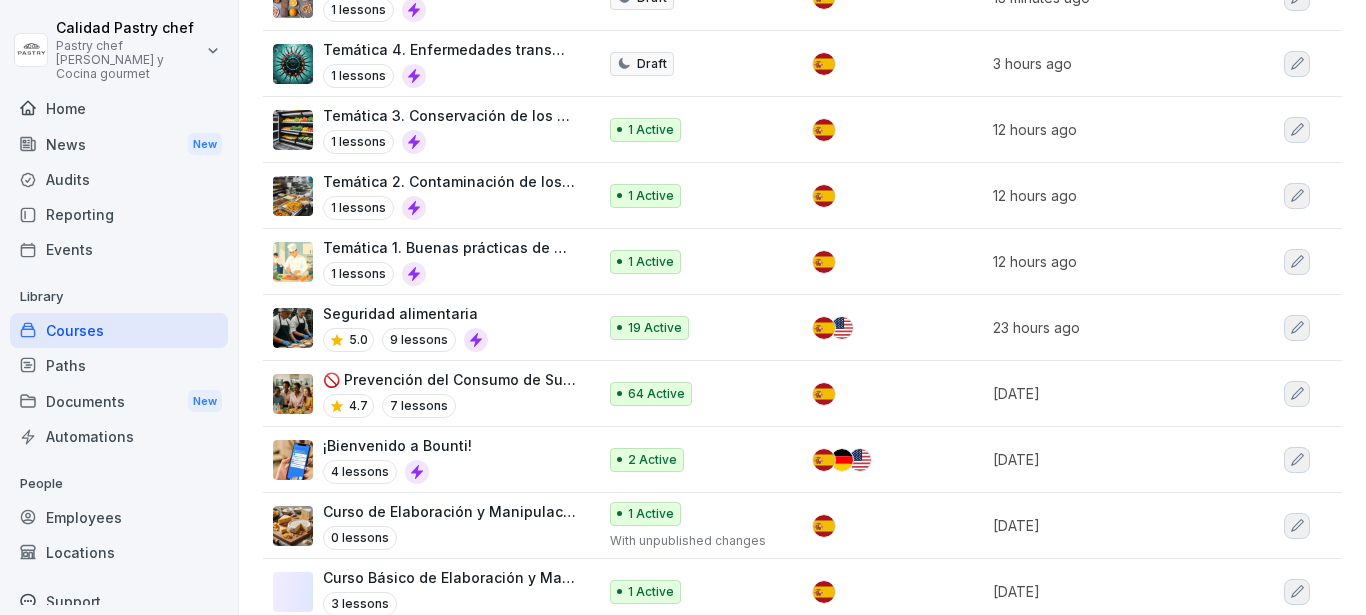 scroll, scrollTop: 400, scrollLeft: 0, axis: vertical 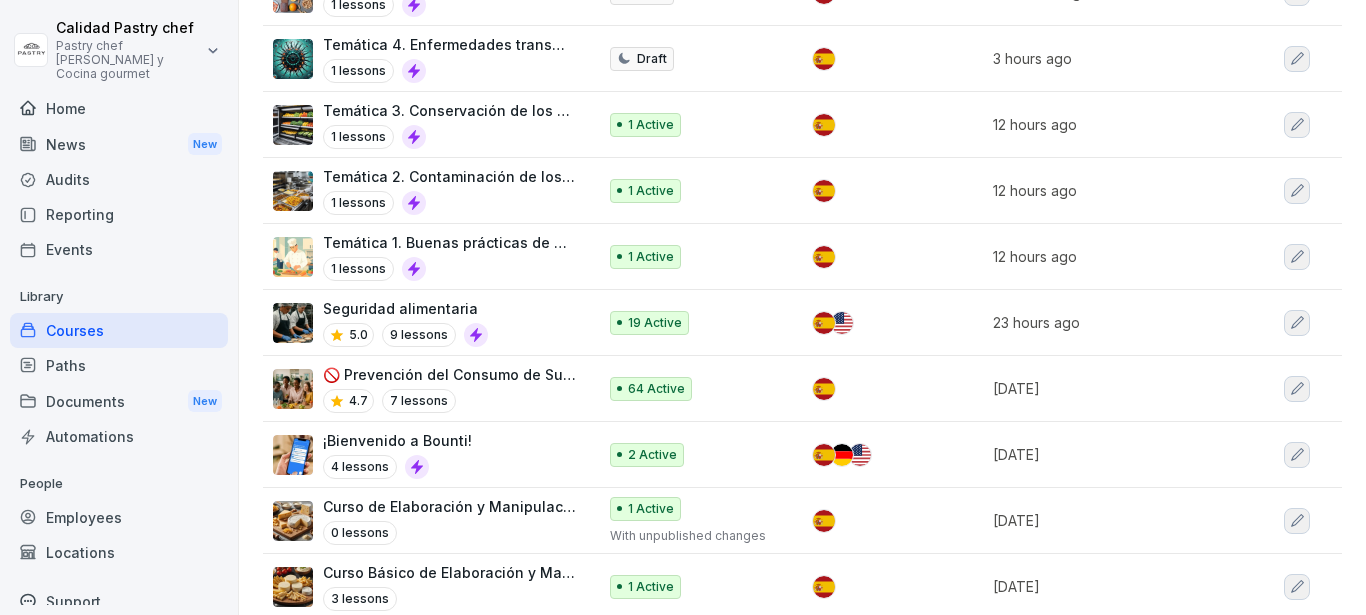 click on "Documents New" at bounding box center [119, 401] 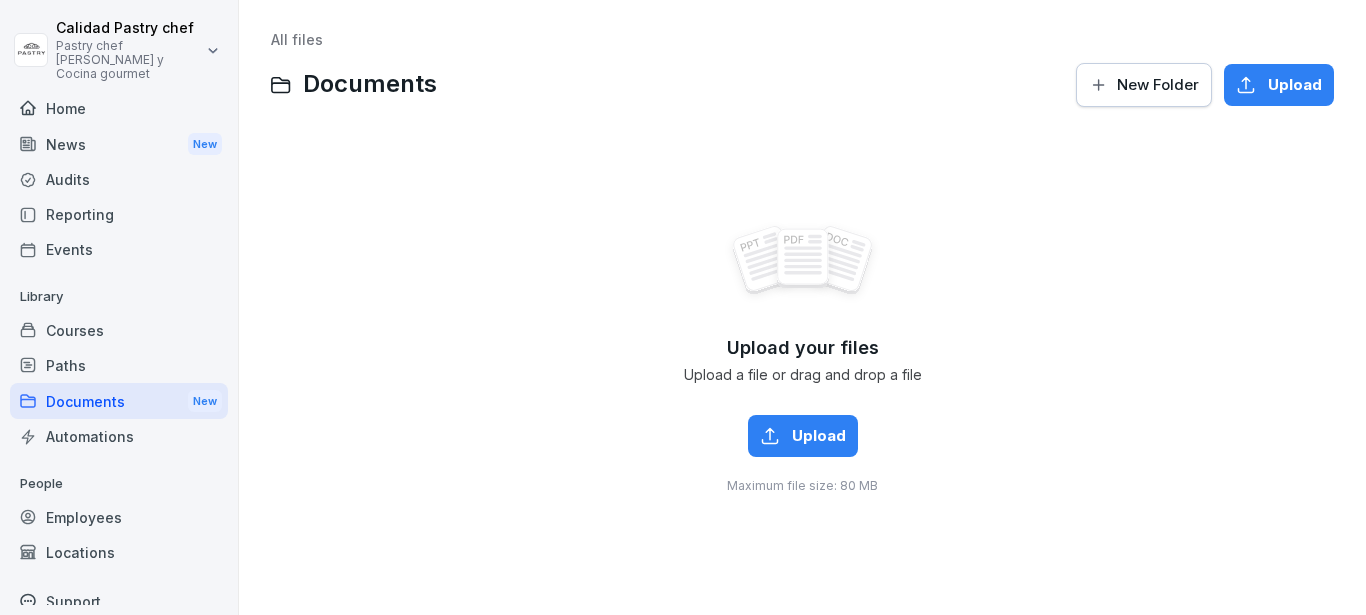 scroll, scrollTop: 0, scrollLeft: 0, axis: both 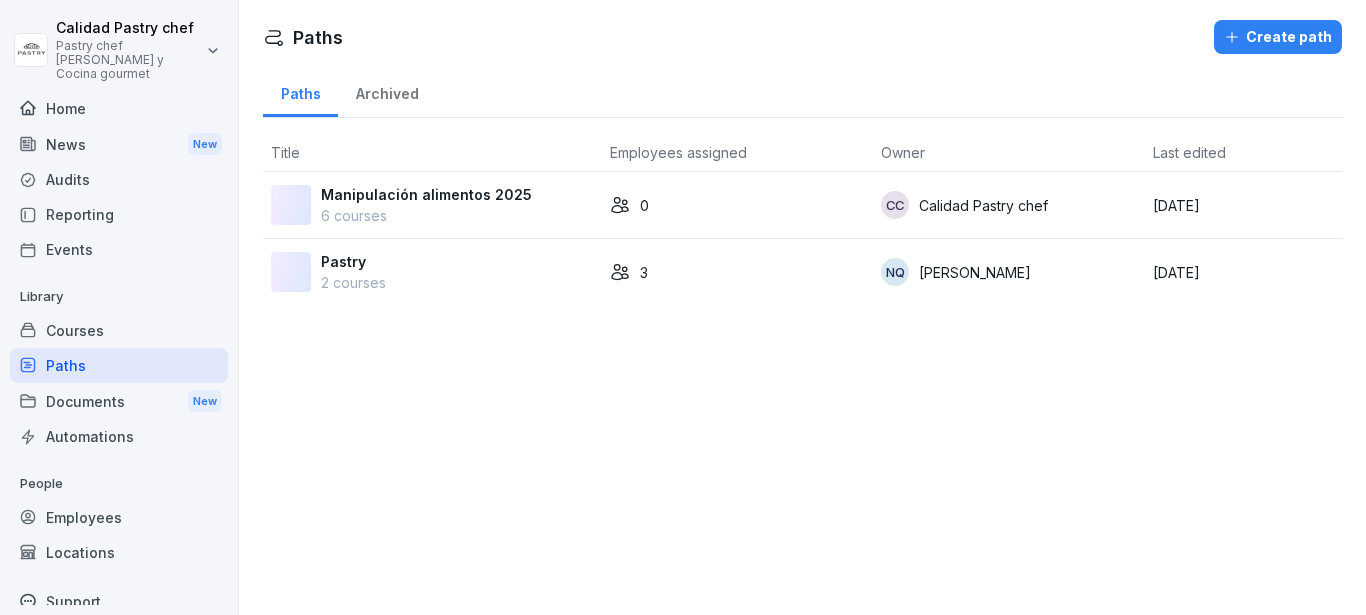 click on "Courses" at bounding box center (119, 330) 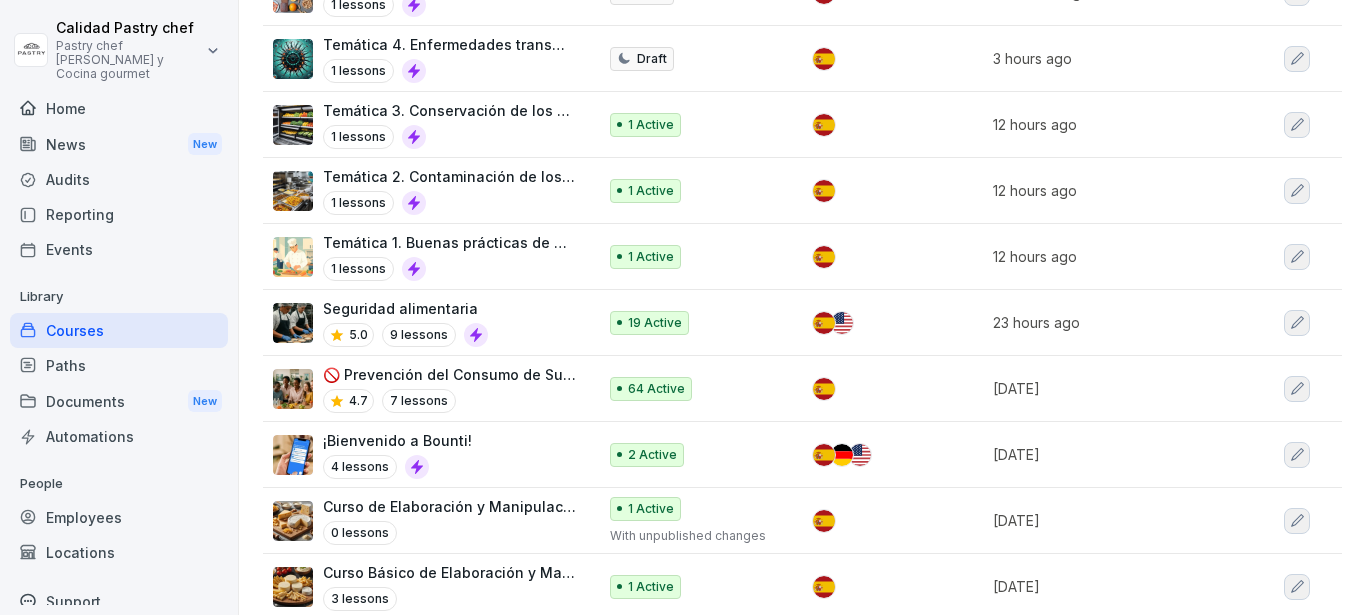 scroll, scrollTop: 0, scrollLeft: 0, axis: both 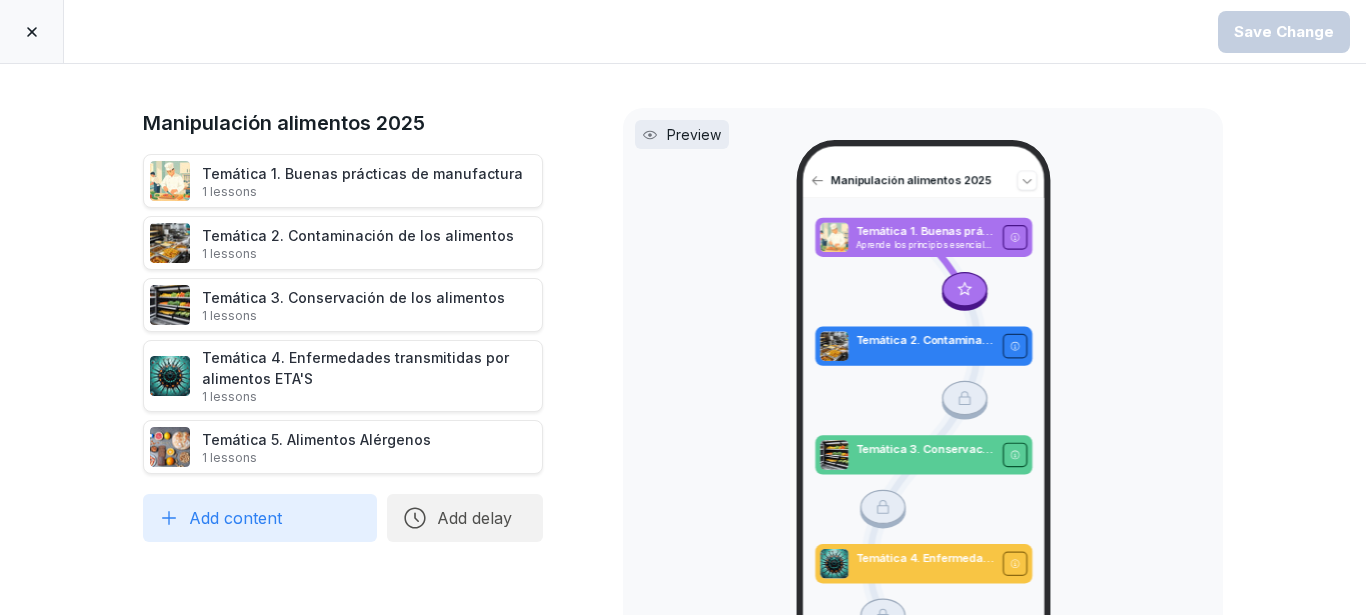 click on "Add content" at bounding box center [260, 518] 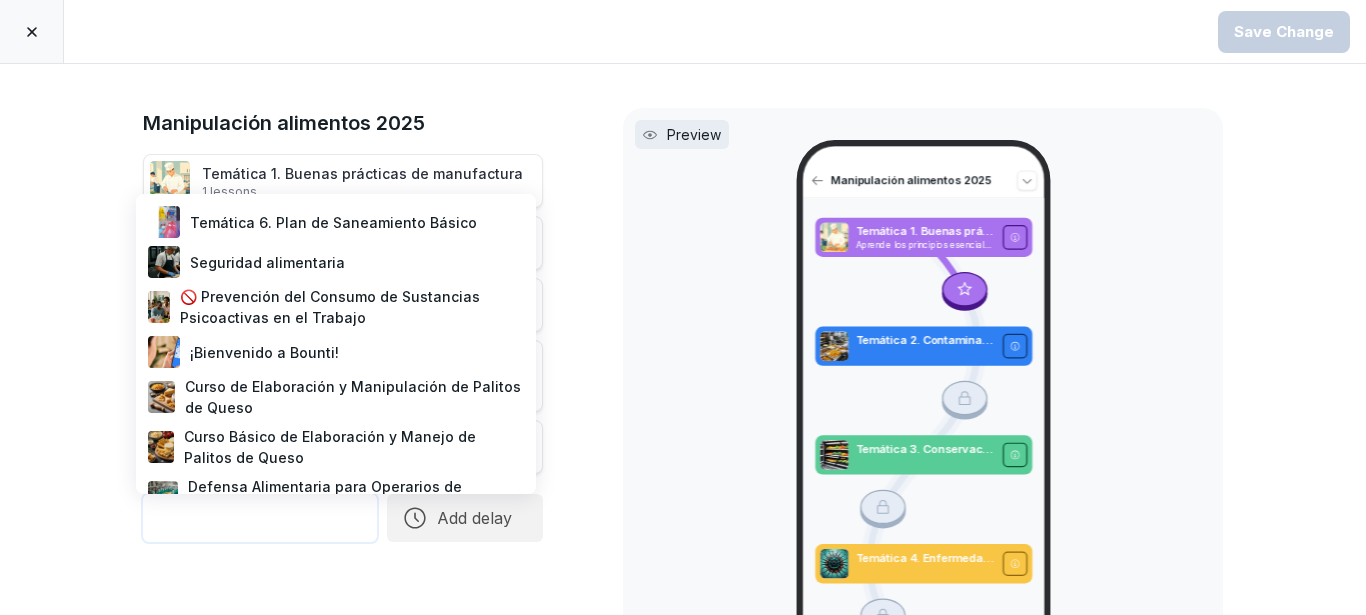 click on "Temática 6. Plan de Saneamiento Básico" at bounding box center (336, 222) 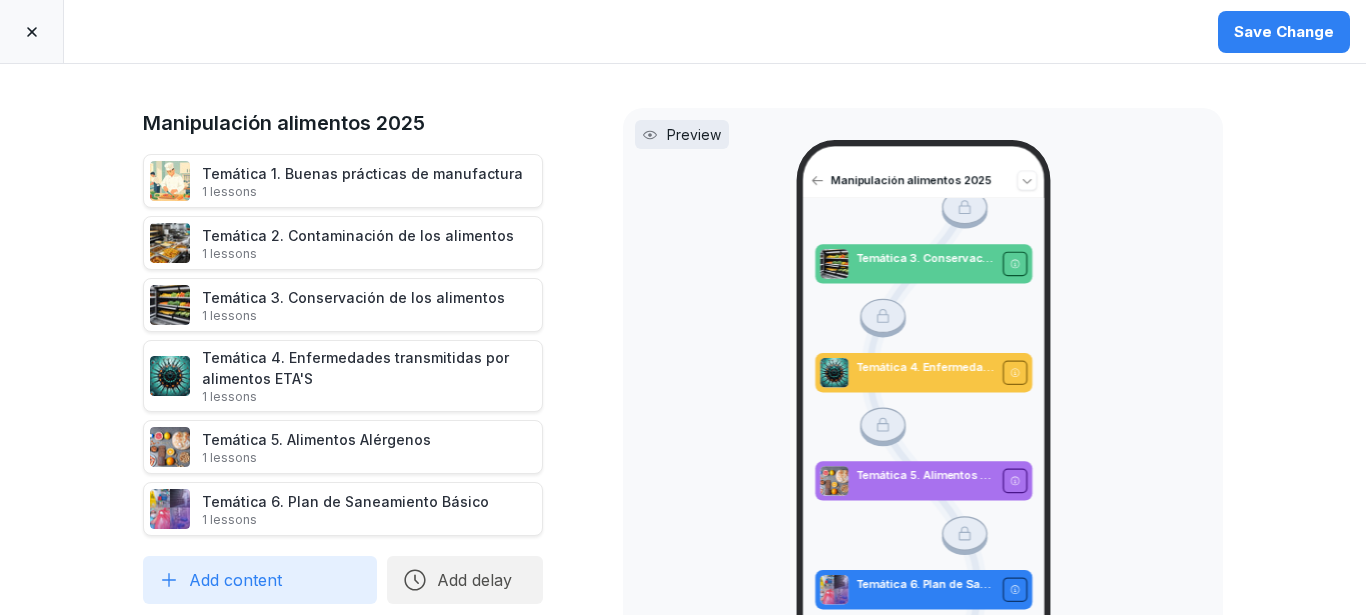 scroll, scrollTop: 312, scrollLeft: 0, axis: vertical 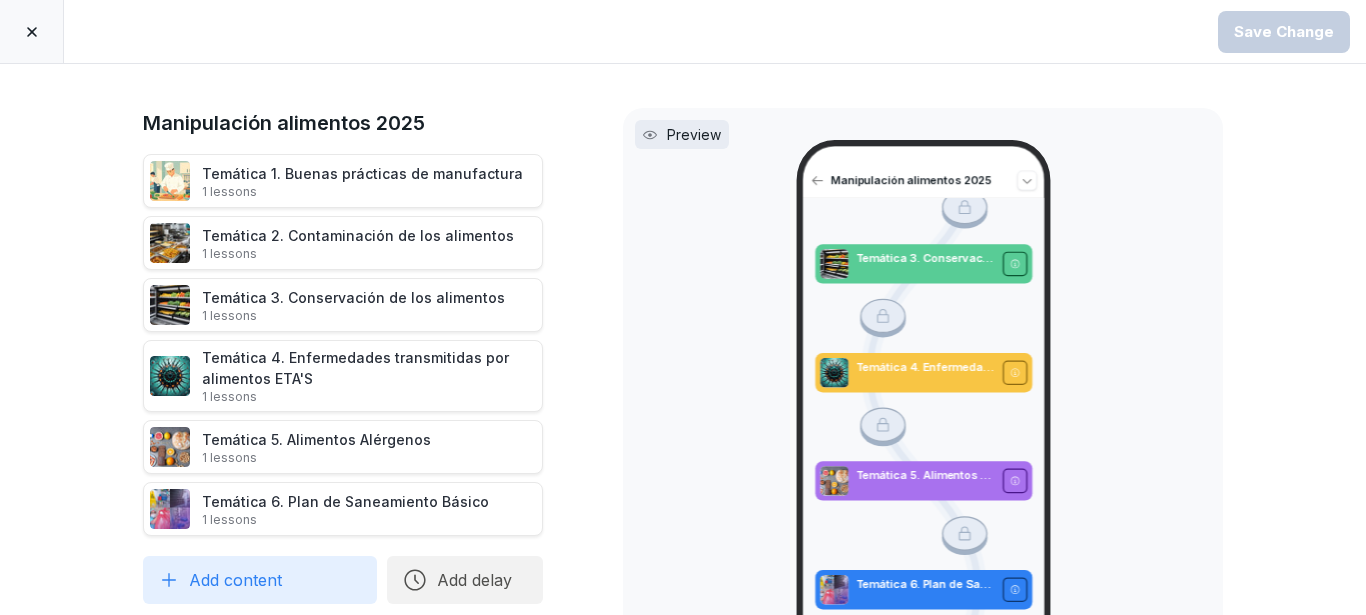 click on "Preview" at bounding box center (694, 134) 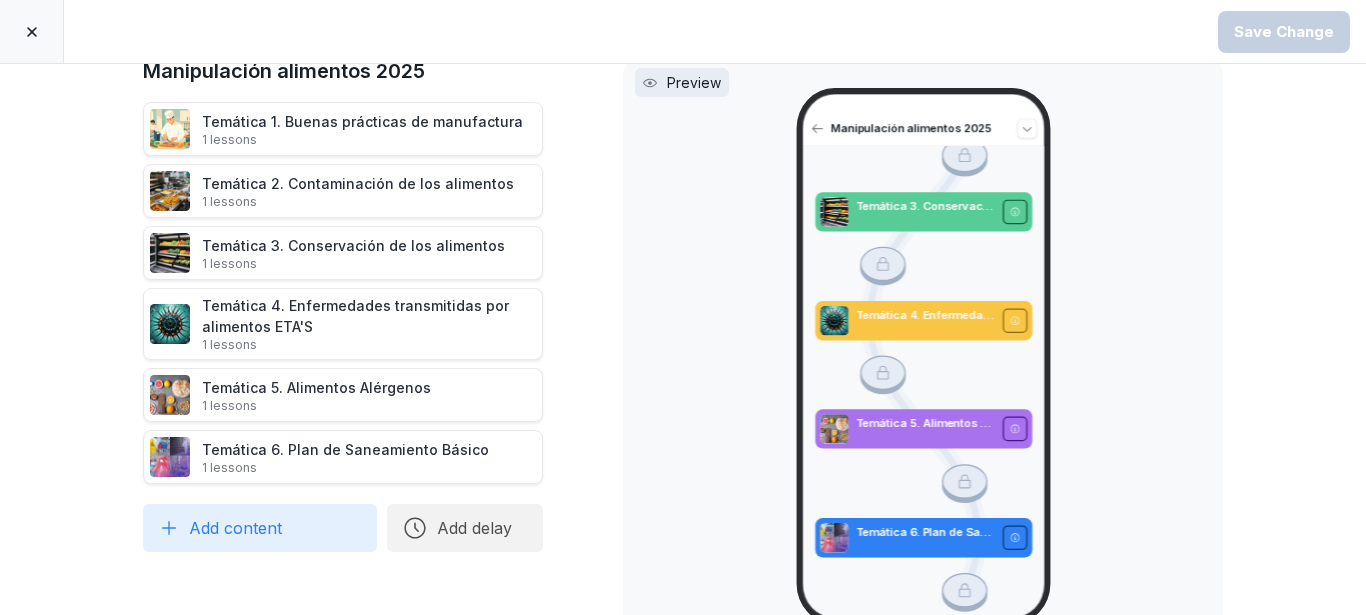 scroll, scrollTop: 0, scrollLeft: 0, axis: both 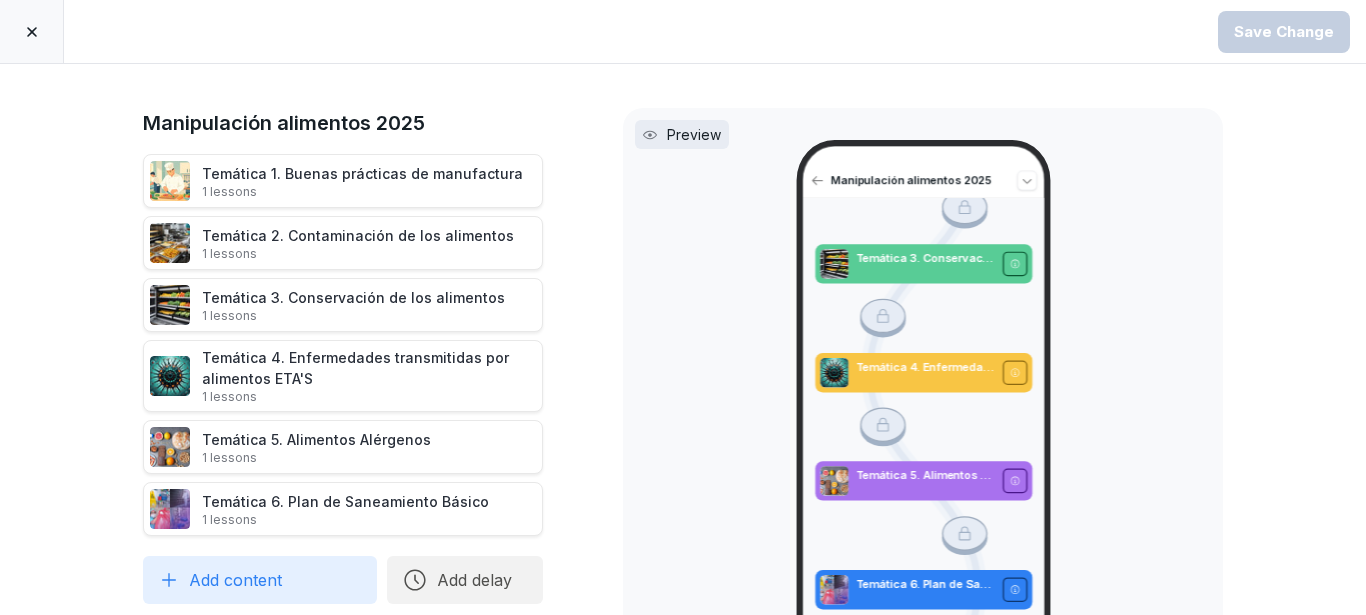 click 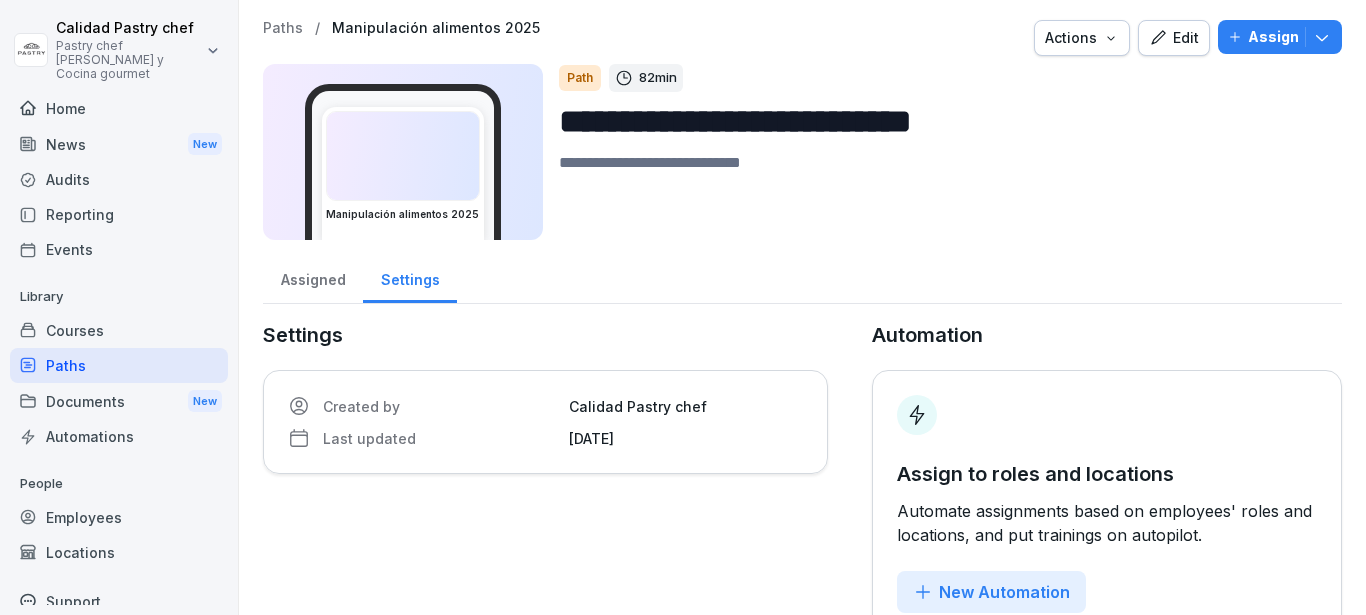click on "Actions" at bounding box center [1082, 38] 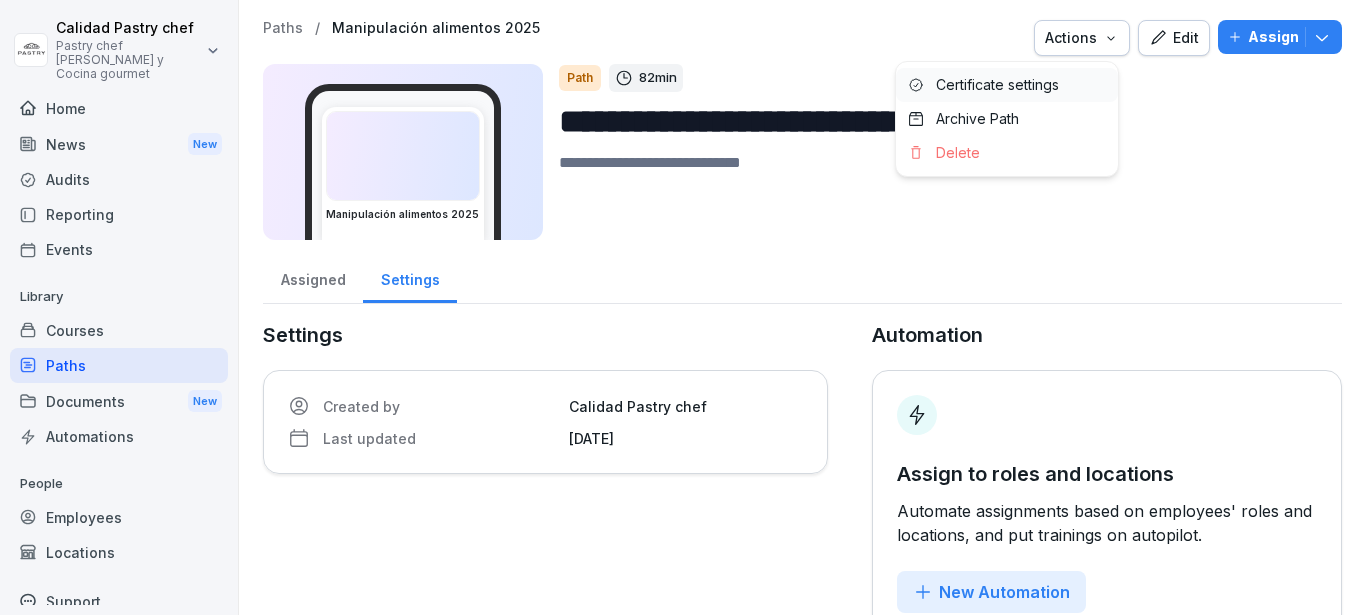 click on "Certificate settings" at bounding box center [997, 85] 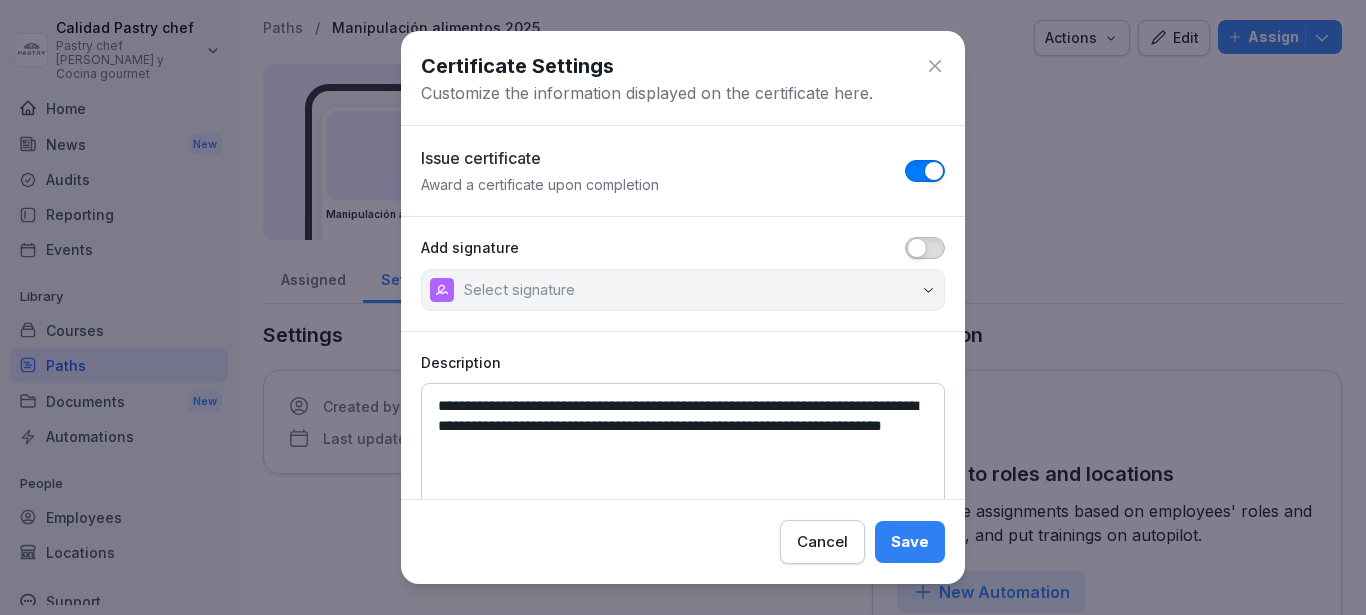 click at bounding box center [917, 248] 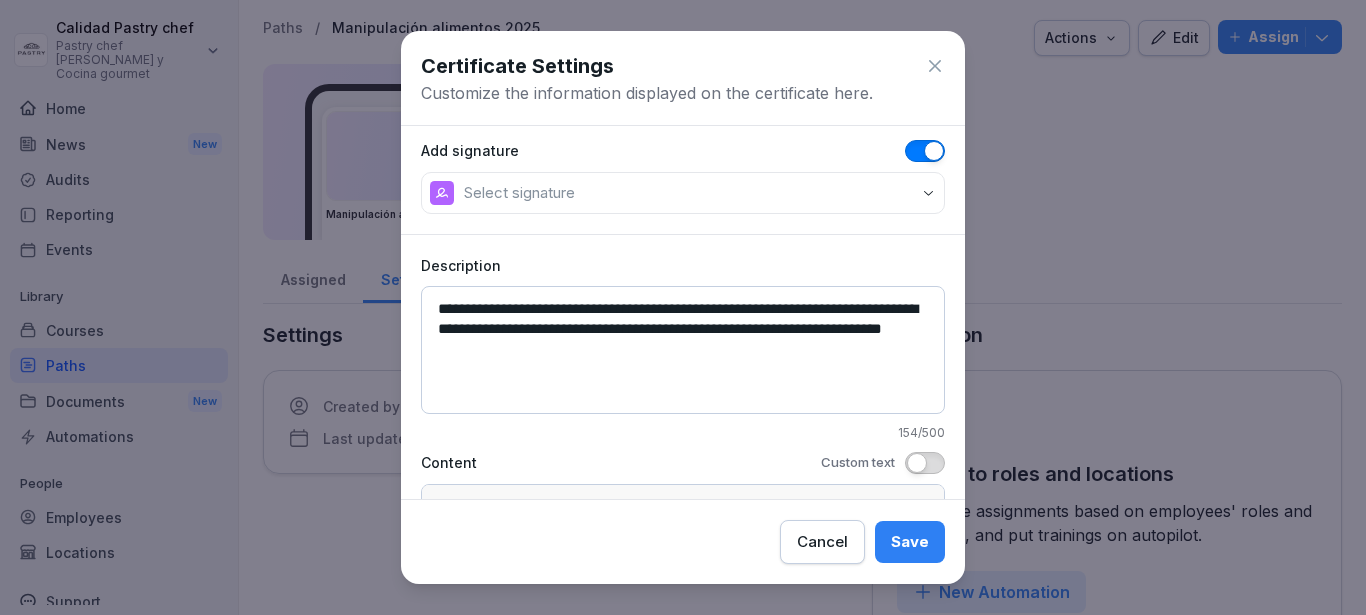 scroll, scrollTop: 267, scrollLeft: 0, axis: vertical 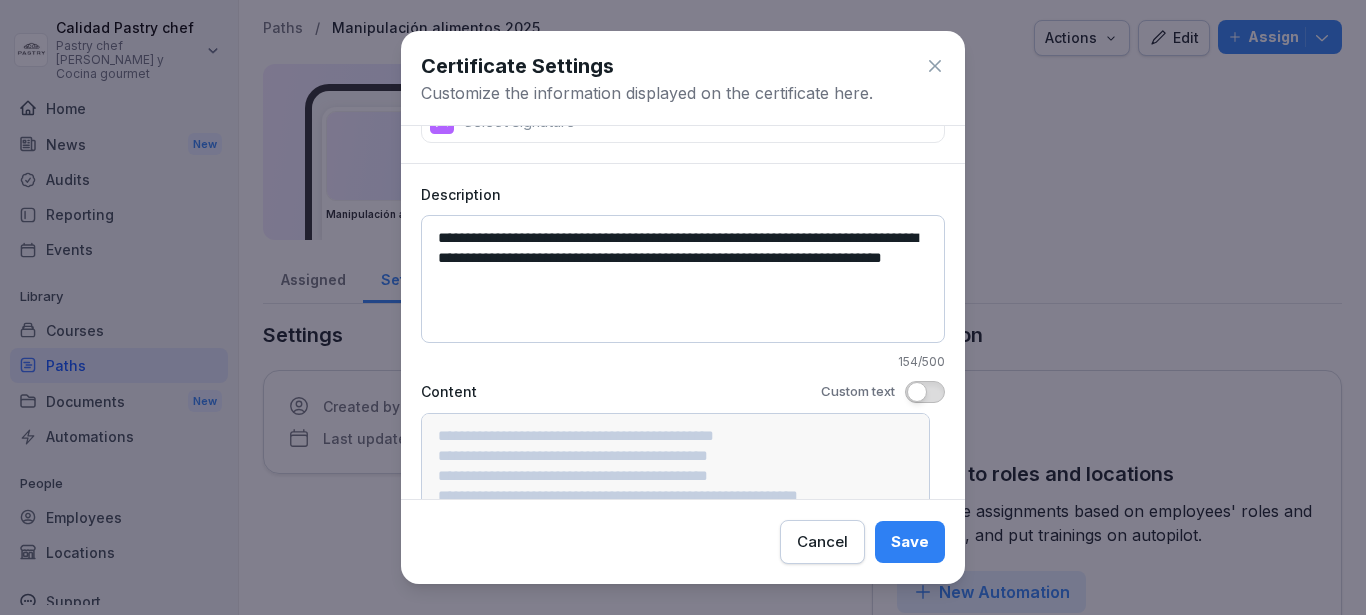 drag, startPoint x: 621, startPoint y: 278, endPoint x: 393, endPoint y: 205, distance: 239.40134 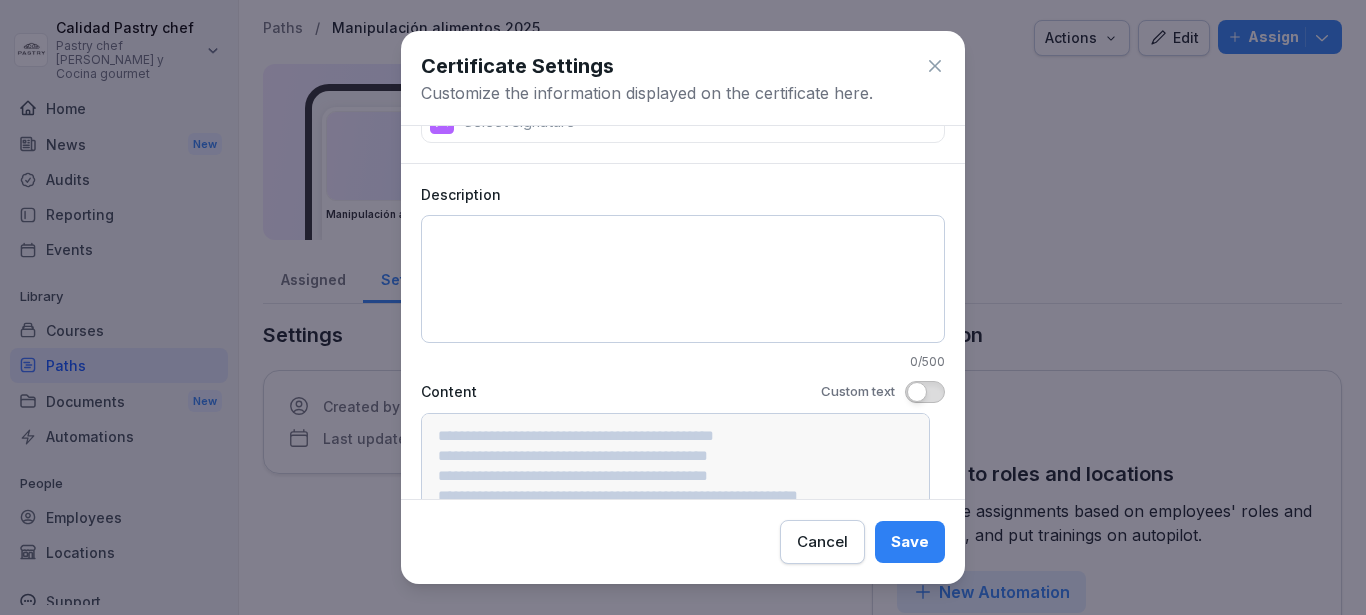 paste on "**********" 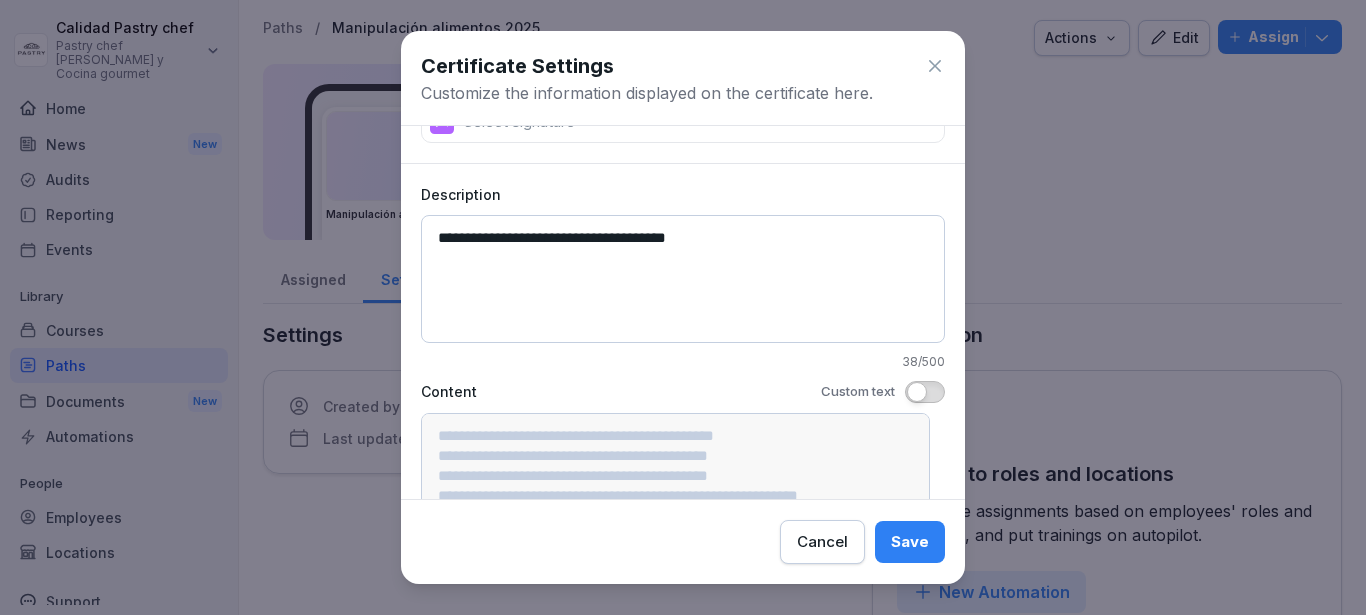 click on "**********" at bounding box center (683, 279) 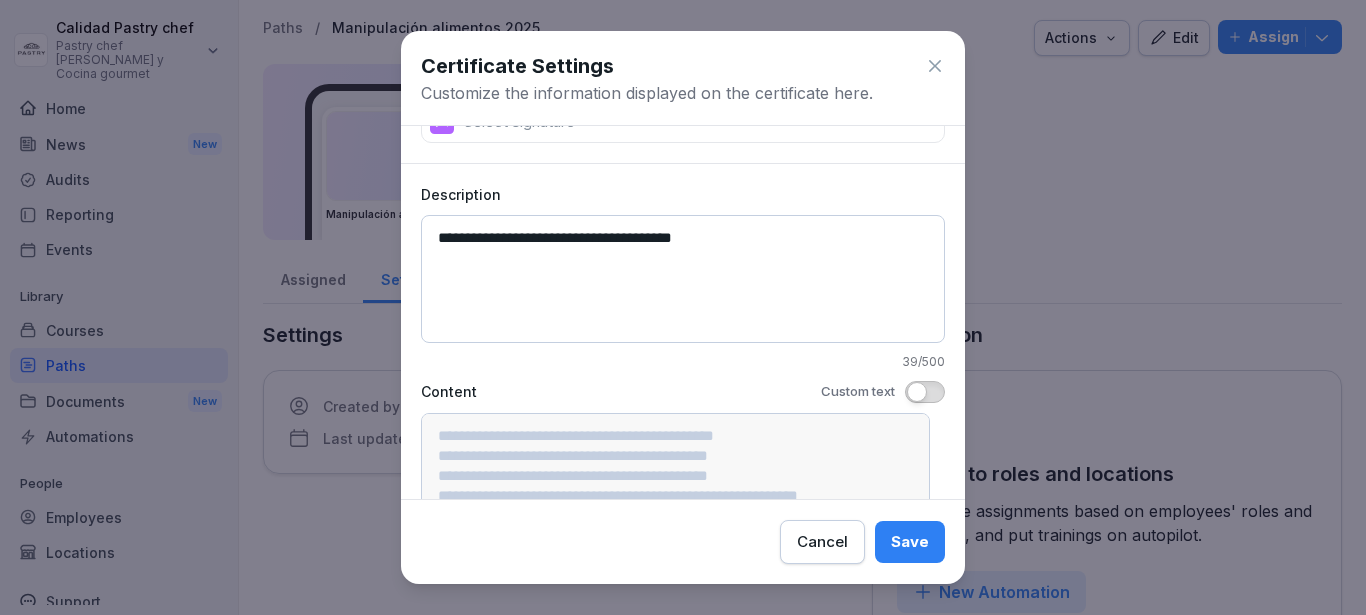 type on "**********" 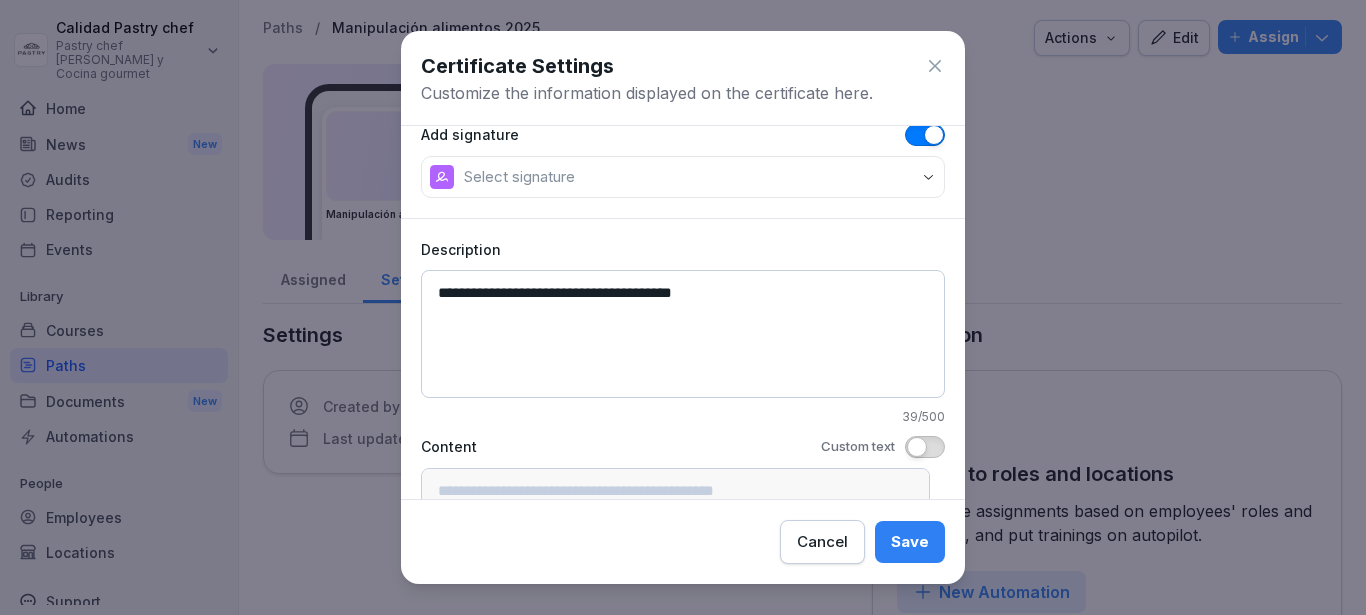 scroll, scrollTop: 267, scrollLeft: 0, axis: vertical 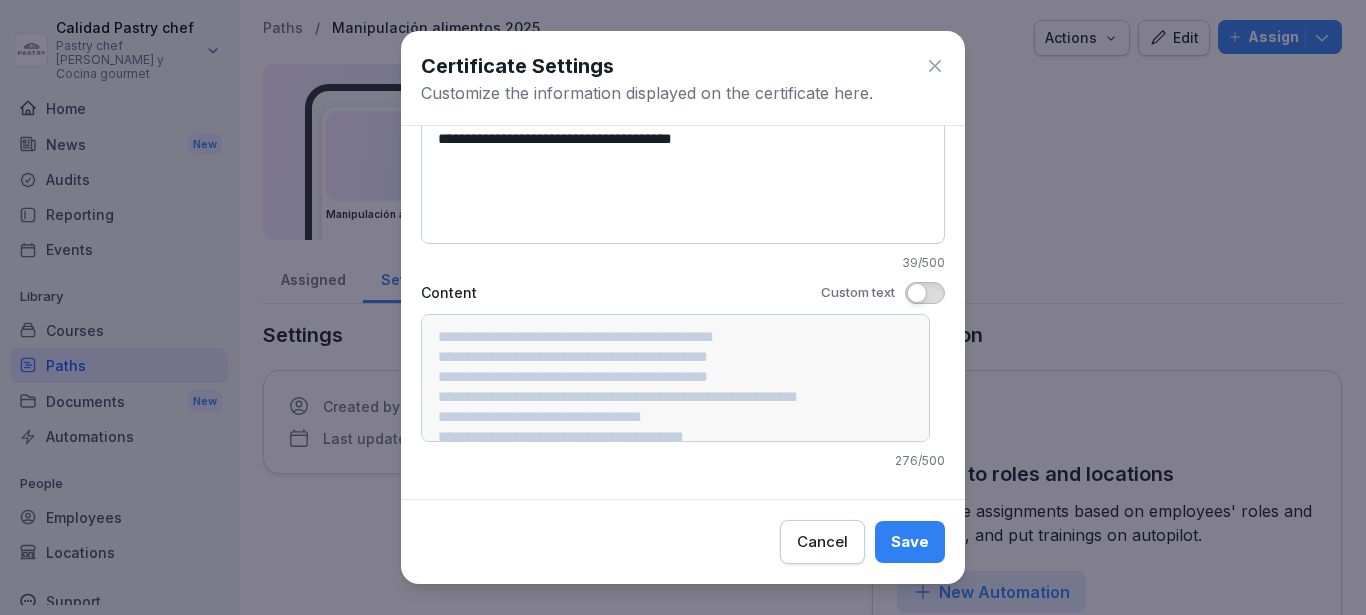 click on "Save" at bounding box center [910, 542] 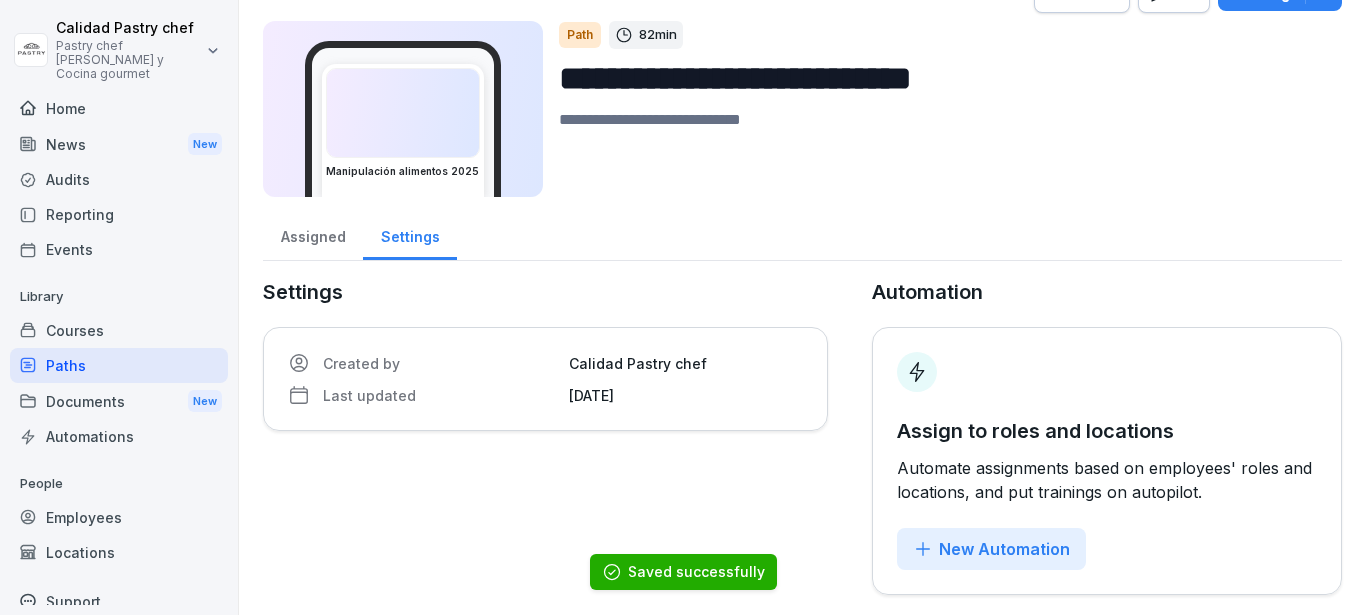 scroll, scrollTop: 0, scrollLeft: 0, axis: both 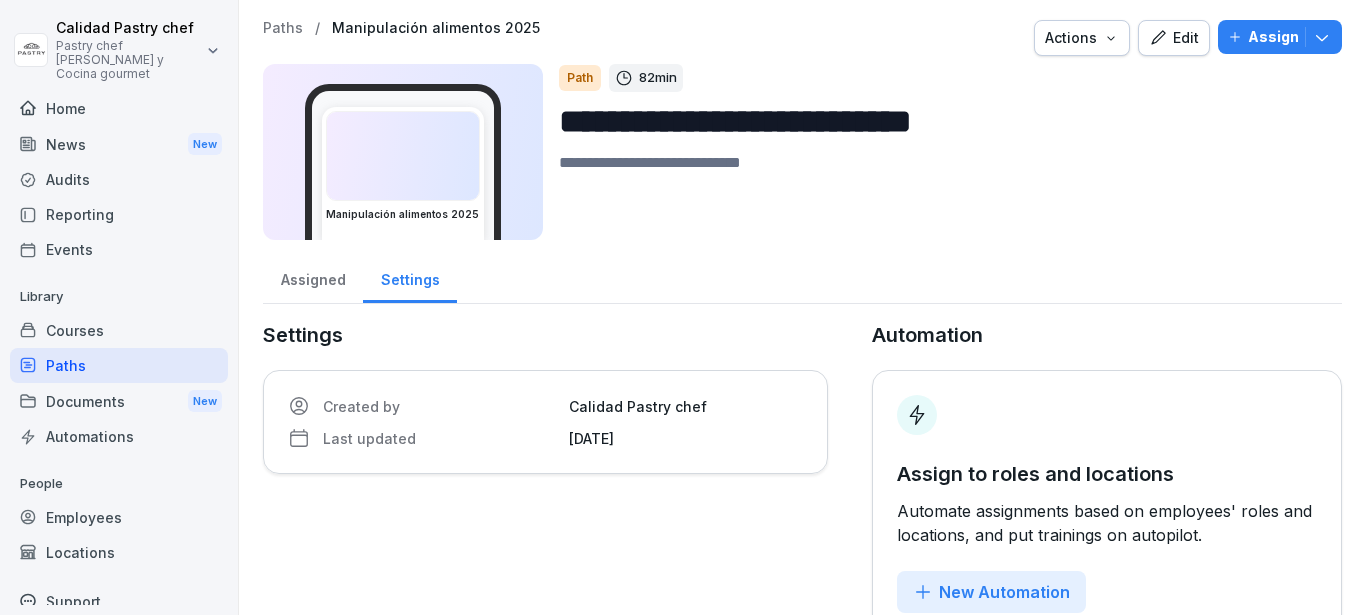 click on "Assigned" at bounding box center (313, 277) 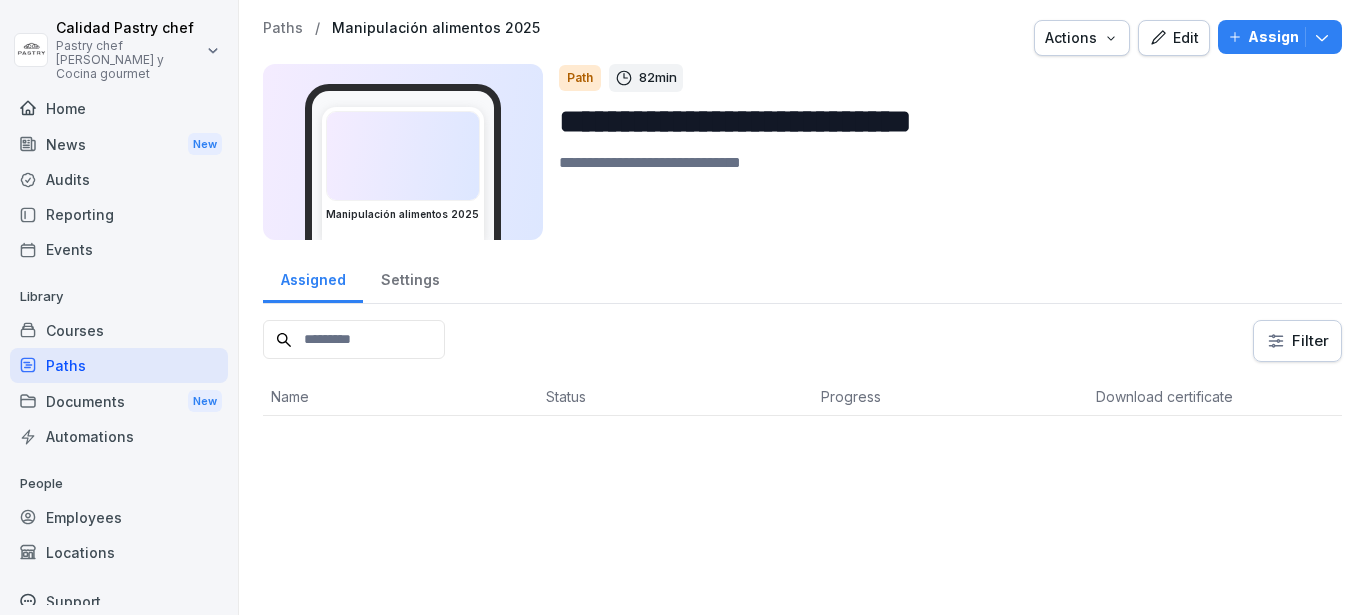 click on "Settings" at bounding box center (410, 277) 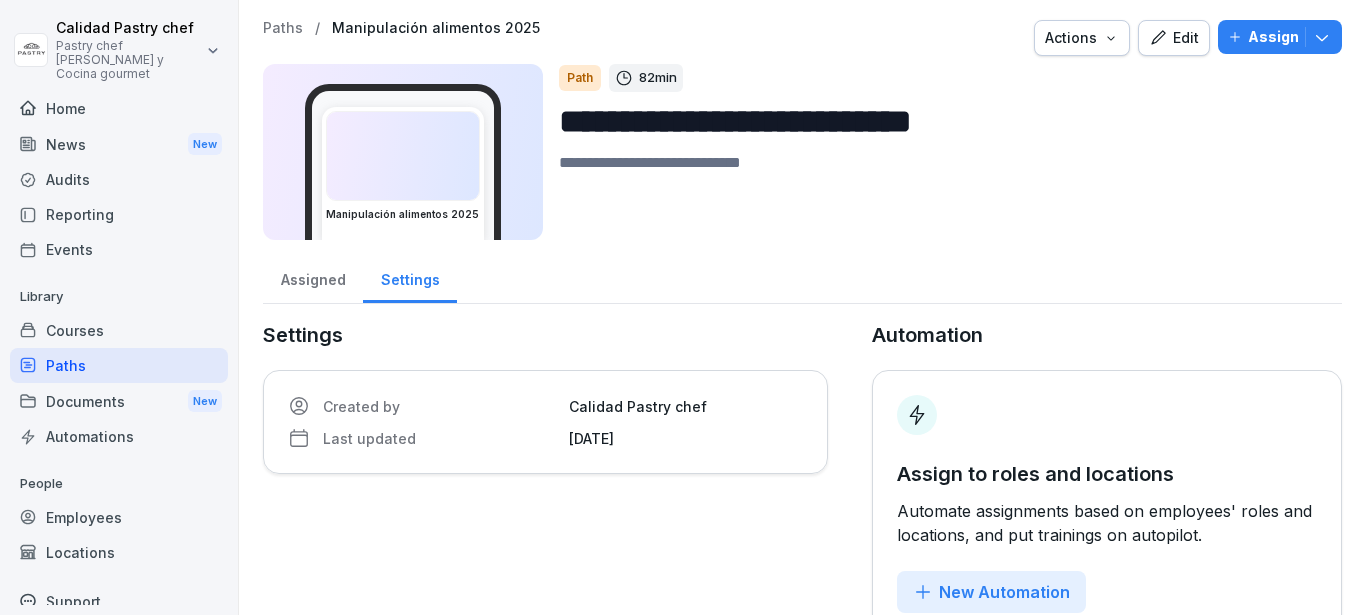 click on "Paths" at bounding box center (283, 28) 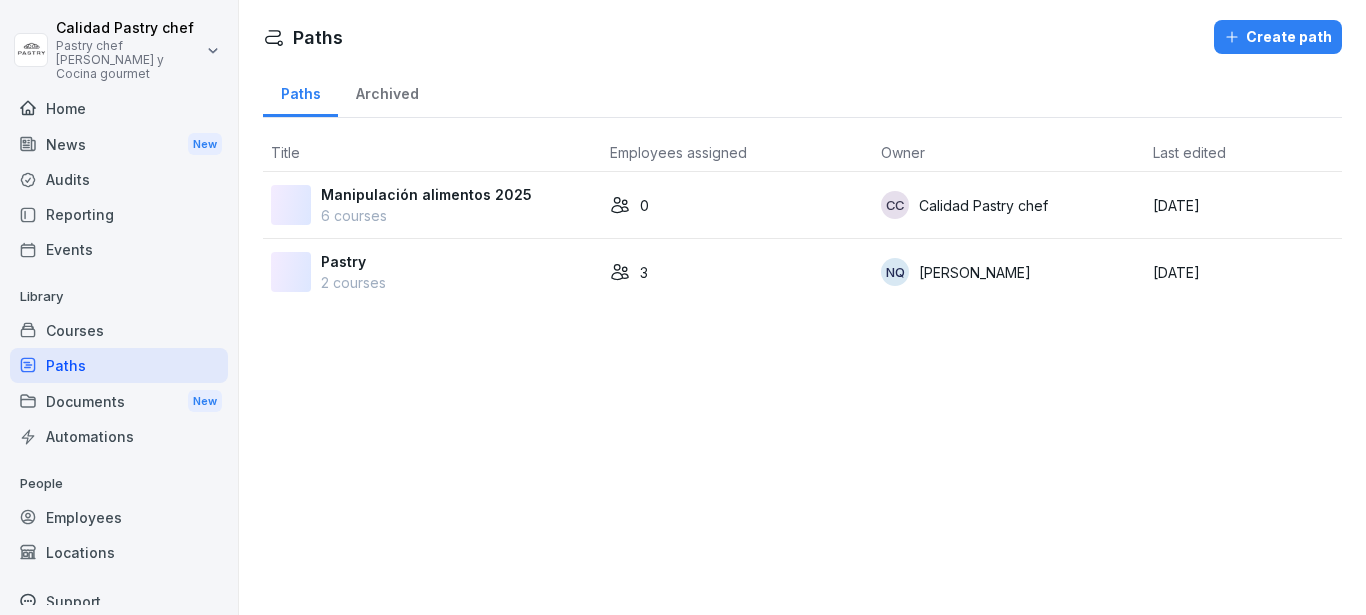 click on "2 courses" at bounding box center (353, 282) 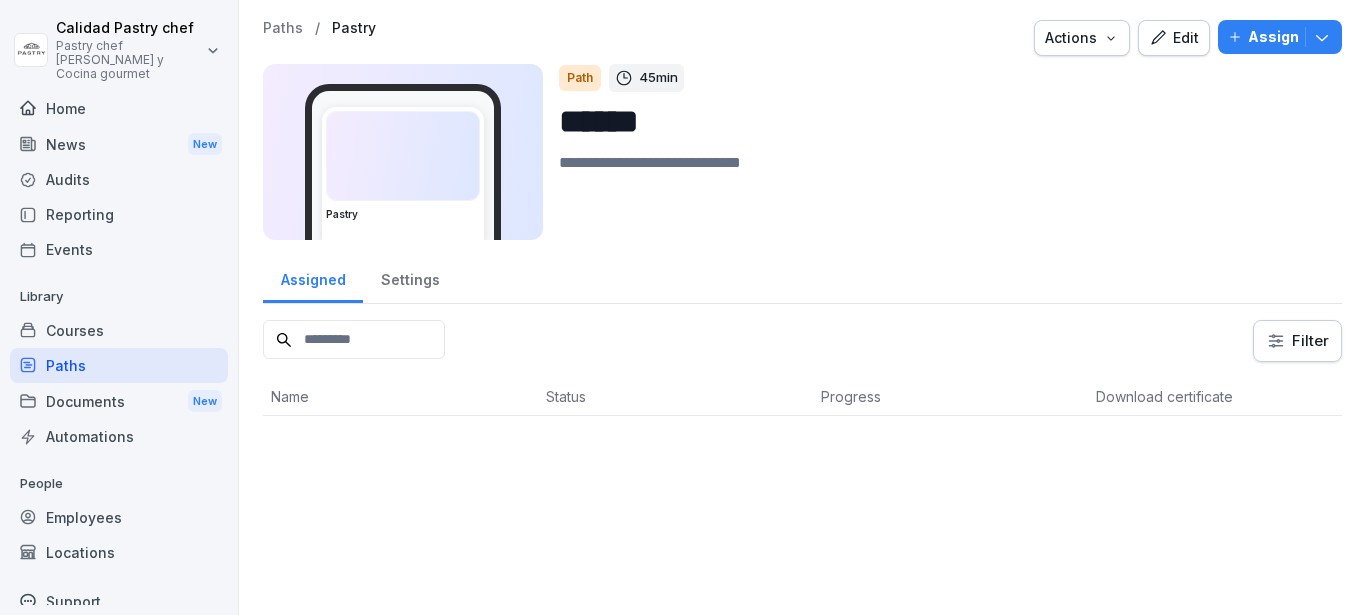 scroll, scrollTop: 0, scrollLeft: 0, axis: both 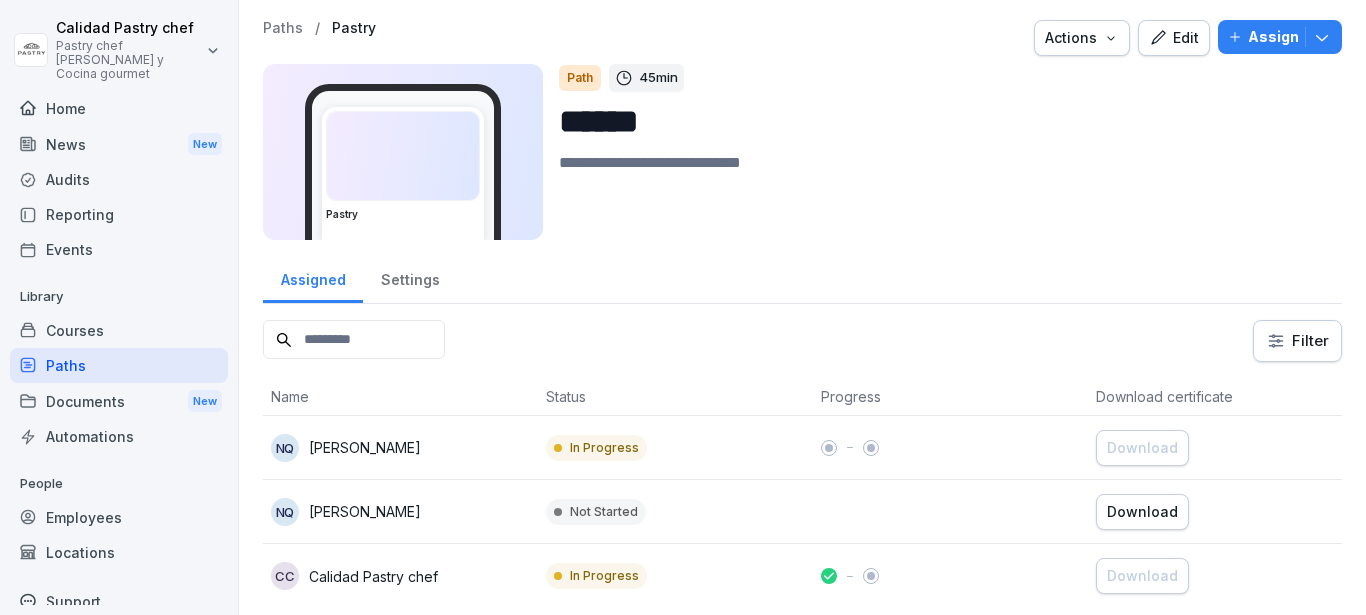 click on "Settings" at bounding box center (410, 277) 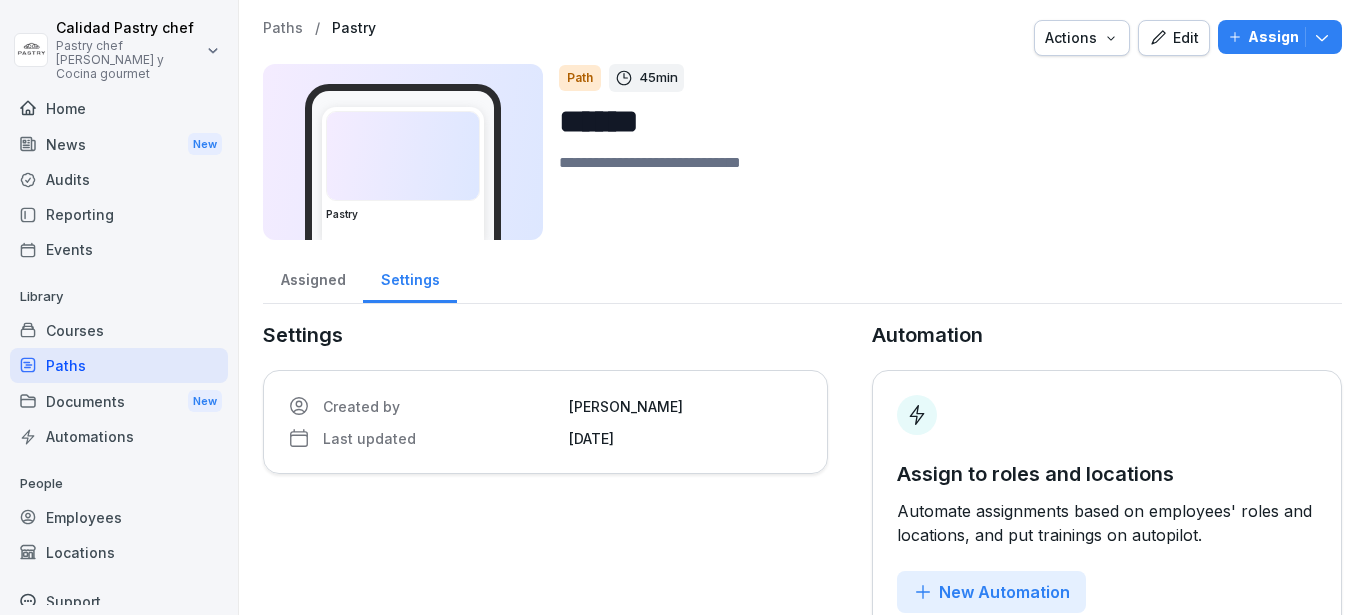 click on "Assigned" at bounding box center (313, 277) 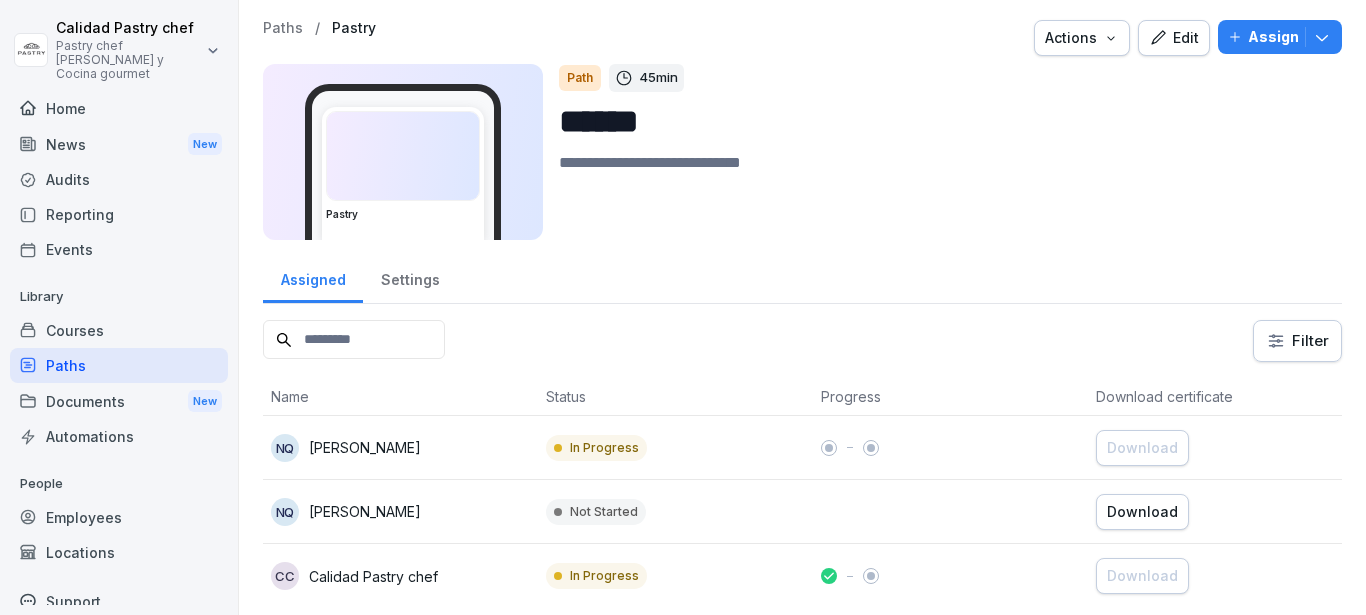 click on "Paths" at bounding box center [283, 28] 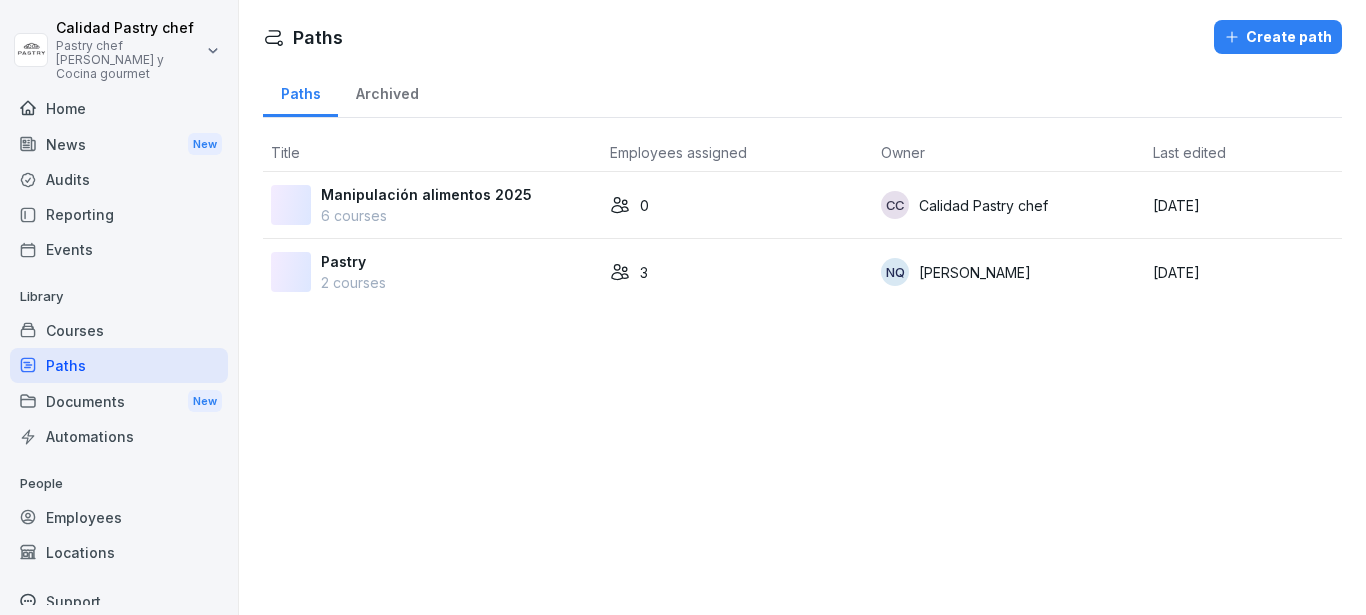 click on "Manipulación alimentos 2025" at bounding box center (426, 194) 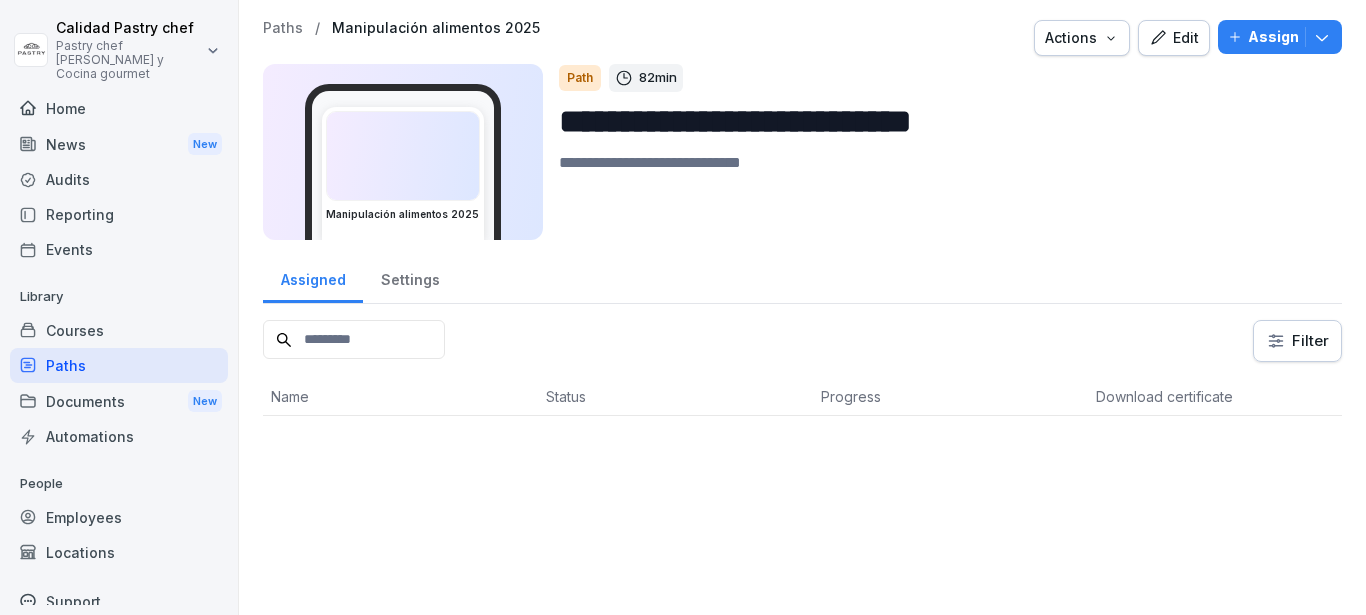 scroll, scrollTop: 0, scrollLeft: 0, axis: both 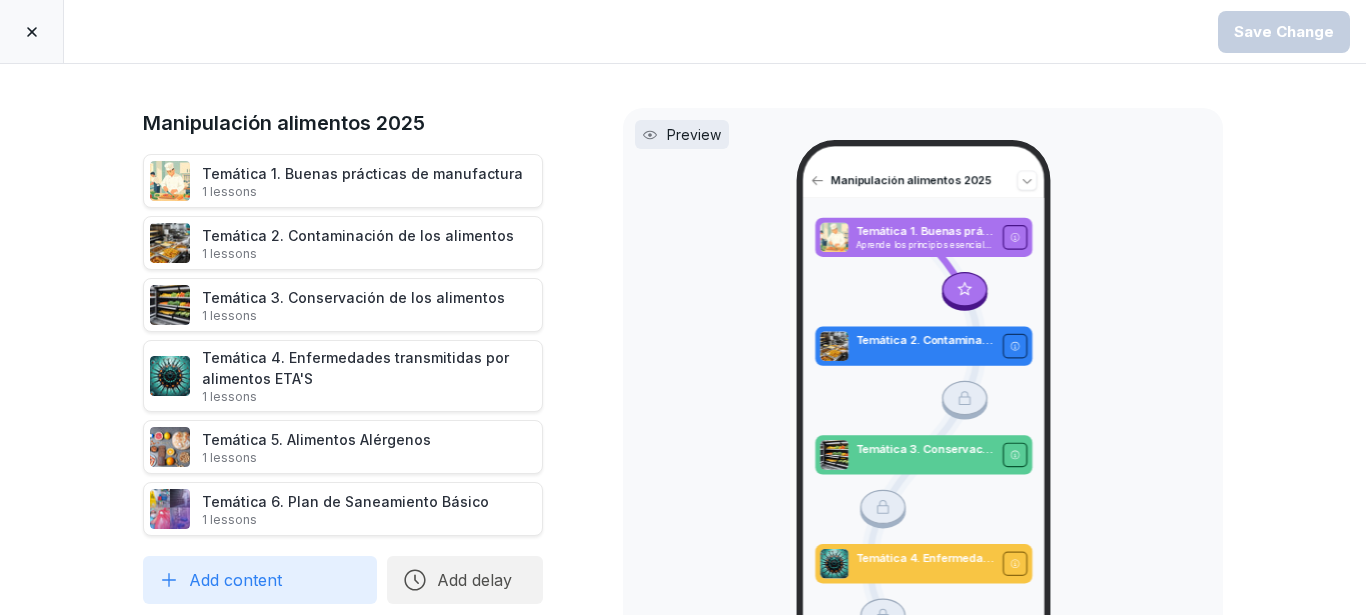 click 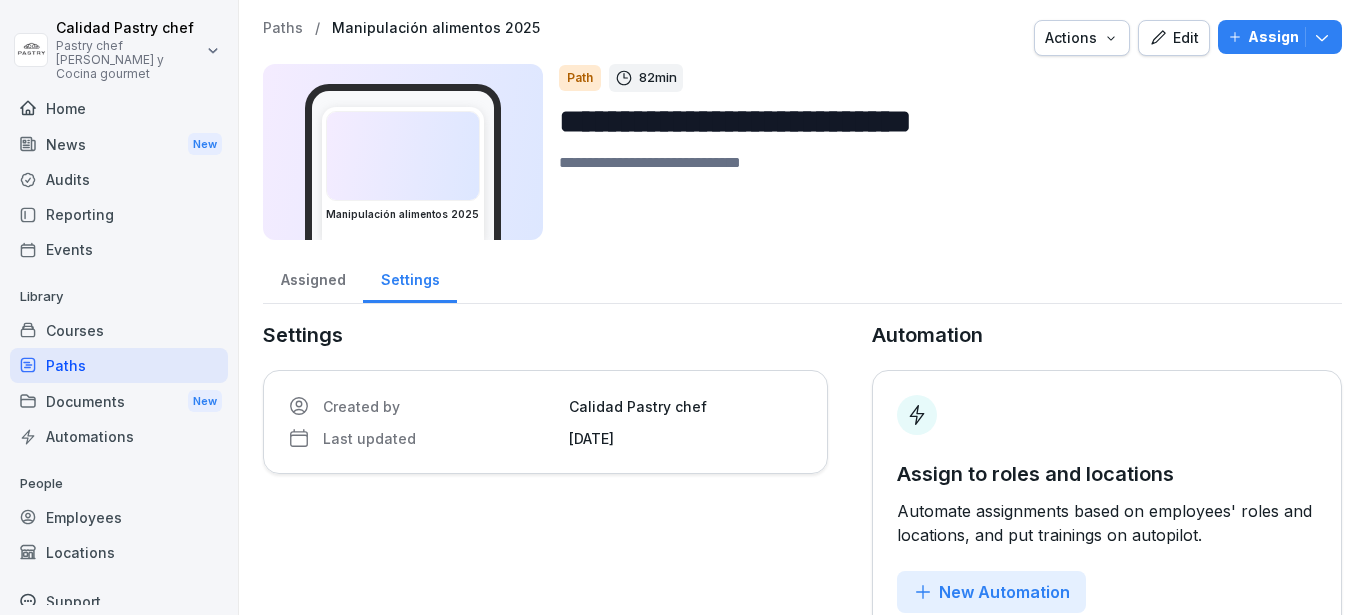 click on "Actions" at bounding box center [1082, 38] 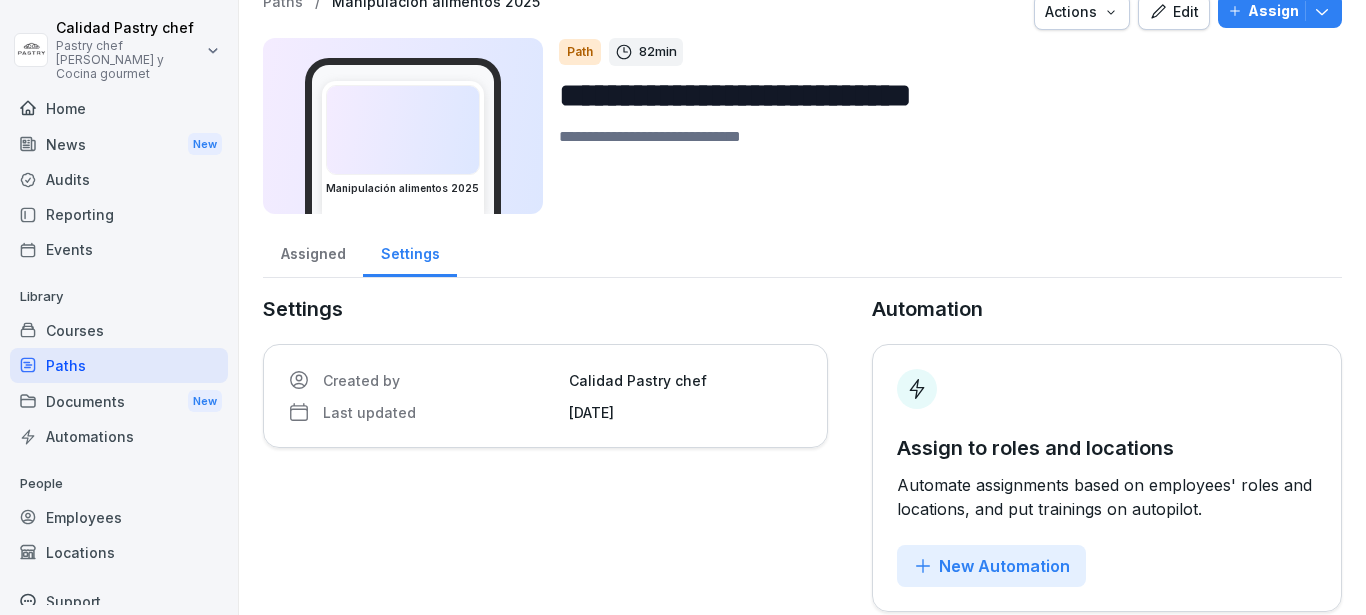 scroll, scrollTop: 0, scrollLeft: 0, axis: both 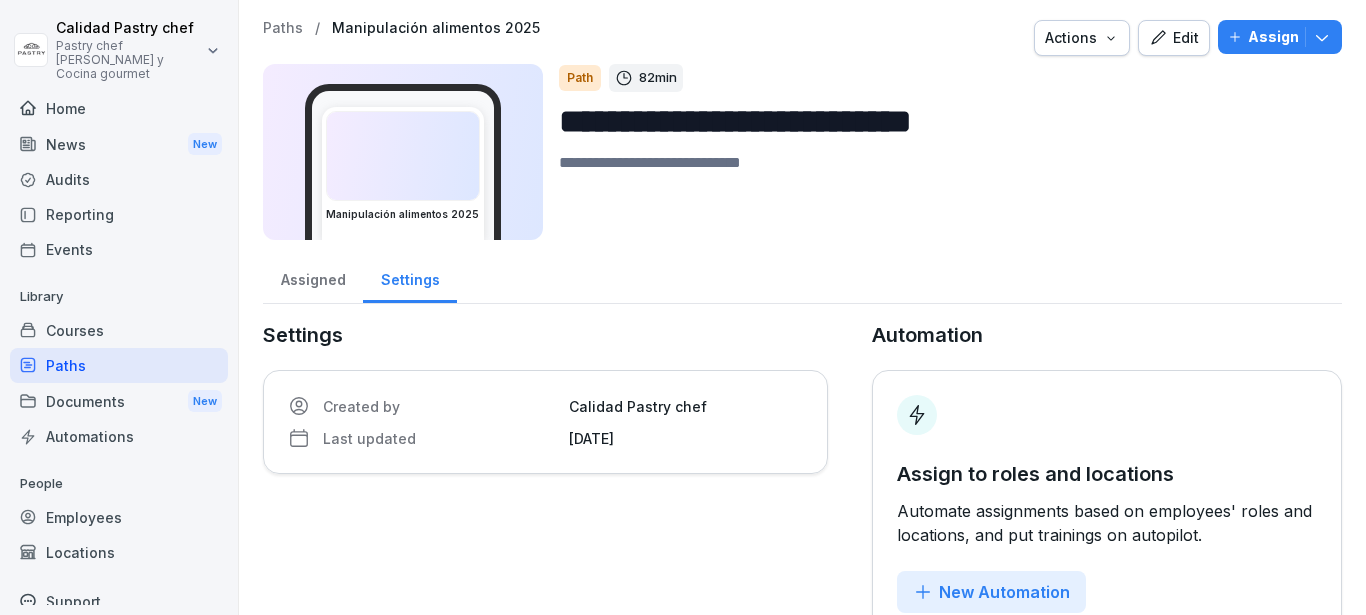 click on "Paths" at bounding box center [283, 28] 